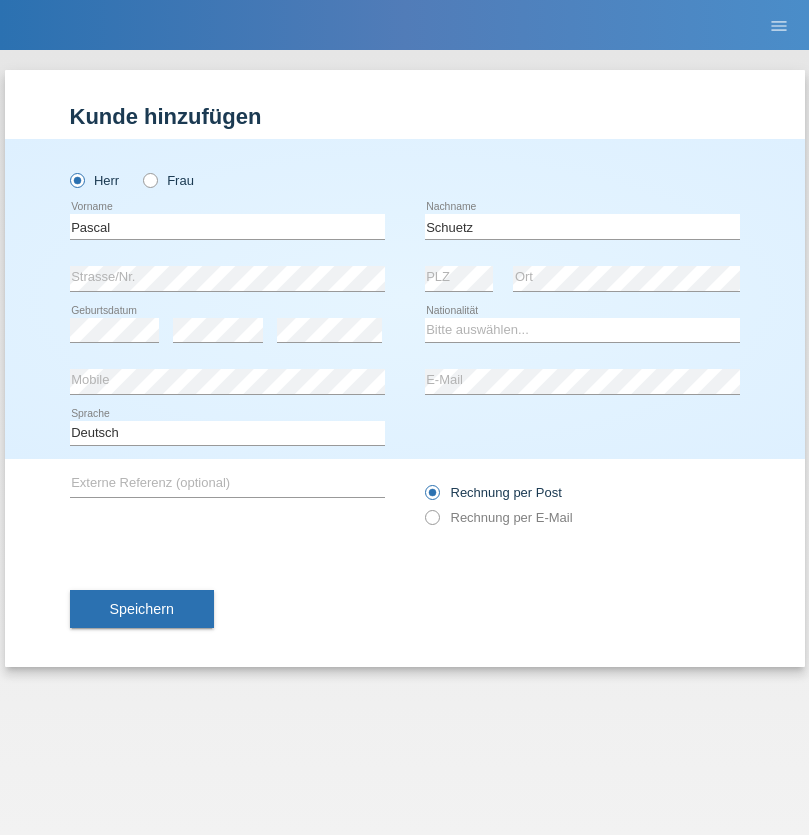 scroll, scrollTop: 0, scrollLeft: 0, axis: both 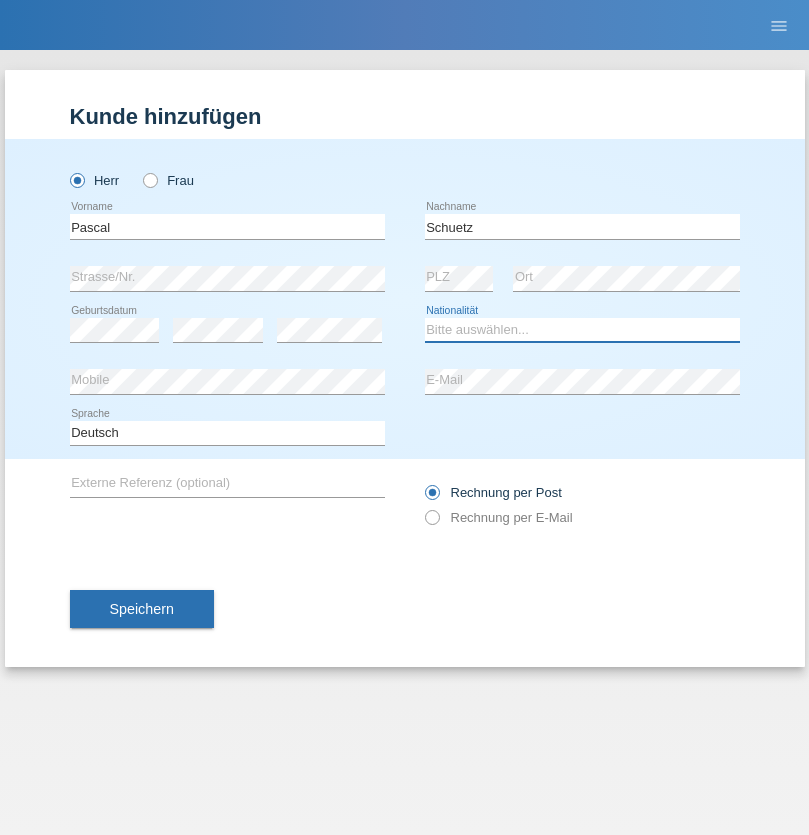 select on "DE" 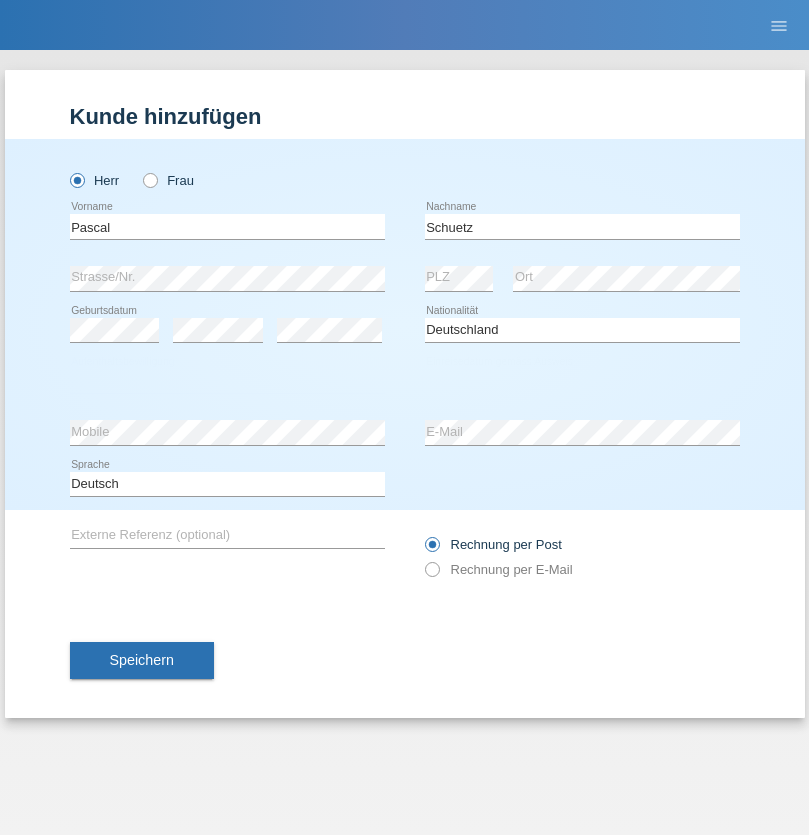 select on "C" 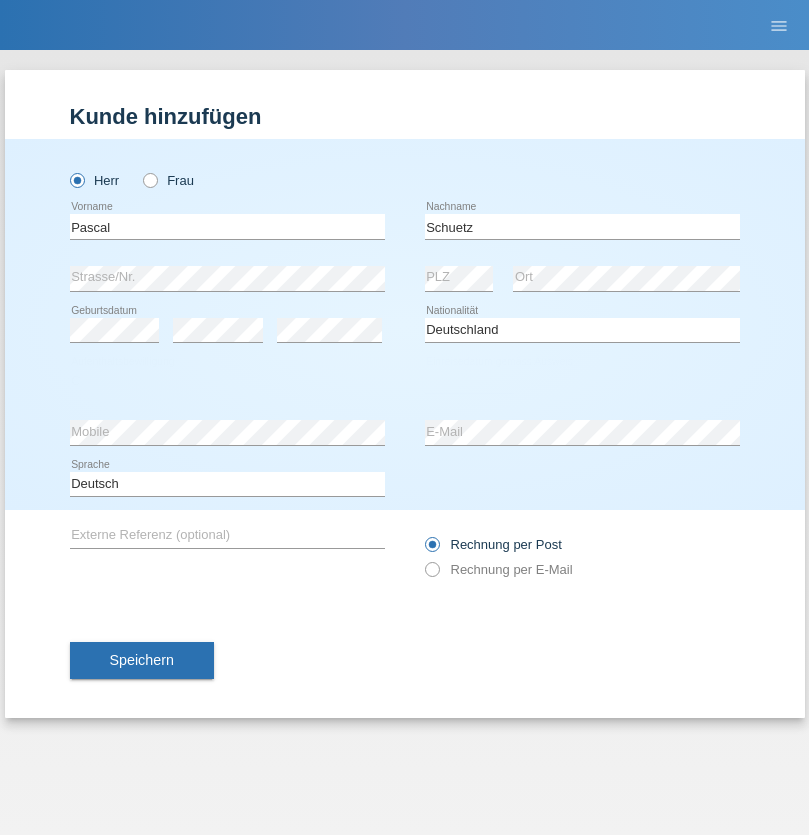 select on "03" 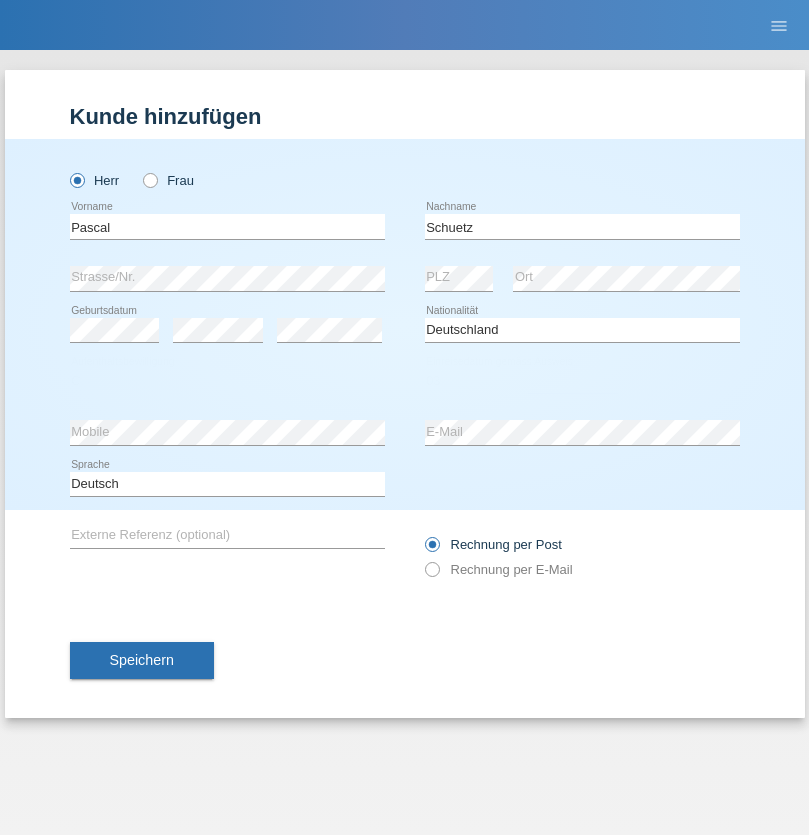 select on "05" 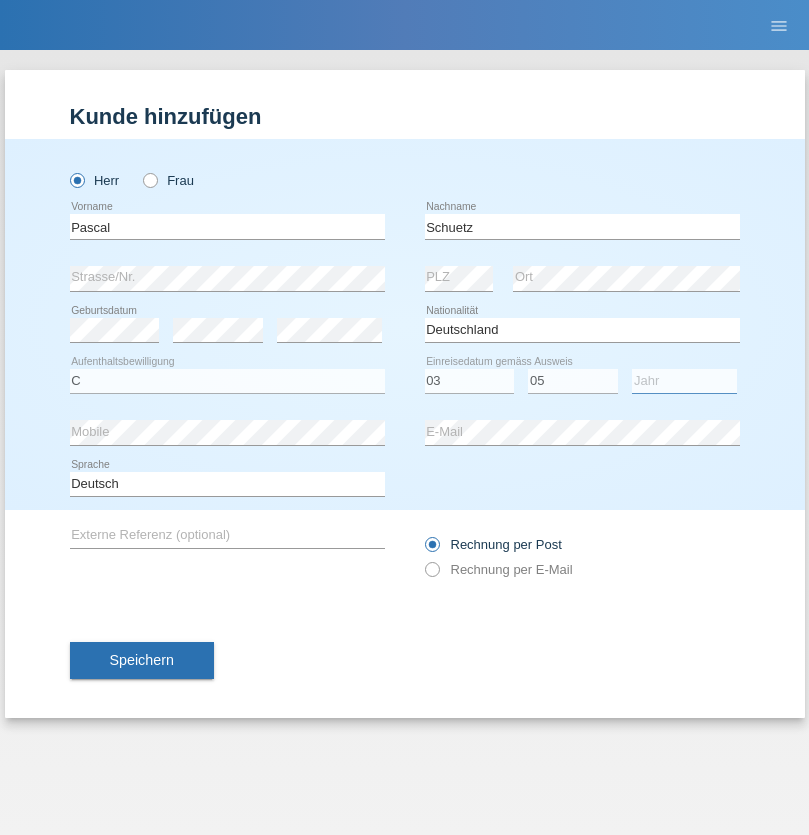 select on "2008" 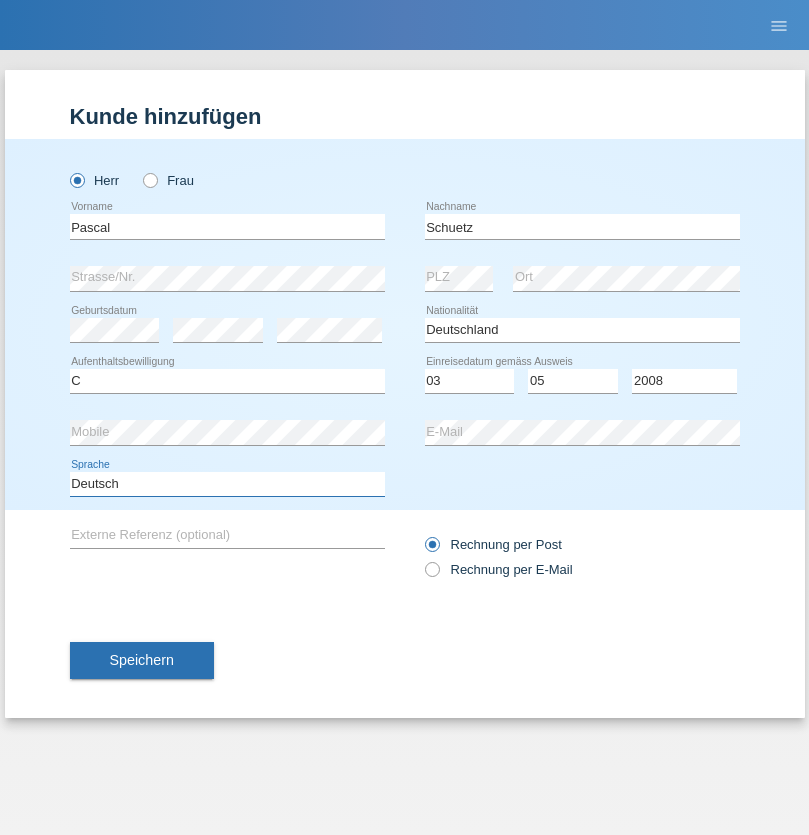 select on "en" 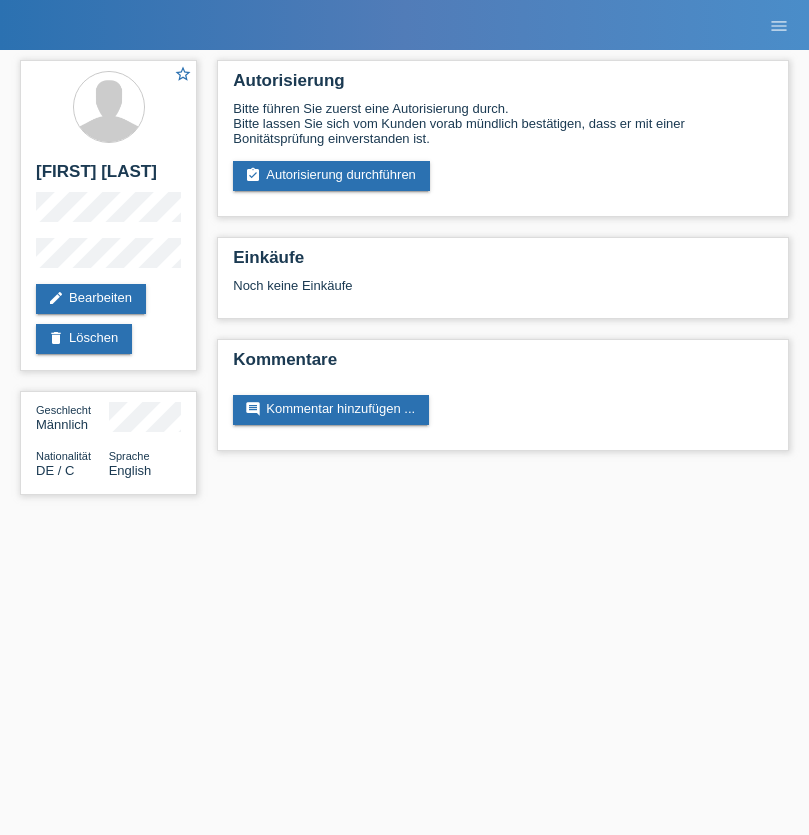 scroll, scrollTop: 0, scrollLeft: 0, axis: both 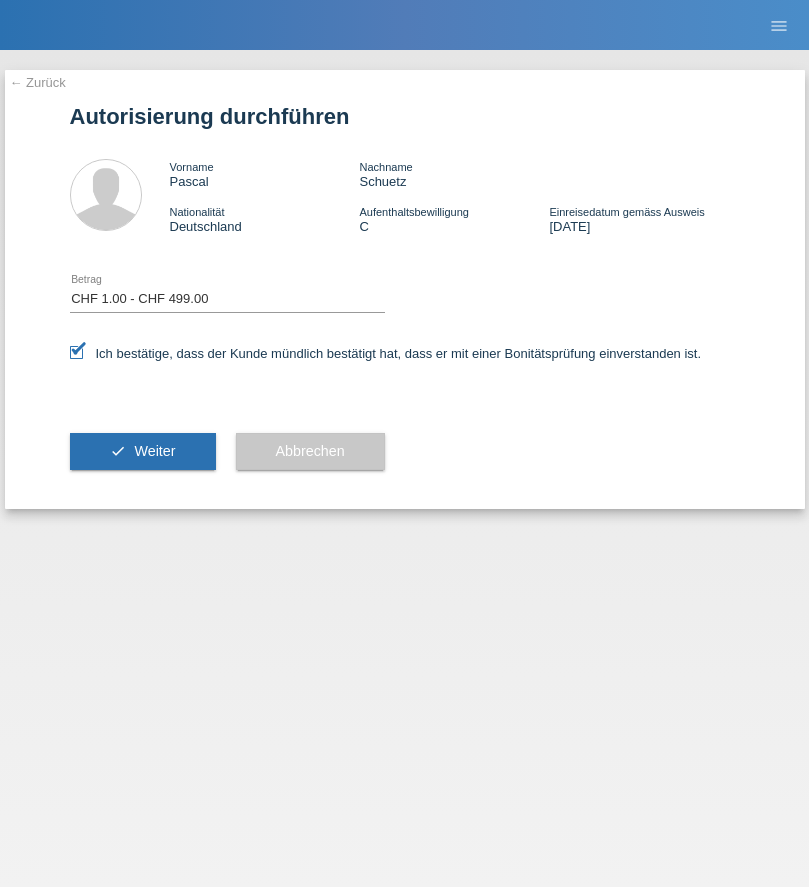 select on "1" 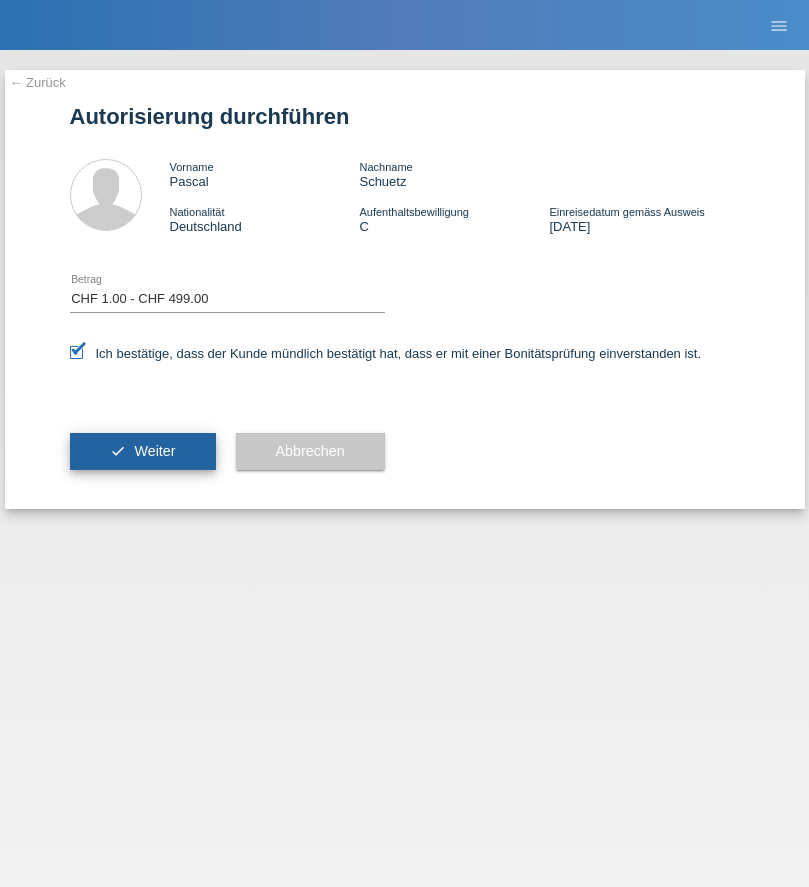 click on "Weiter" at bounding box center (154, 451) 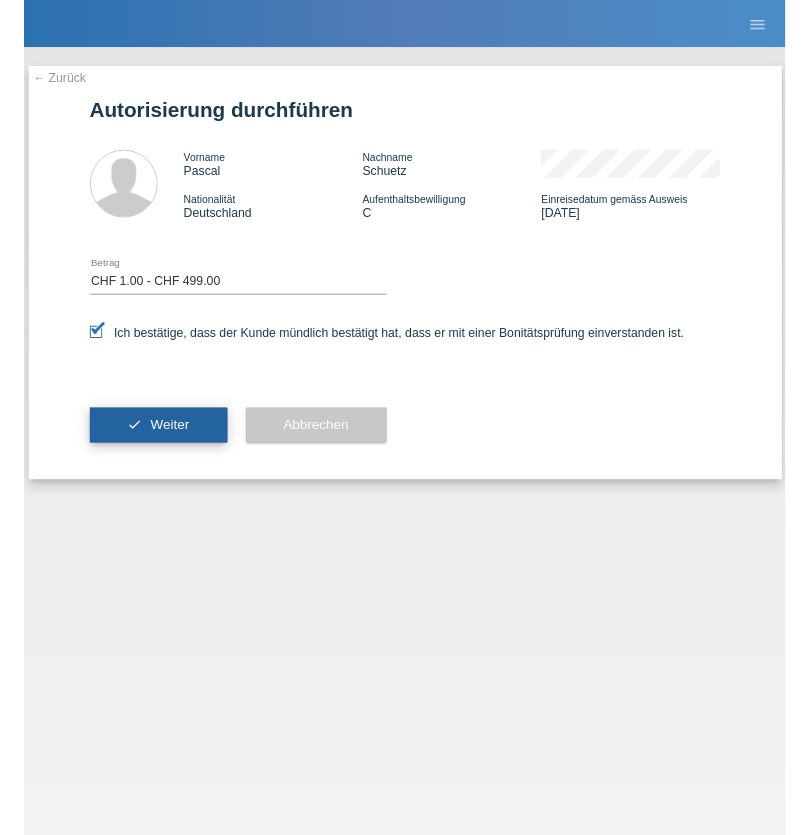 scroll, scrollTop: 0, scrollLeft: 0, axis: both 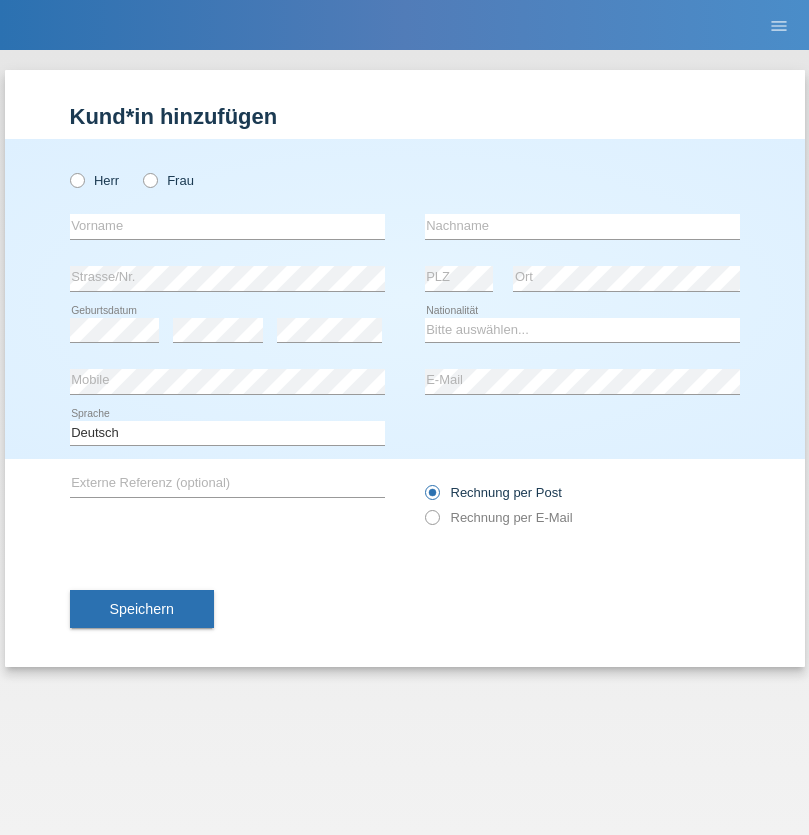radio on "true" 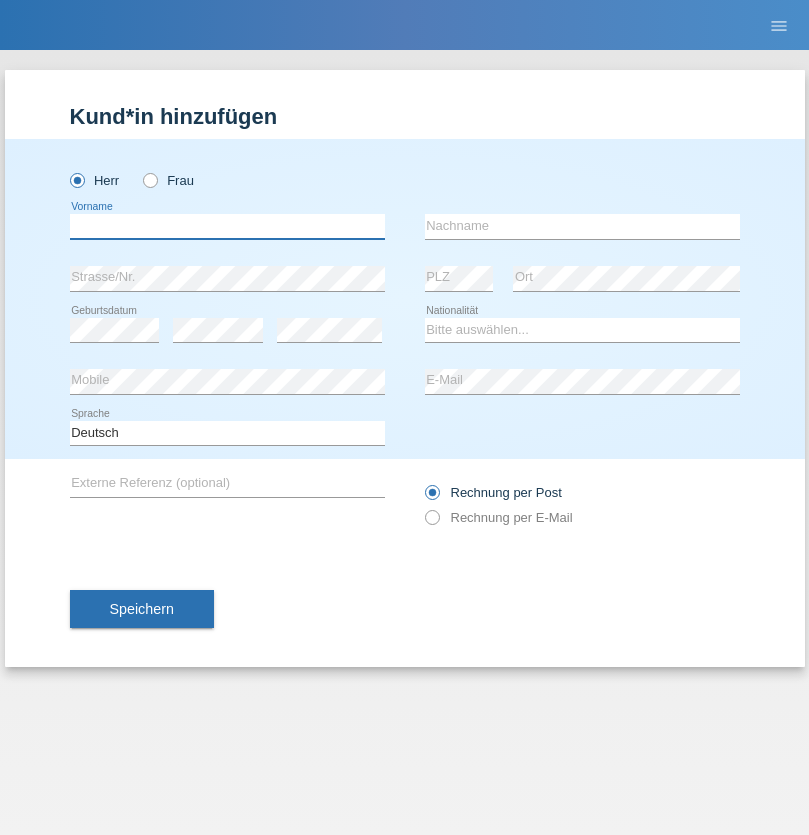 click at bounding box center [227, 226] 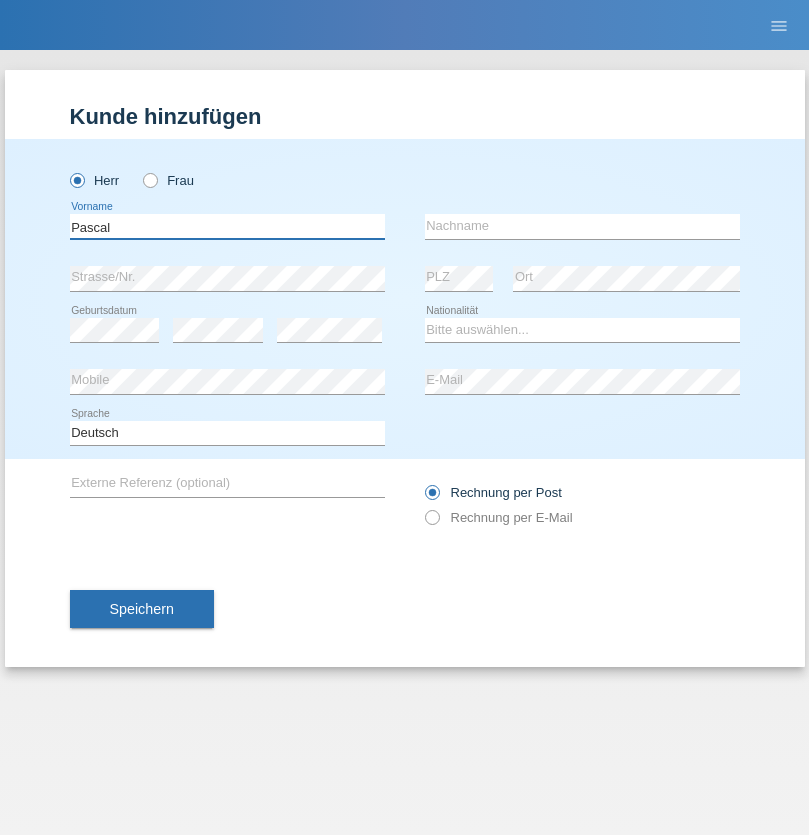type on "Pascal" 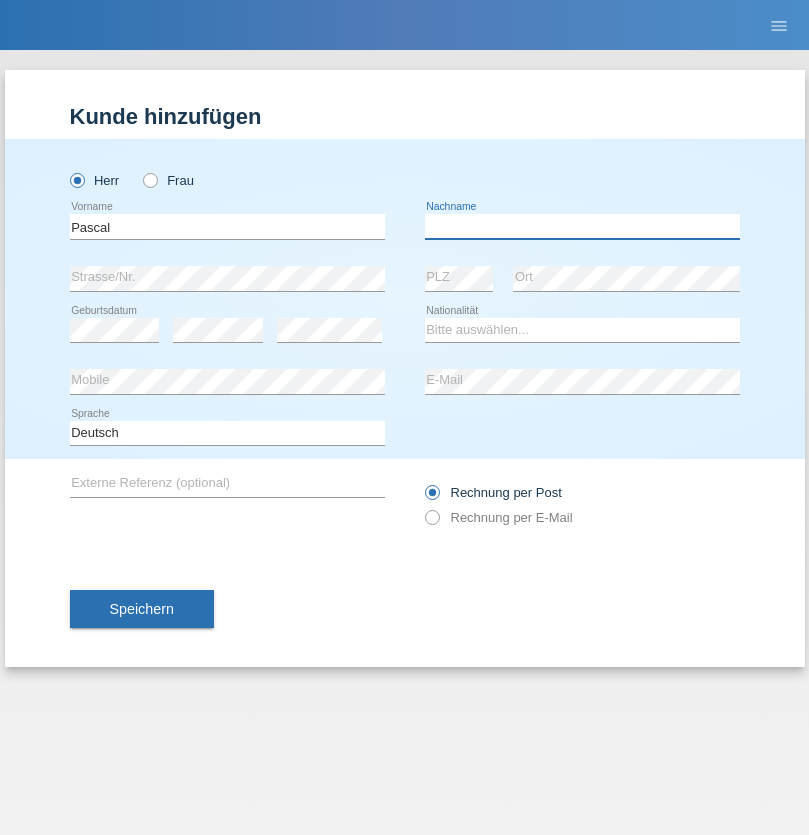 click at bounding box center [582, 226] 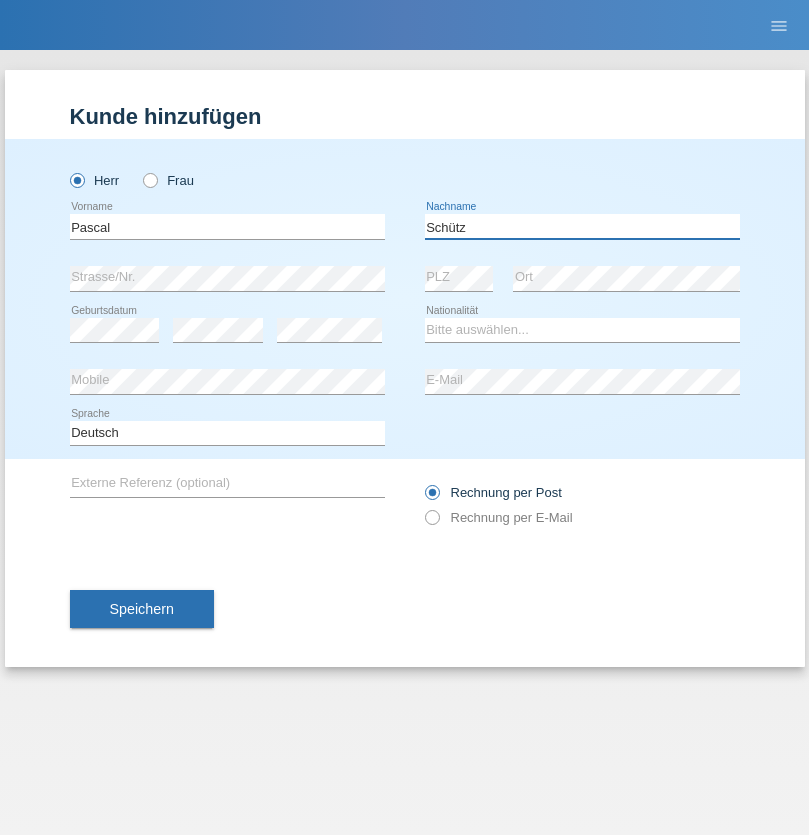 type on "Schütz" 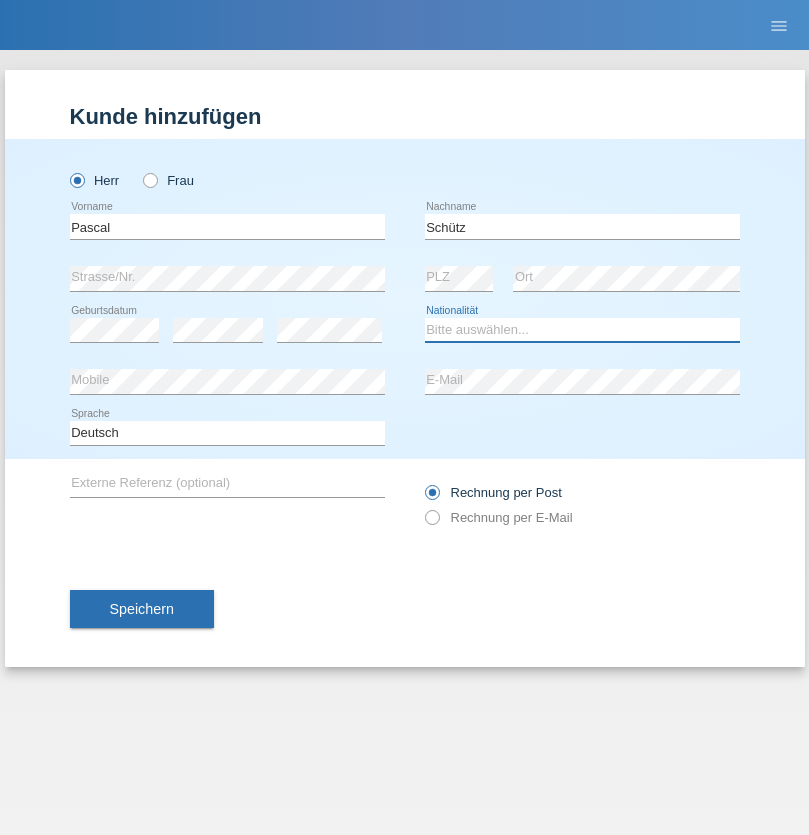 select on "DE" 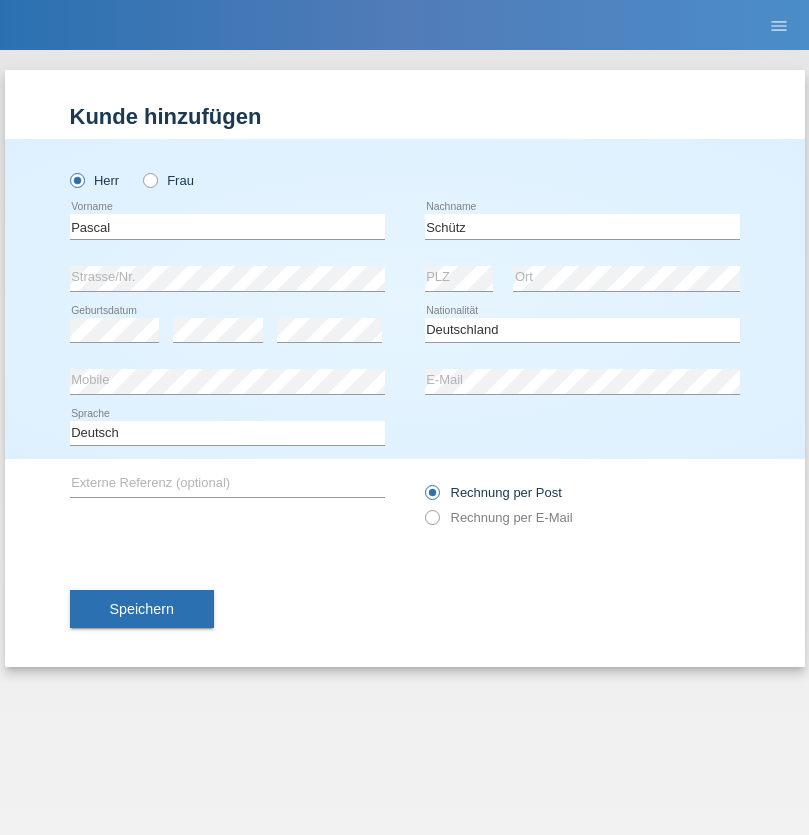 select on "C" 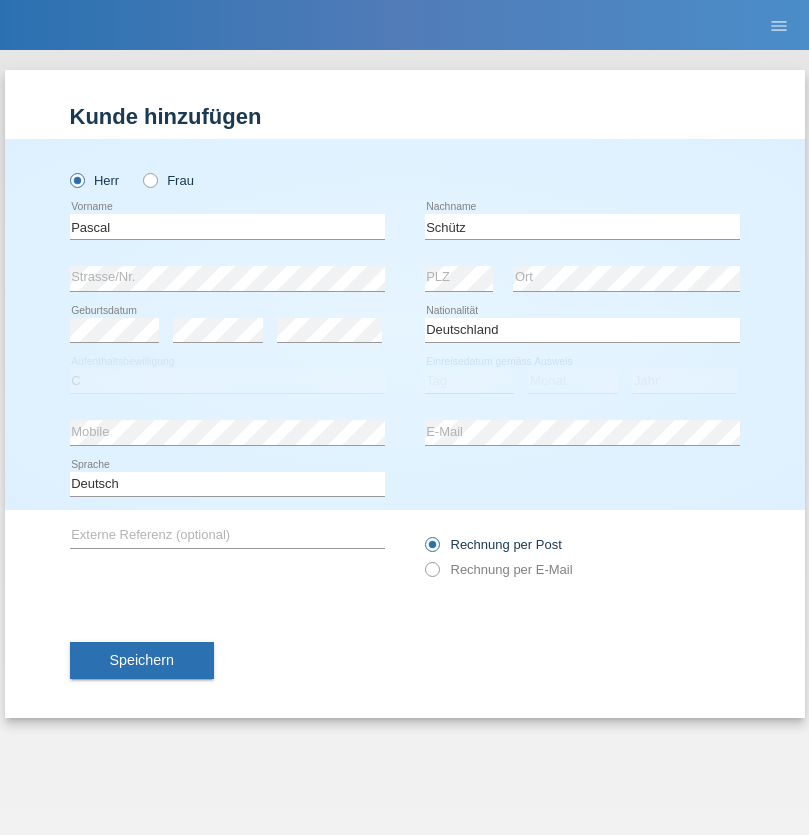 select on "01" 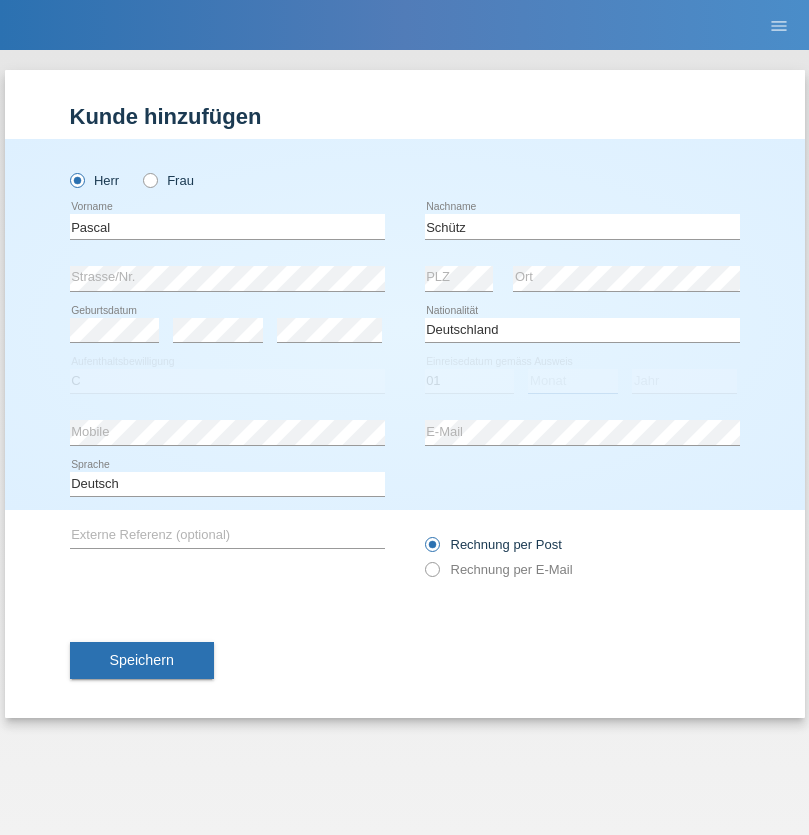 select on "08" 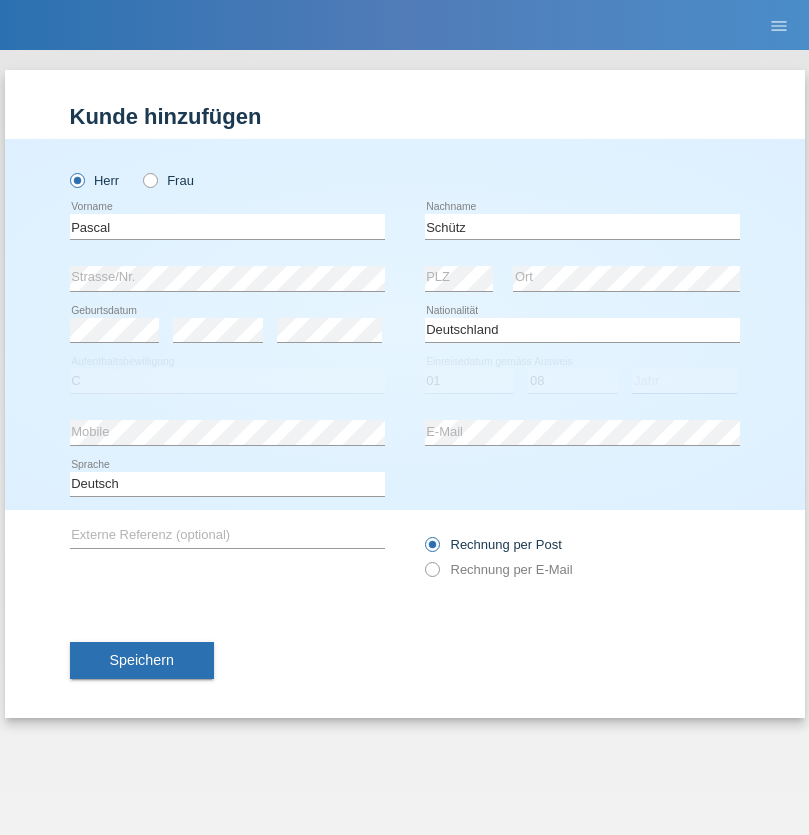 select on "2008" 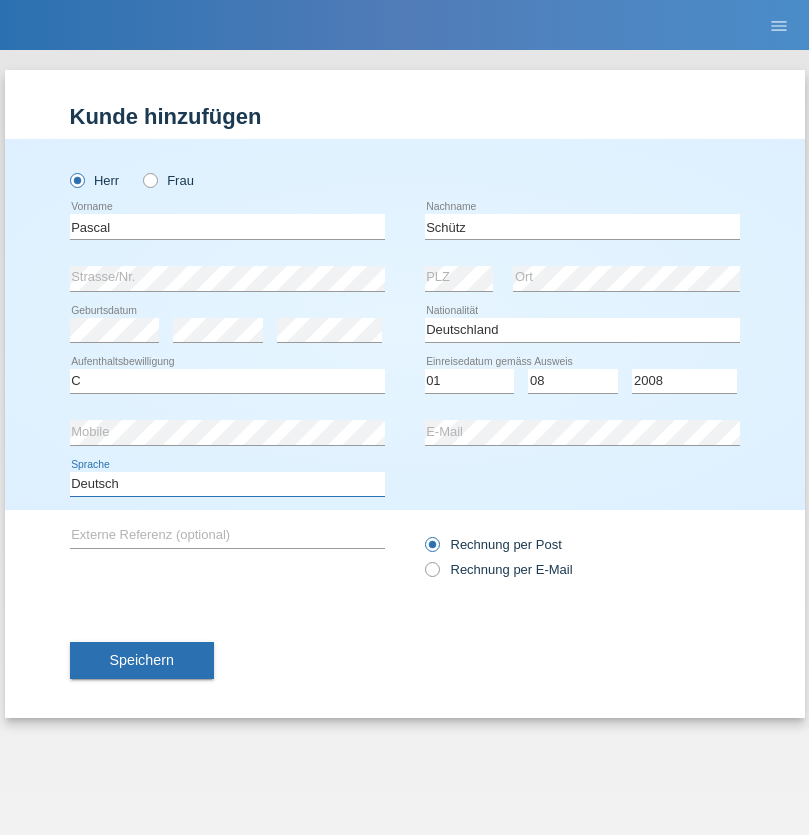 select on "en" 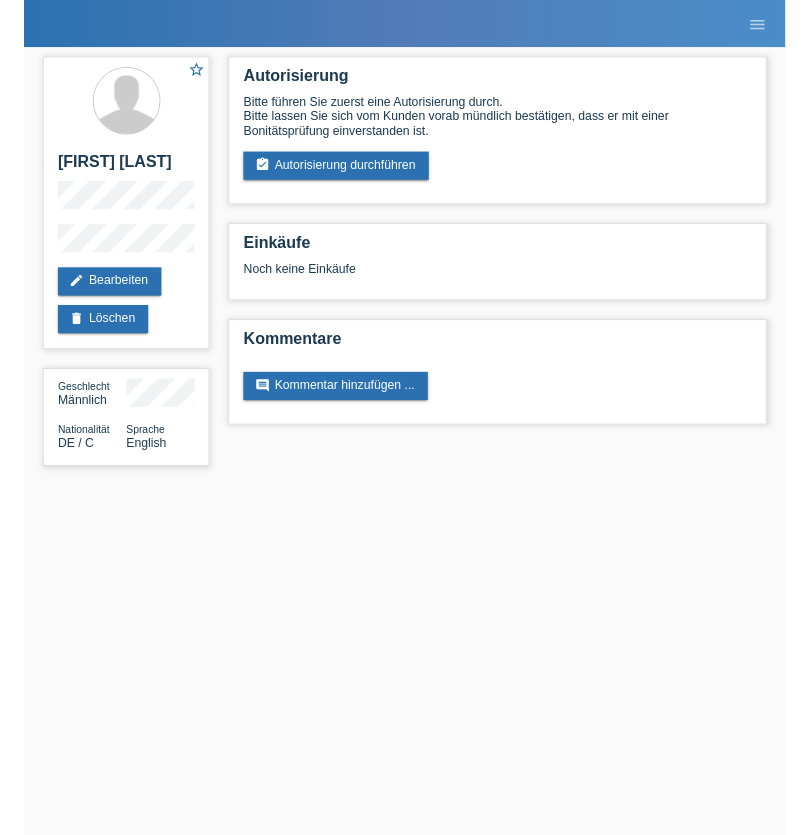 scroll, scrollTop: 0, scrollLeft: 0, axis: both 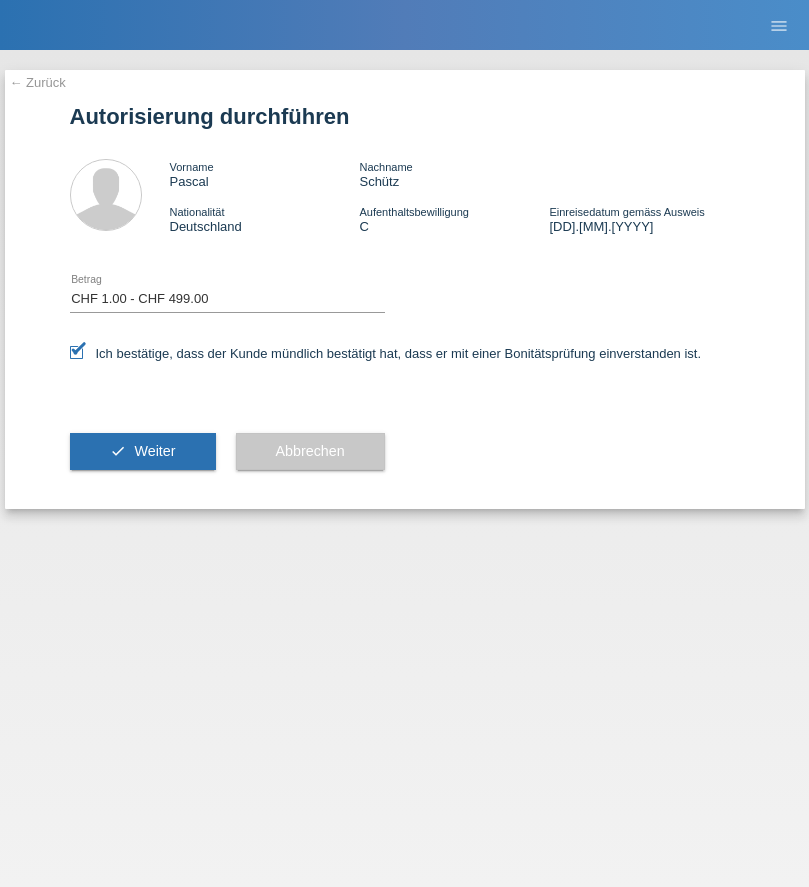 select on "1" 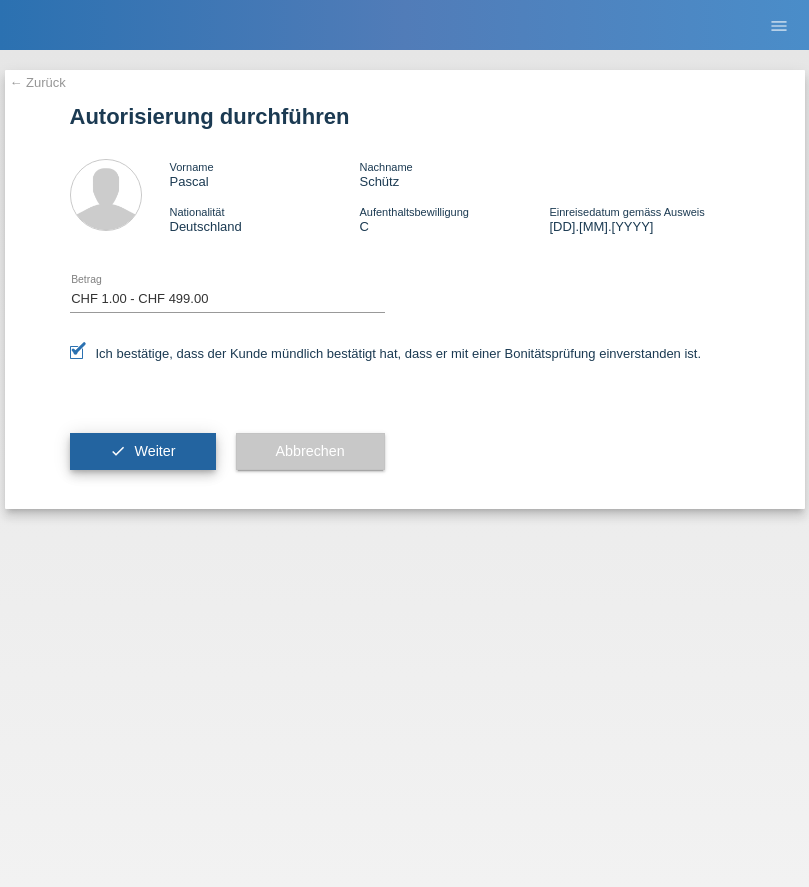 click on "Weiter" at bounding box center (154, 451) 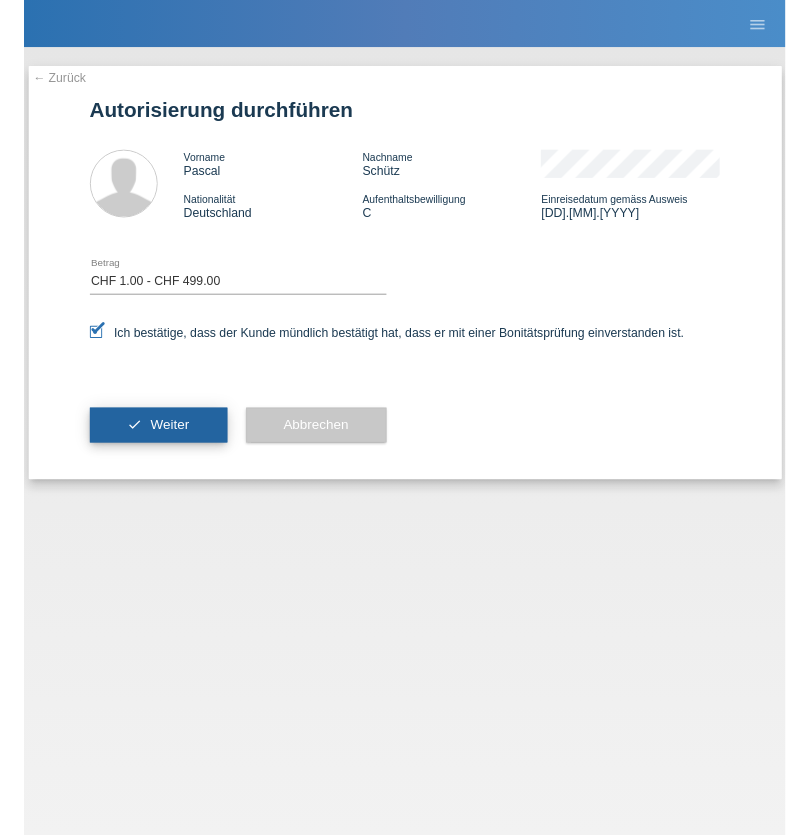 scroll, scrollTop: 0, scrollLeft: 0, axis: both 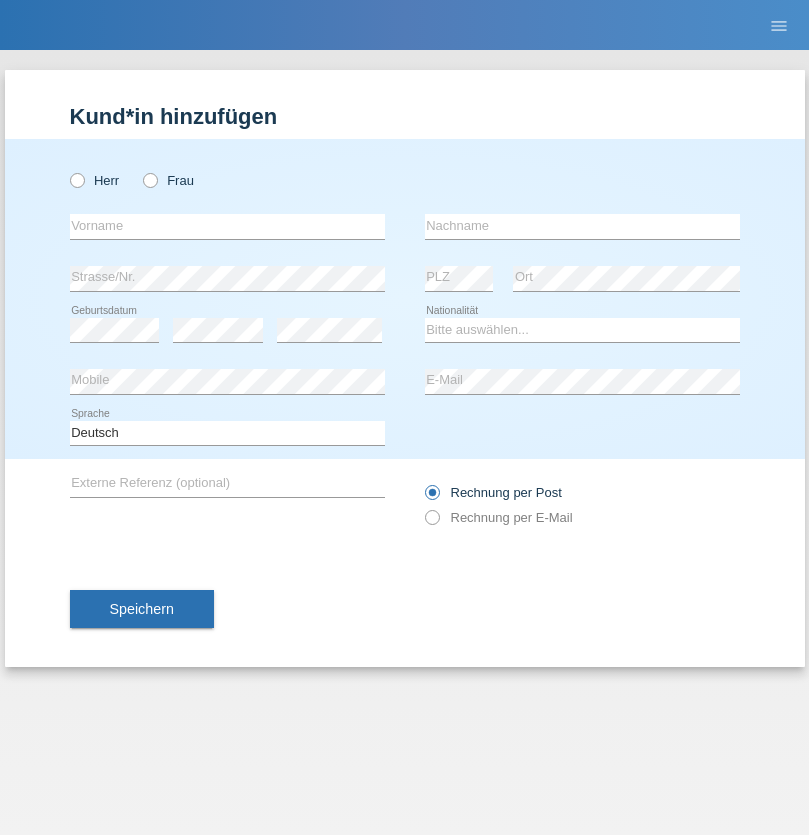 radio on "true" 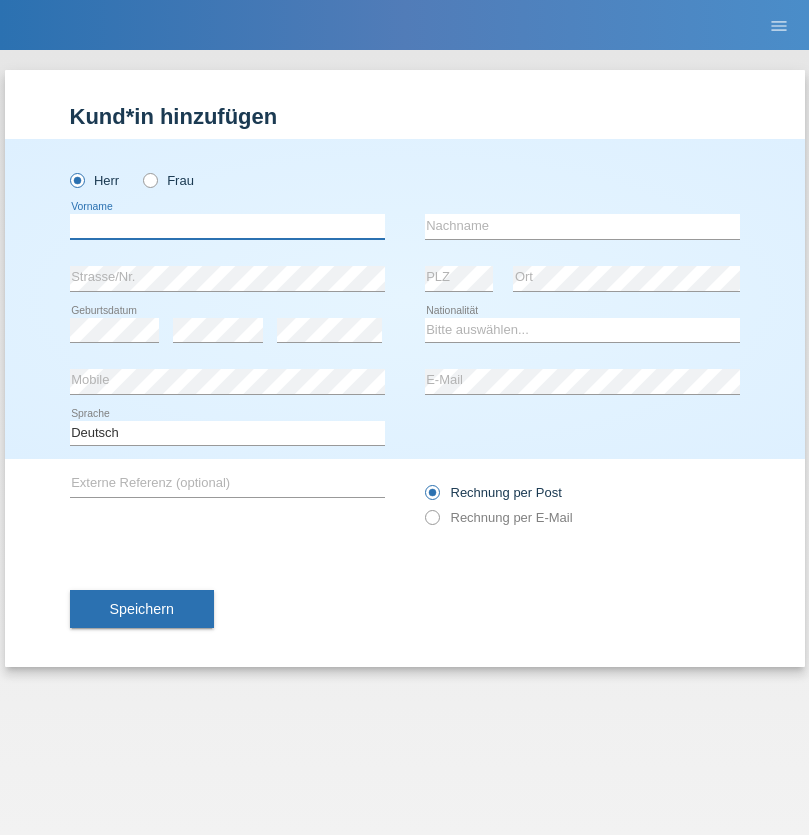 click at bounding box center [227, 226] 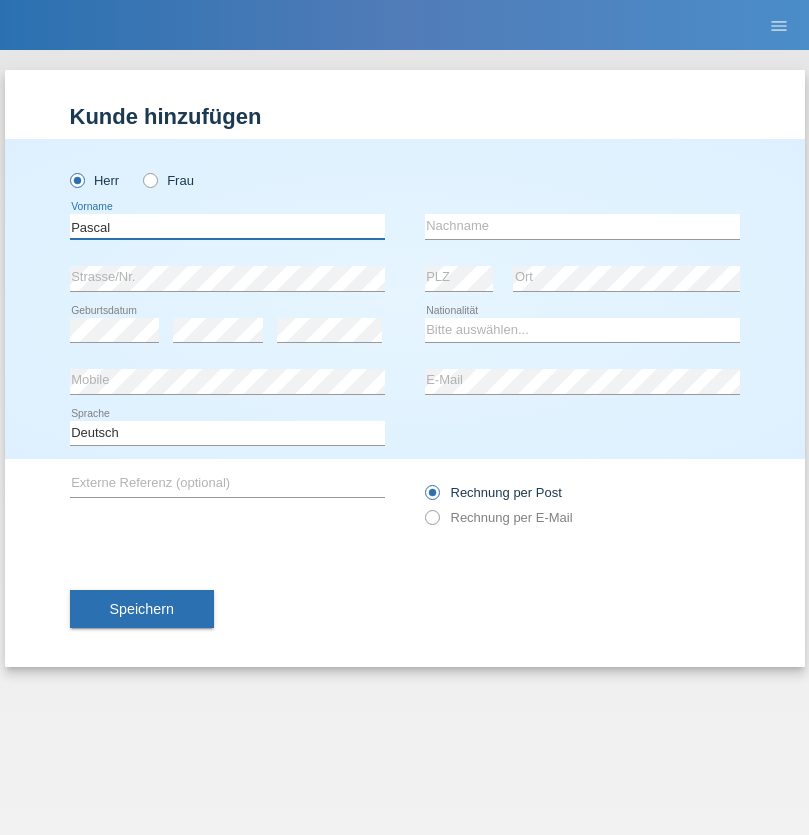 type on "Pascal" 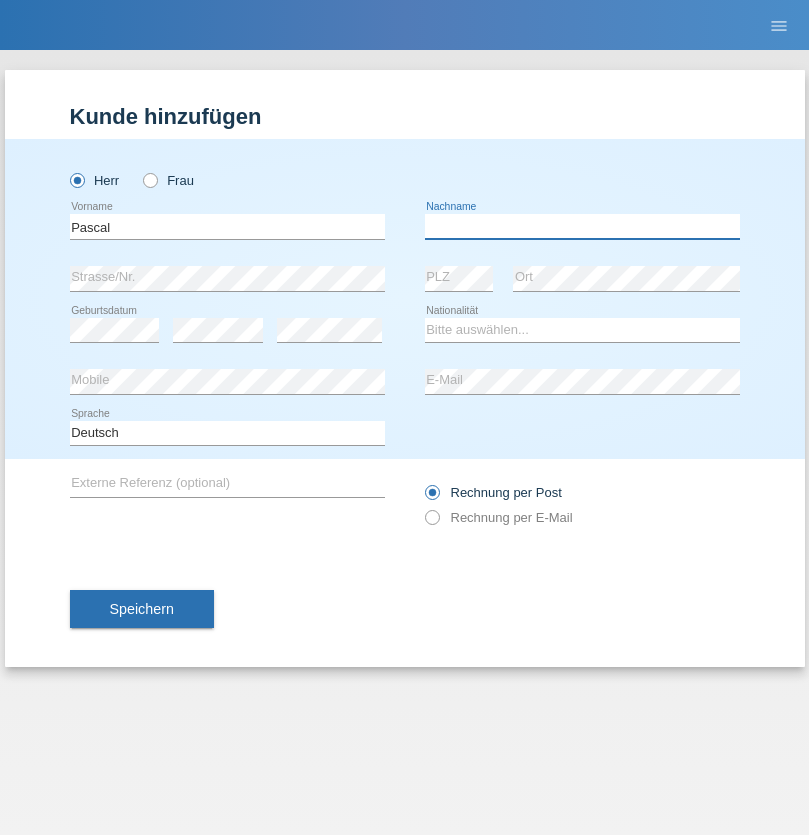 click at bounding box center [582, 226] 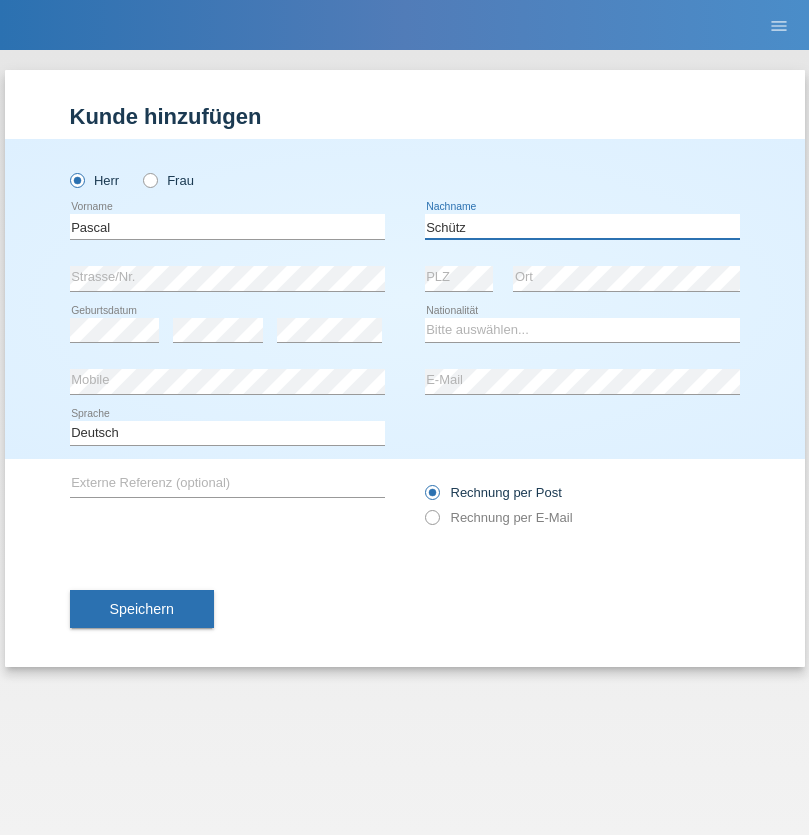 type on "Schütz" 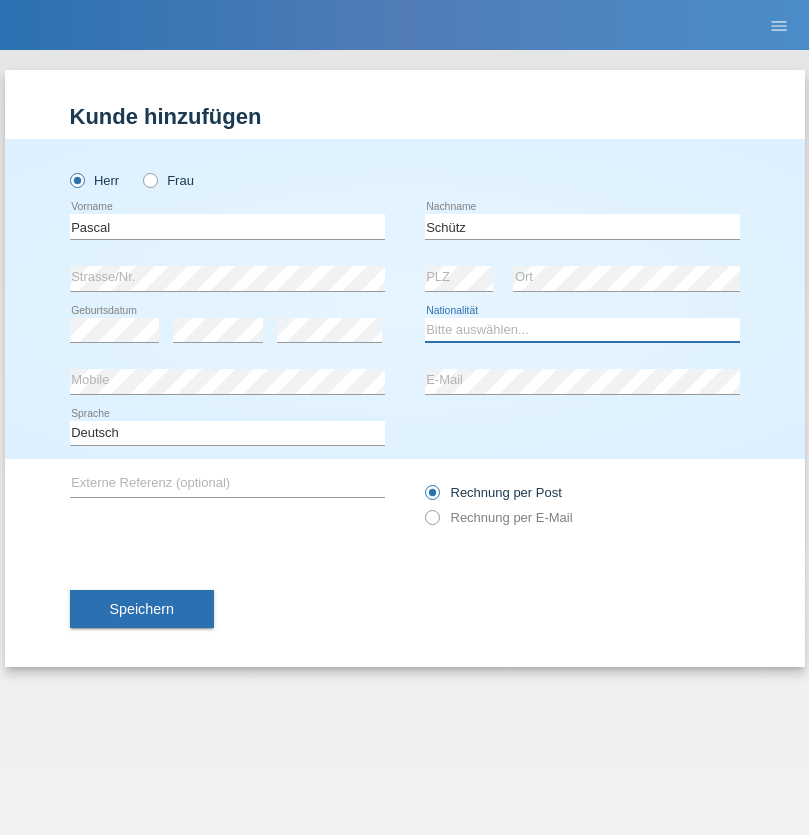 select on "DE" 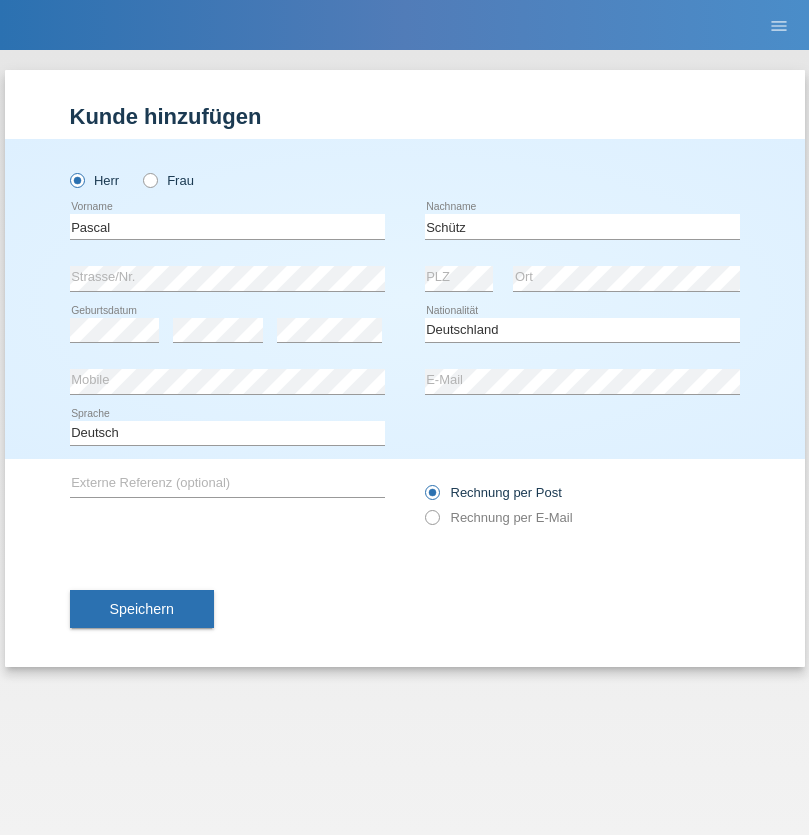 select on "C" 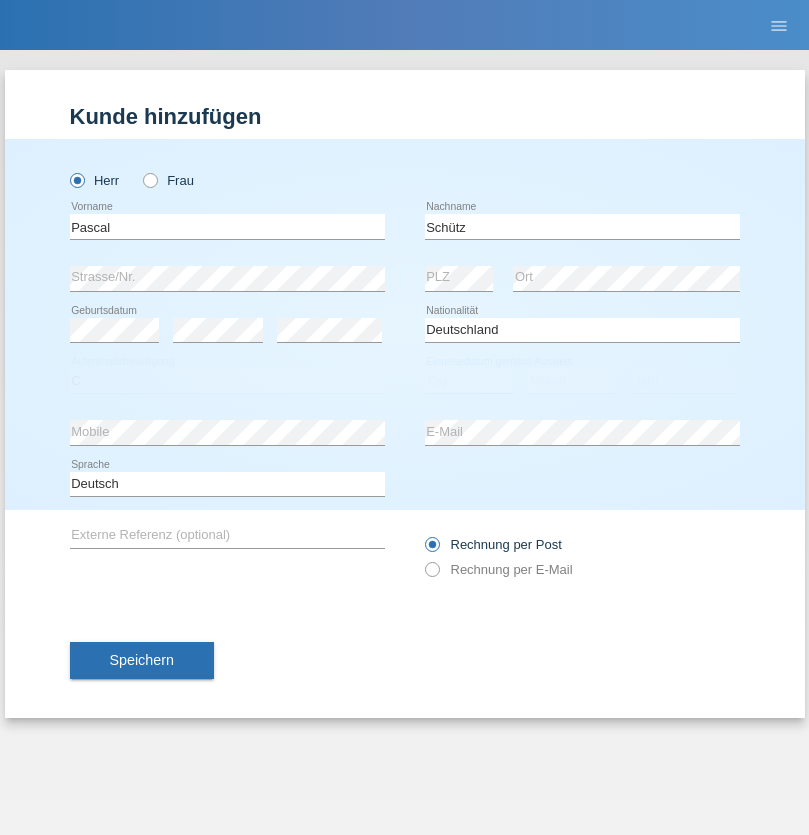 select on "01" 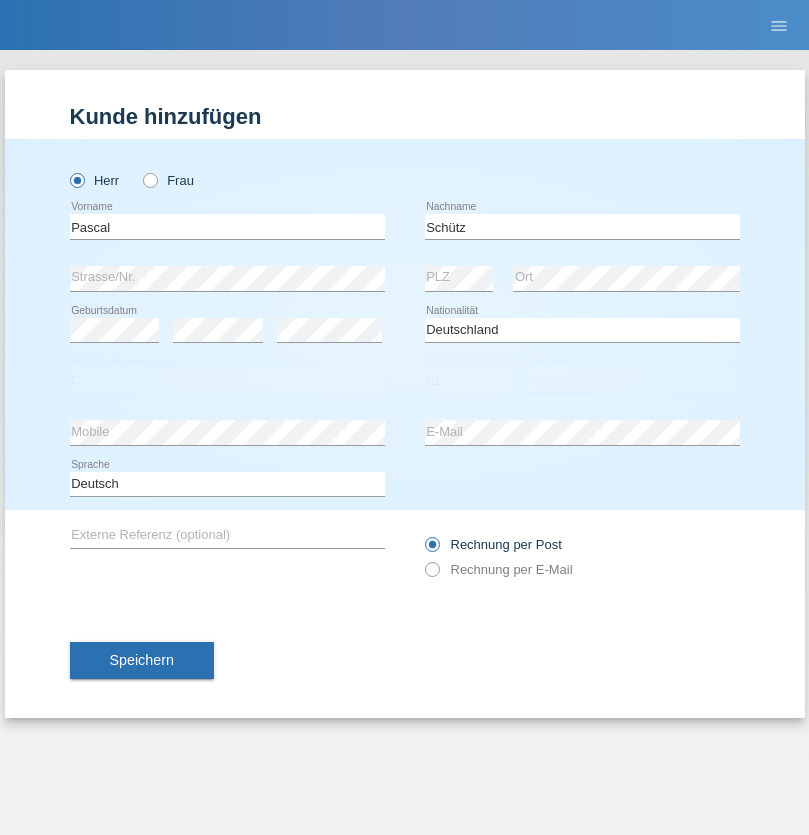 select on "08" 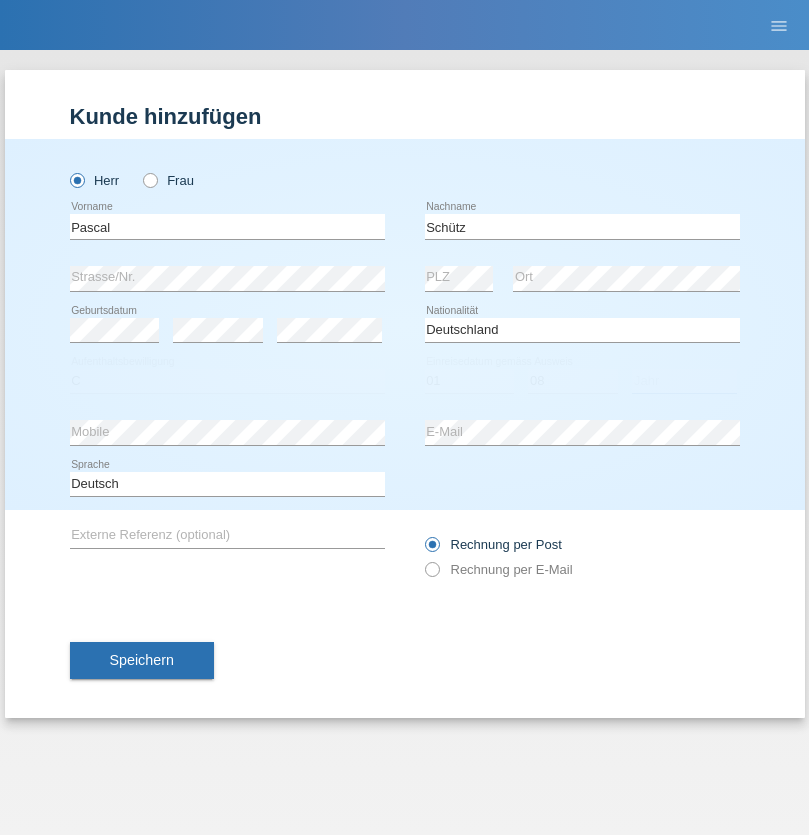 select on "2008" 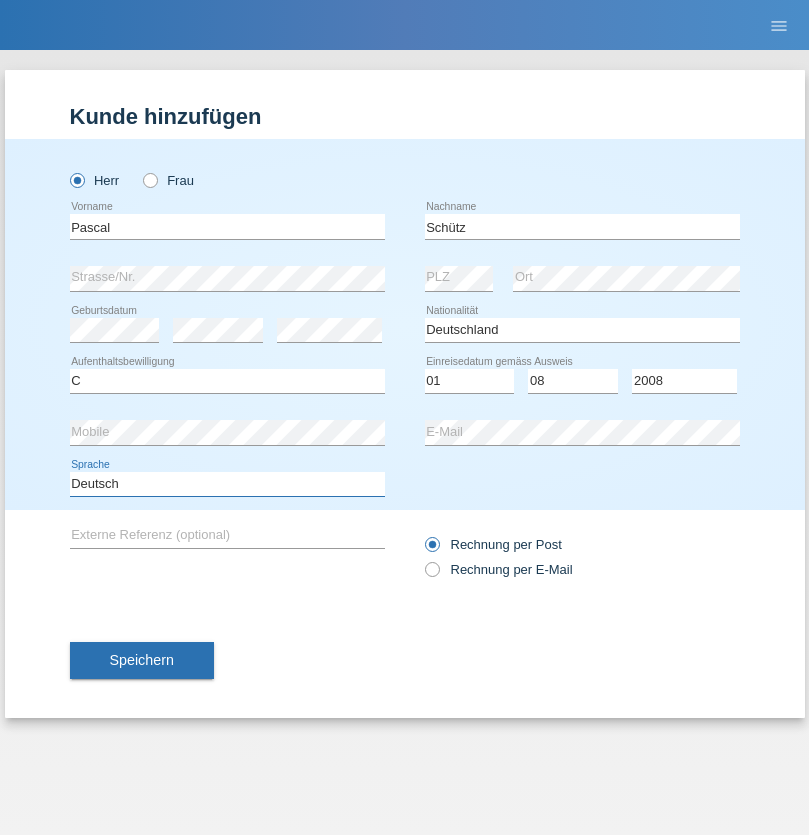 select on "en" 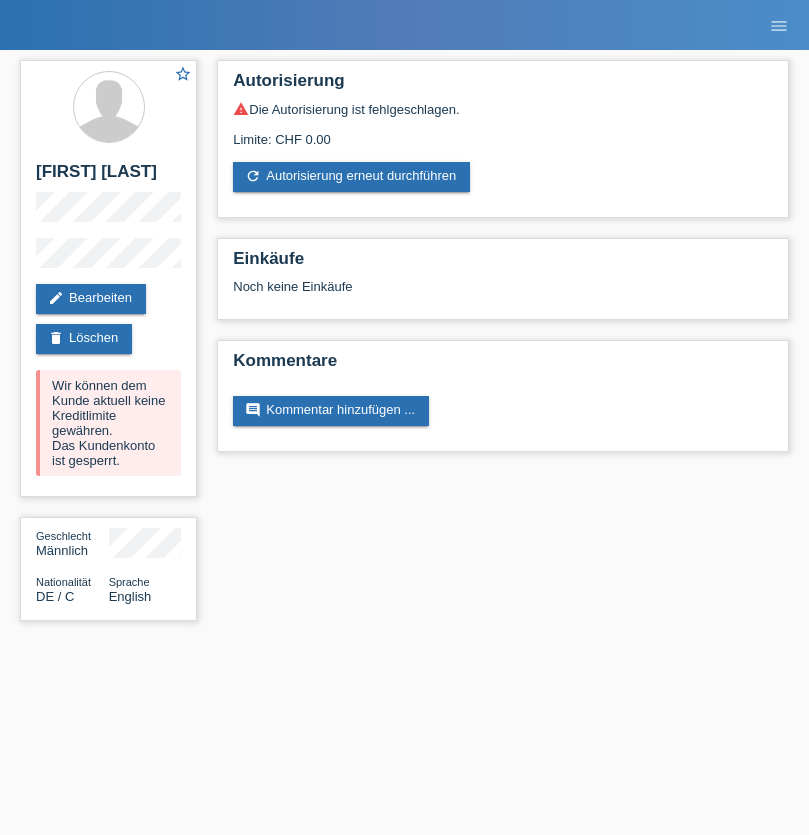 scroll, scrollTop: 0, scrollLeft: 0, axis: both 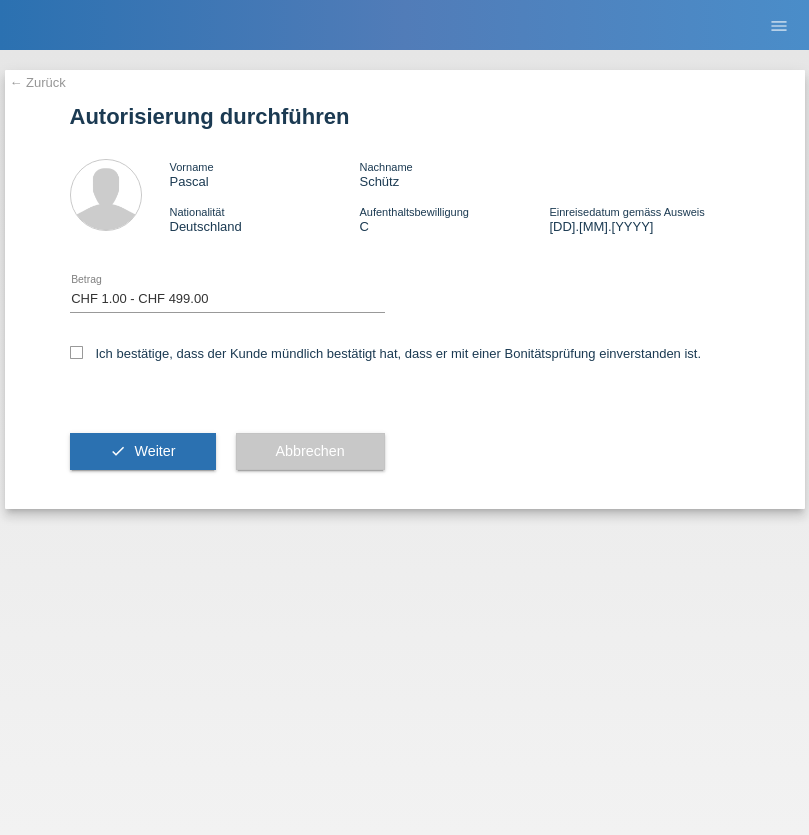 select on "1" 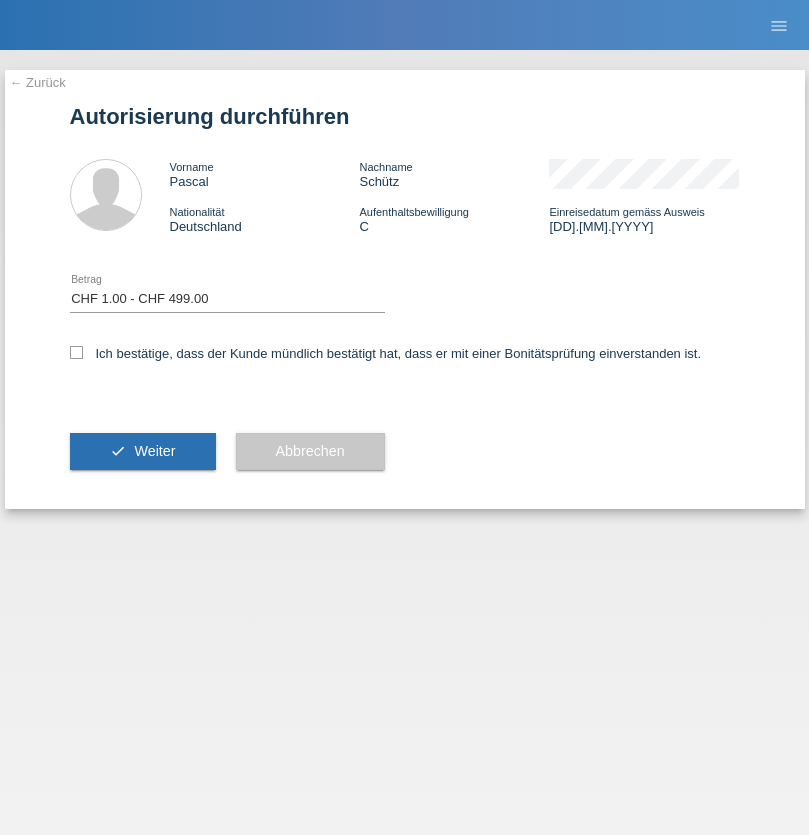 checkbox on "true" 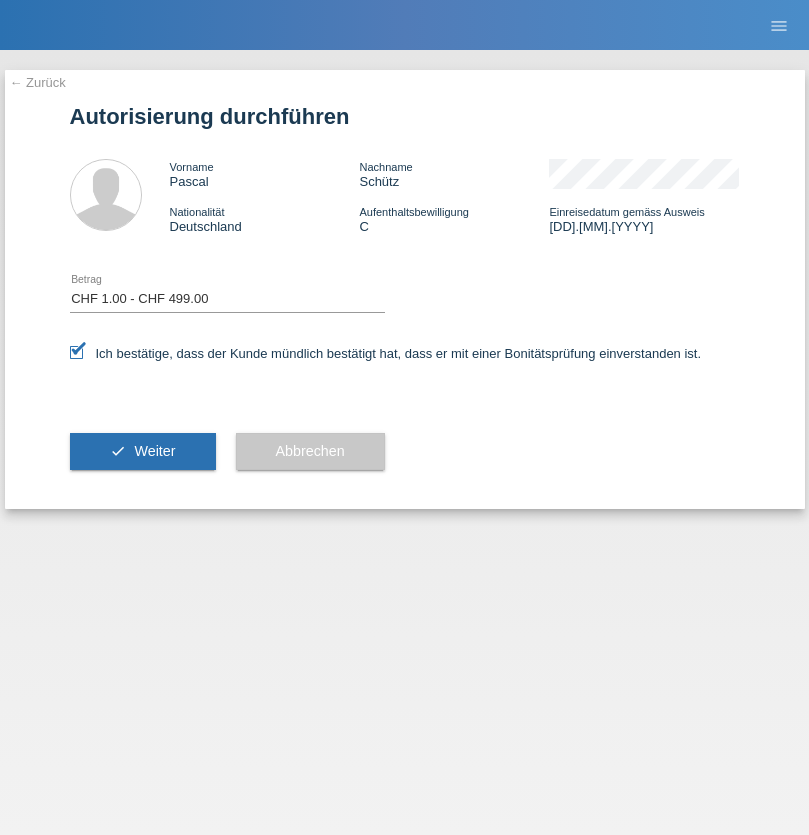 scroll, scrollTop: 0, scrollLeft: 0, axis: both 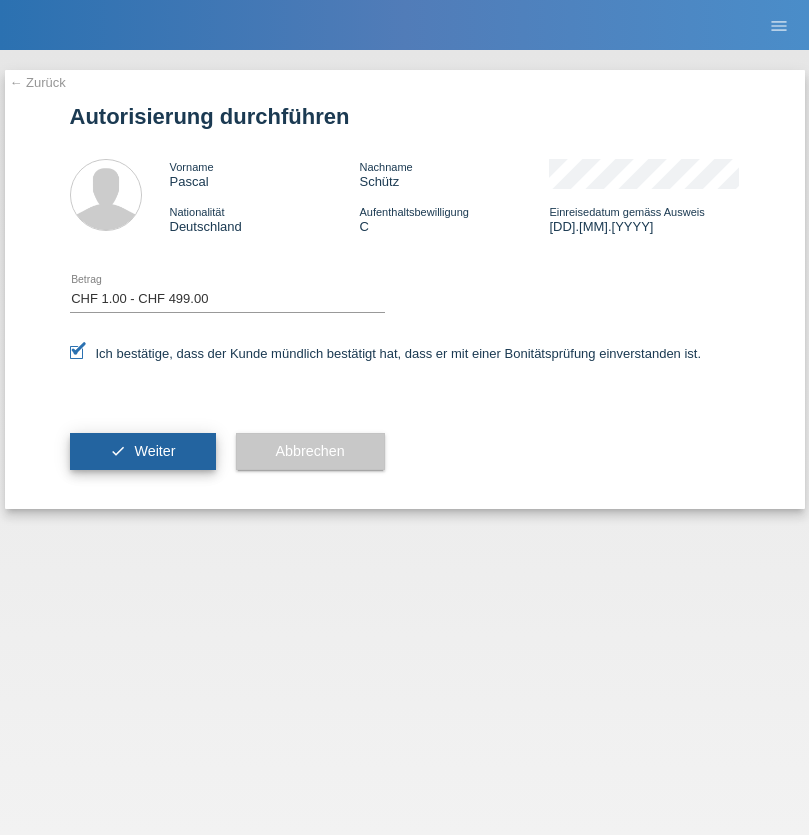 click on "Weiter" at bounding box center (154, 451) 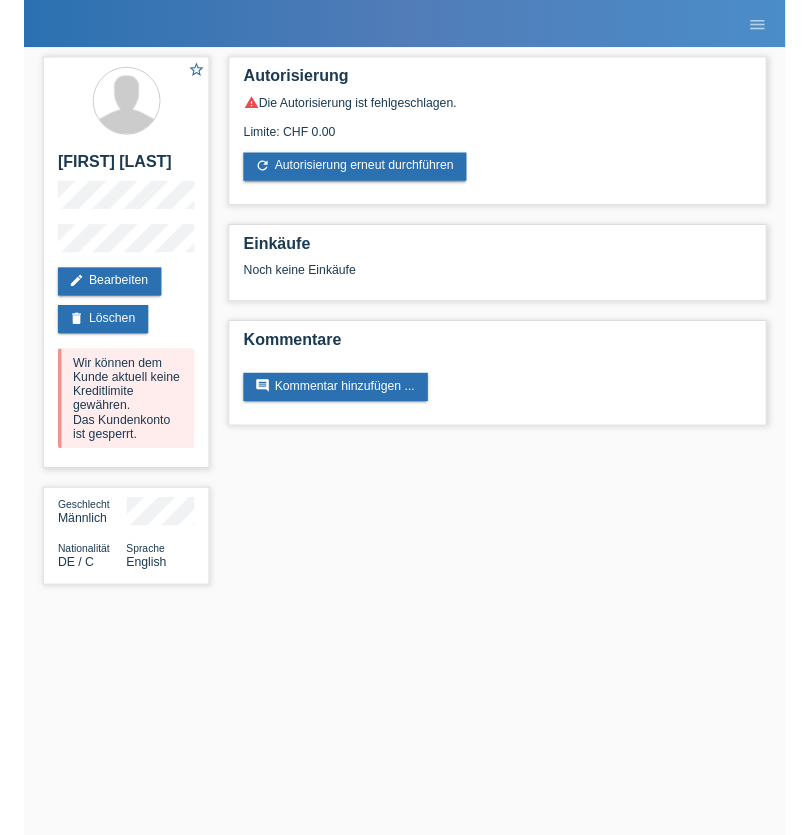 scroll, scrollTop: 0, scrollLeft: 0, axis: both 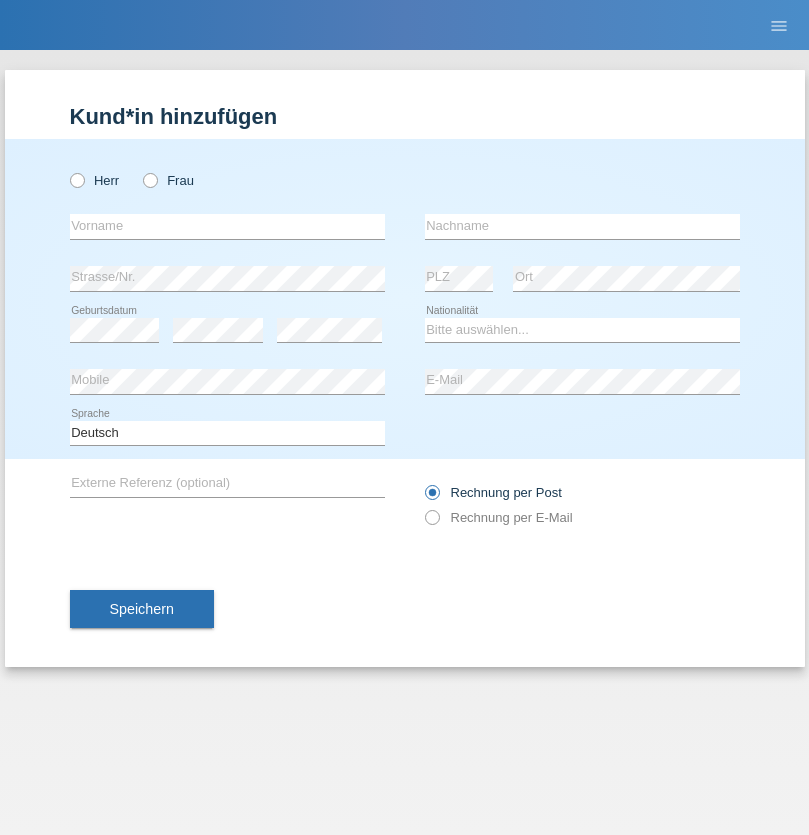 radio on "true" 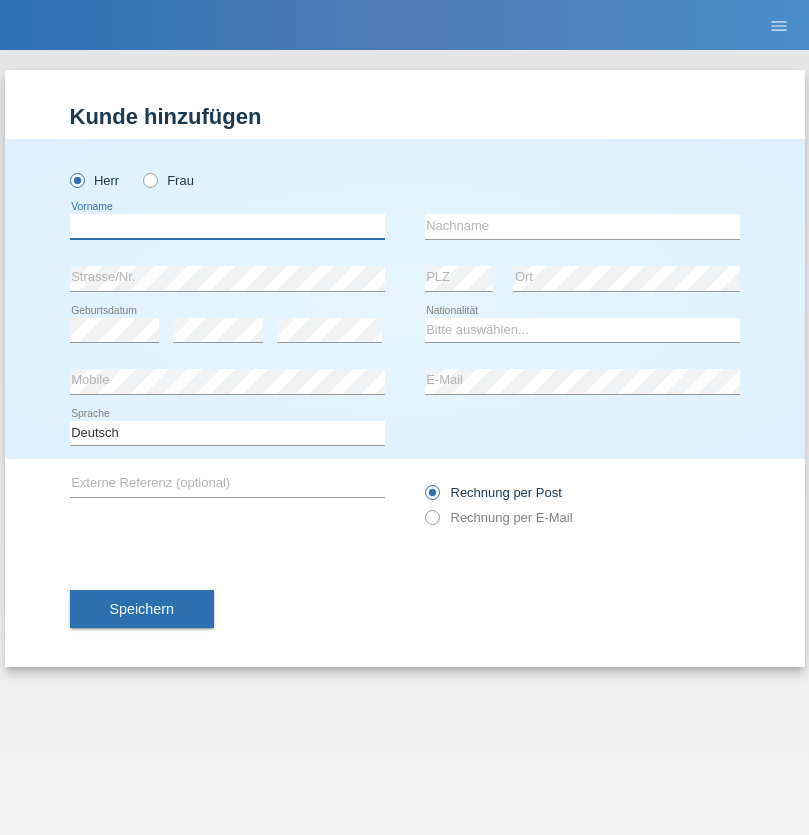 click at bounding box center (227, 226) 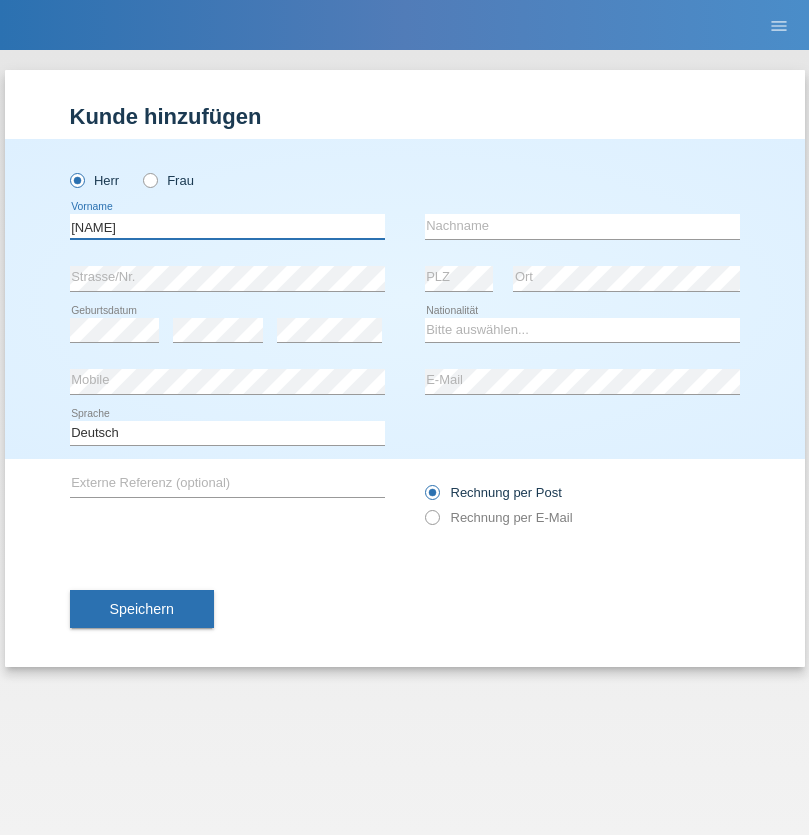 type on "Hugo" 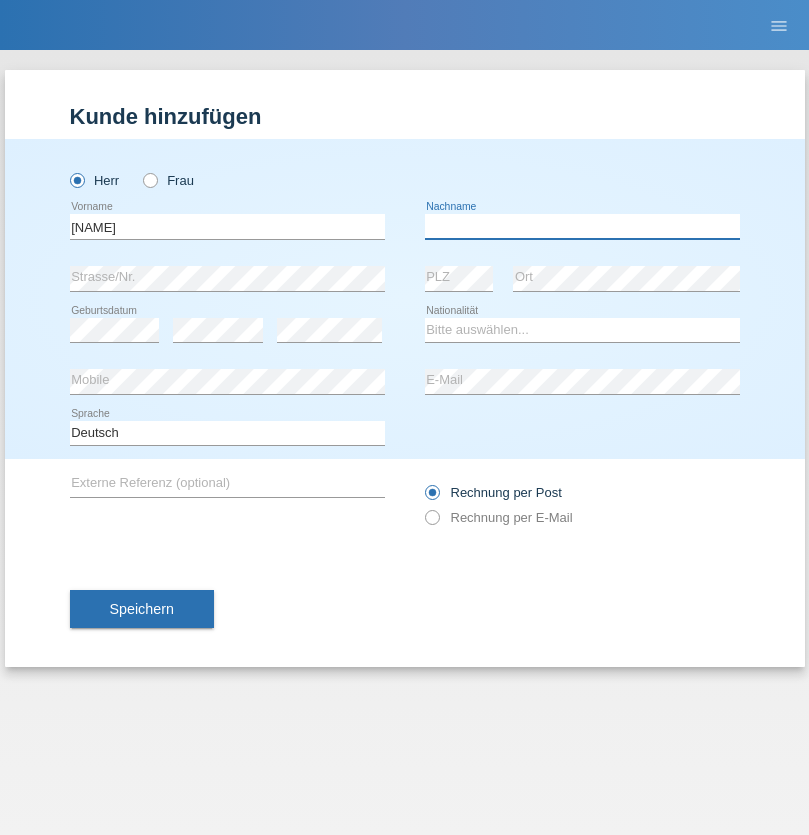 click at bounding box center [582, 226] 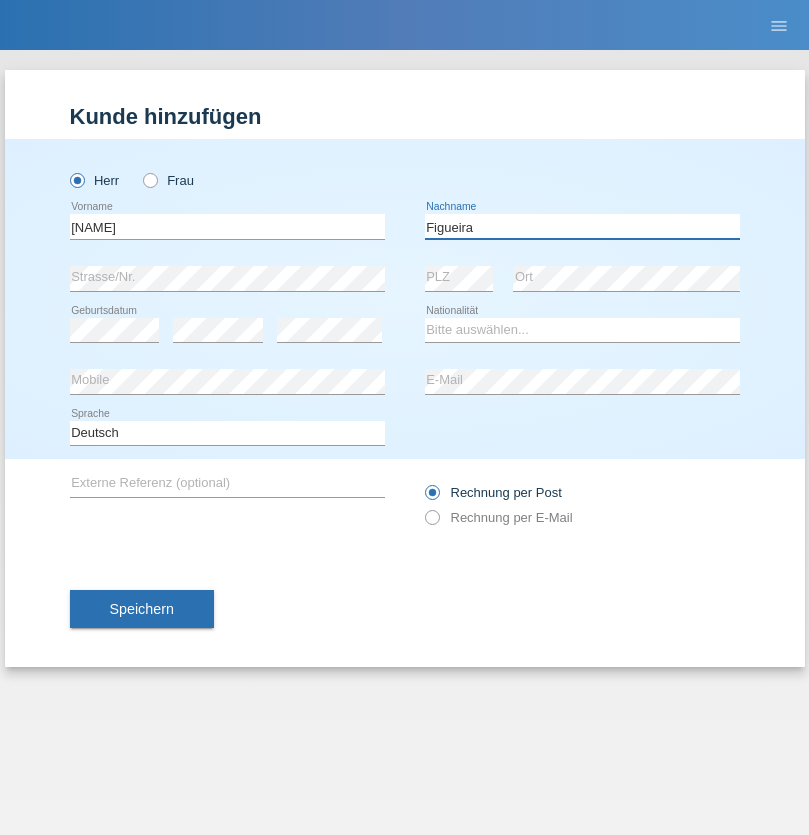 type on "Figueira" 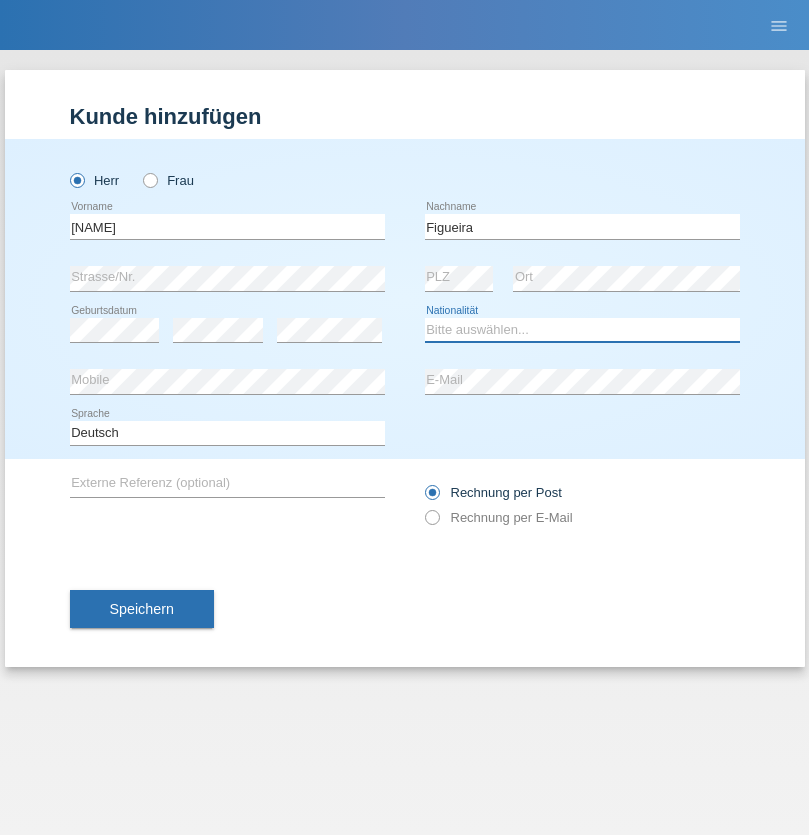 select on "PT" 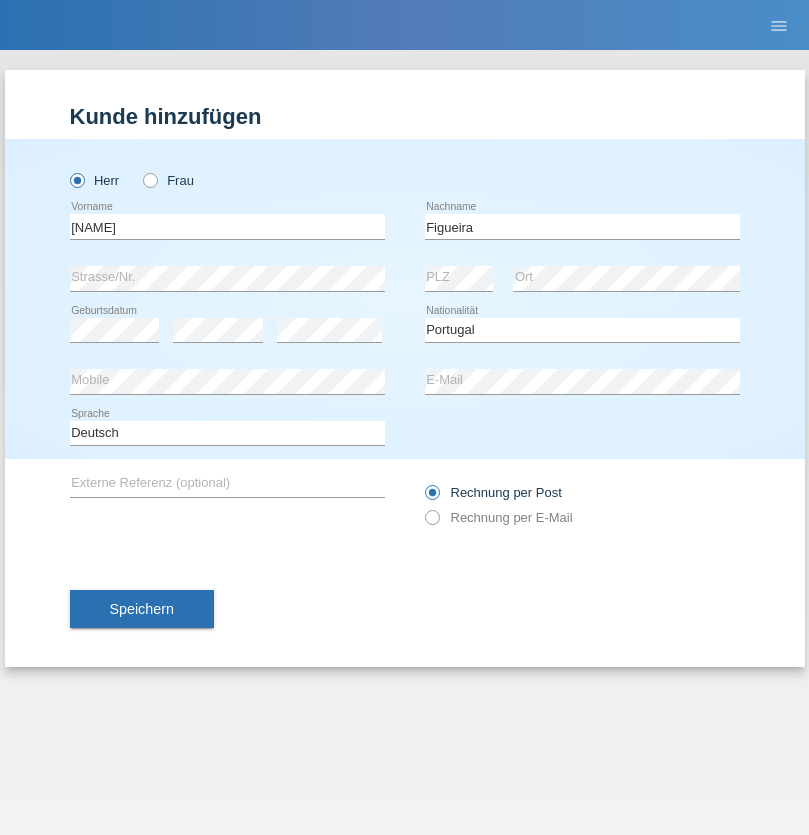 select on "C" 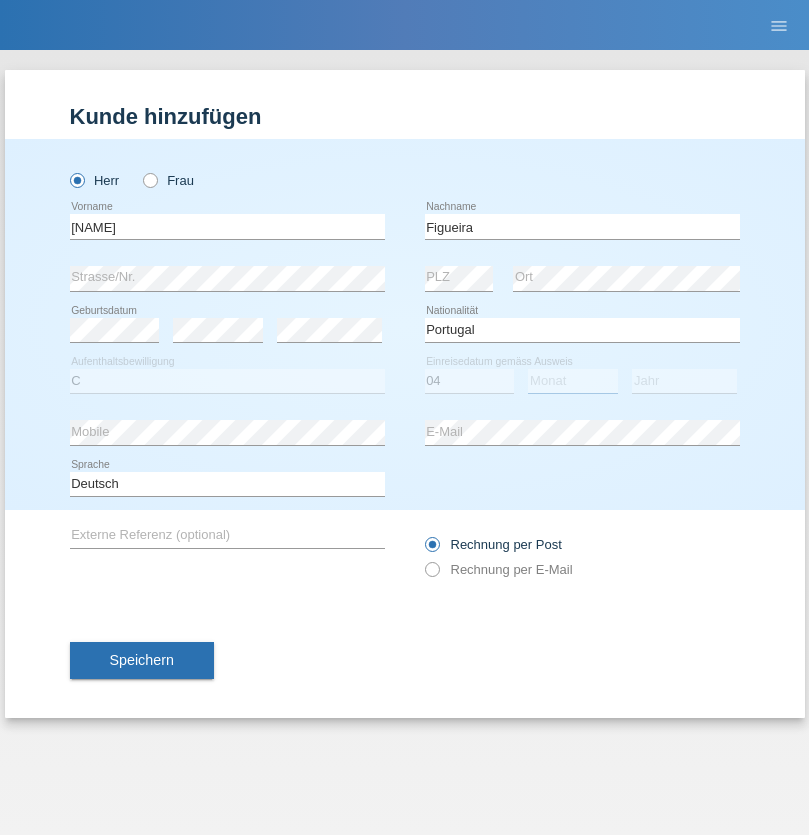 select on "02" 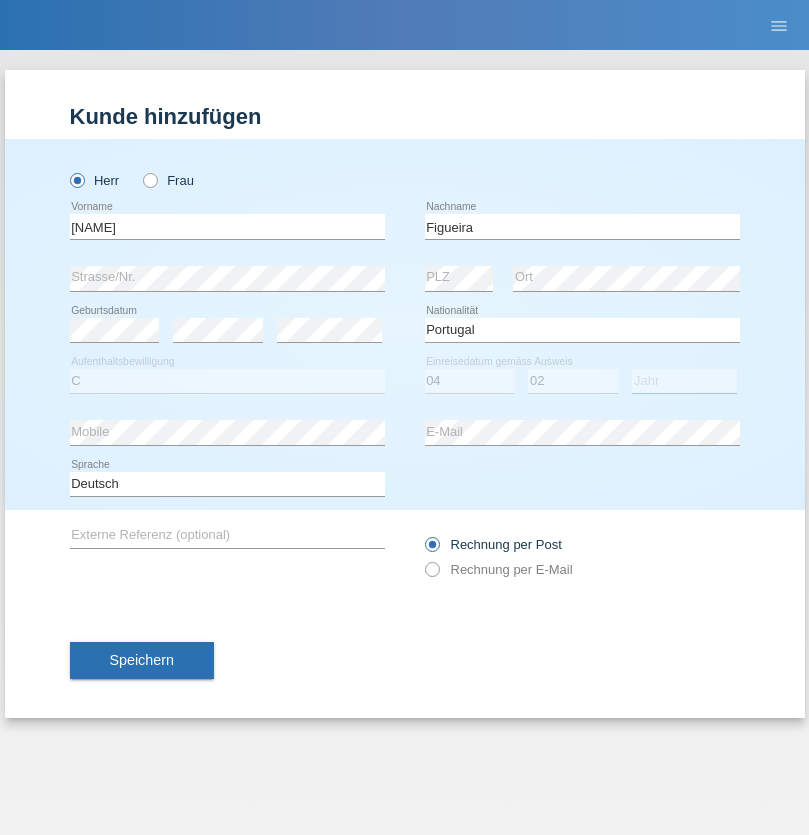 select on "2012" 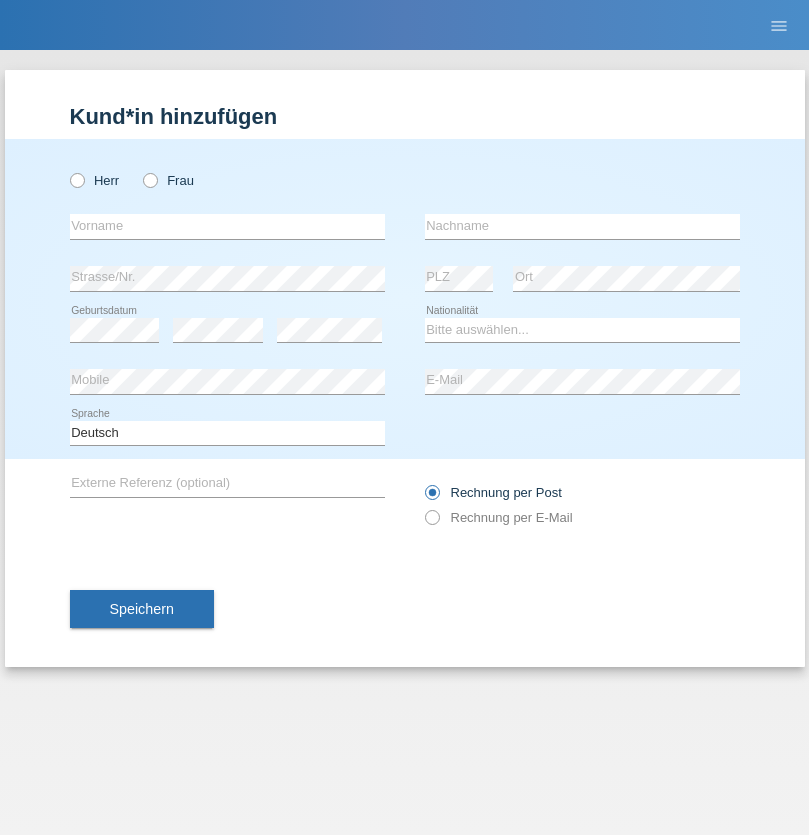scroll, scrollTop: 0, scrollLeft: 0, axis: both 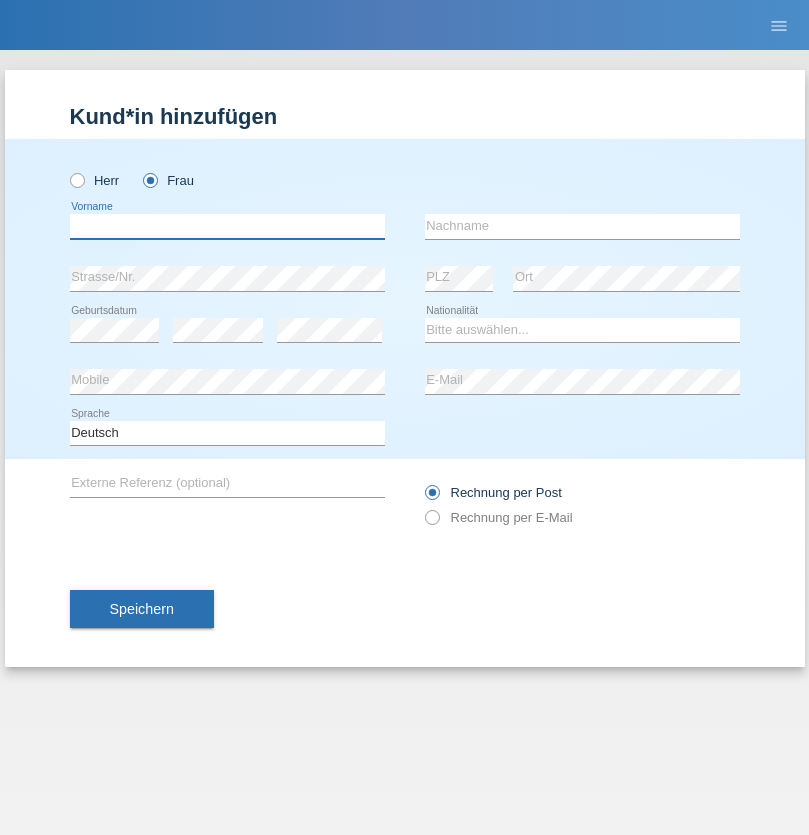 click at bounding box center (227, 226) 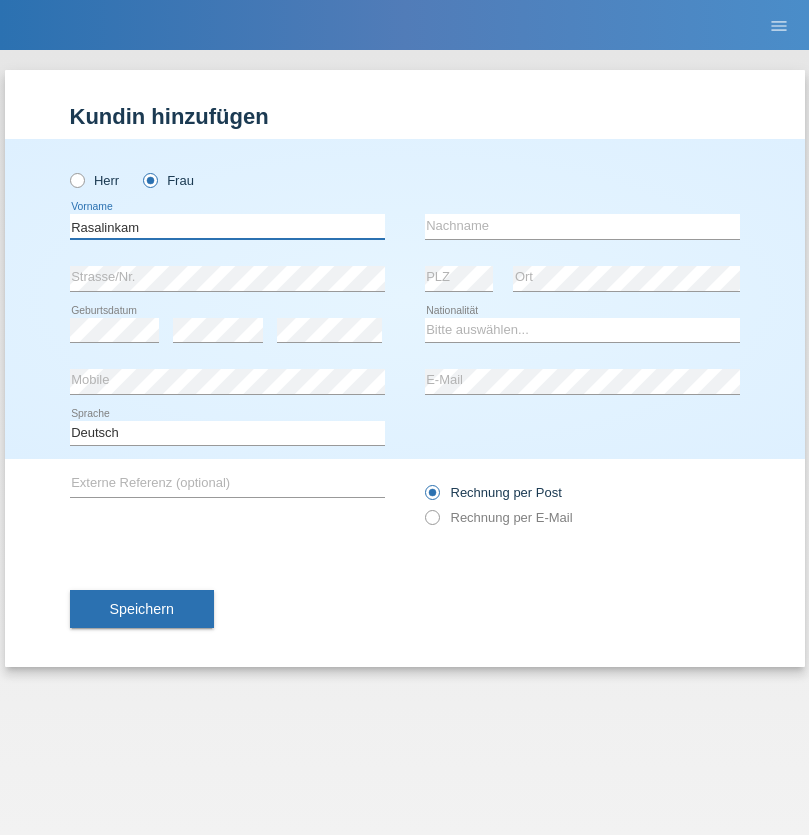 type on "Rasalinkam" 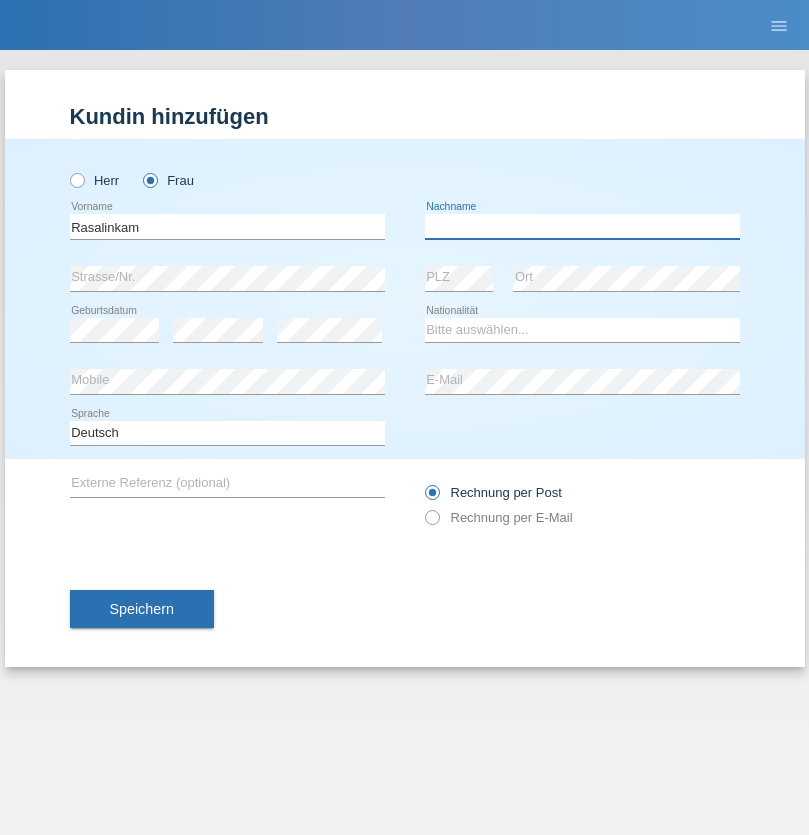 click at bounding box center [582, 226] 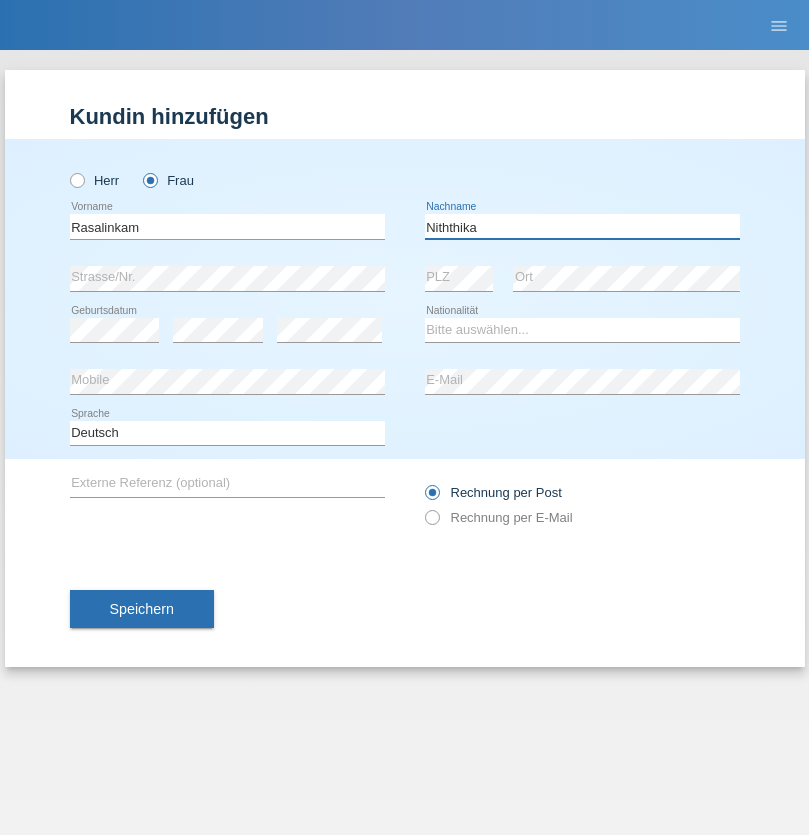type on "Niththika" 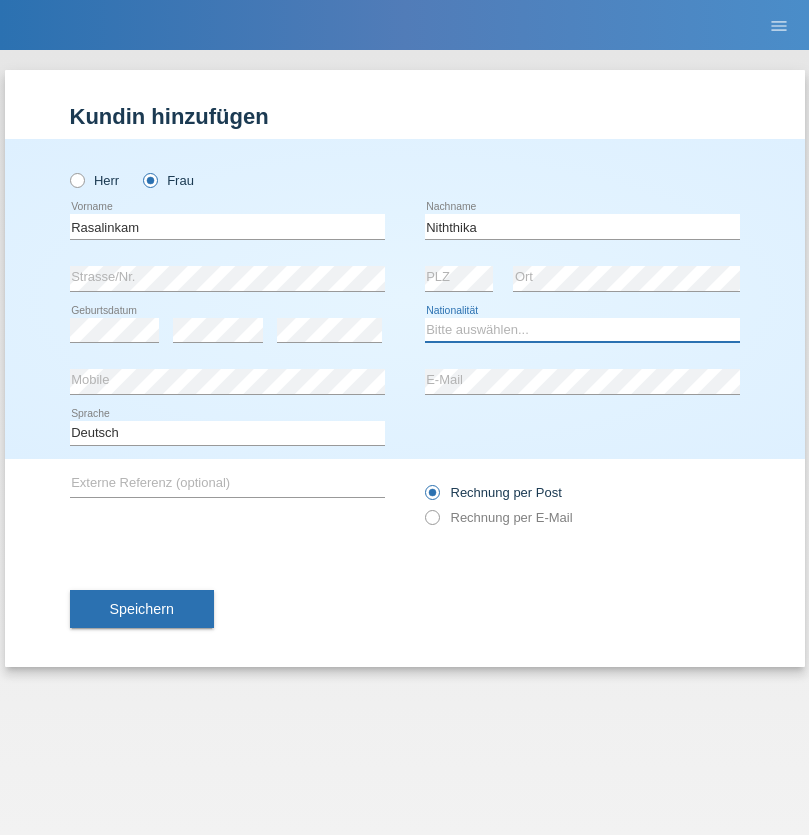 select on "LK" 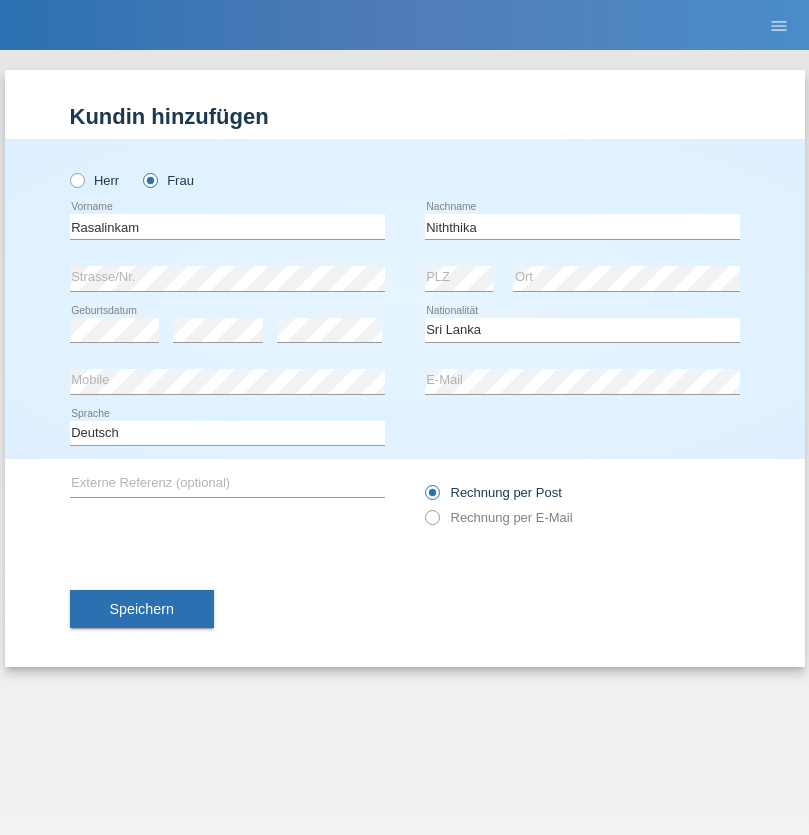 select on "C" 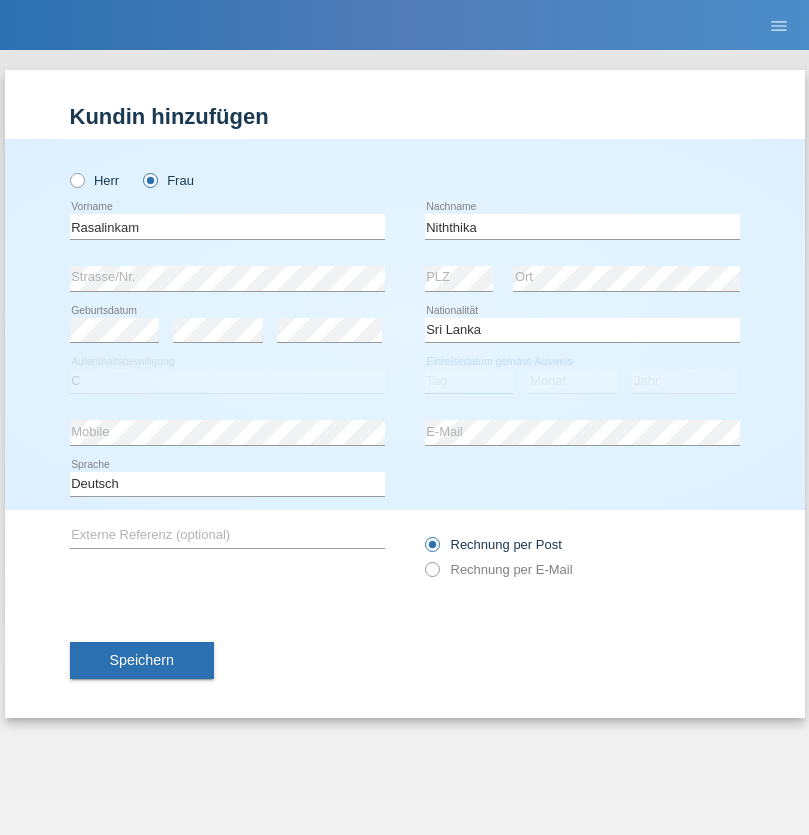 select on "03" 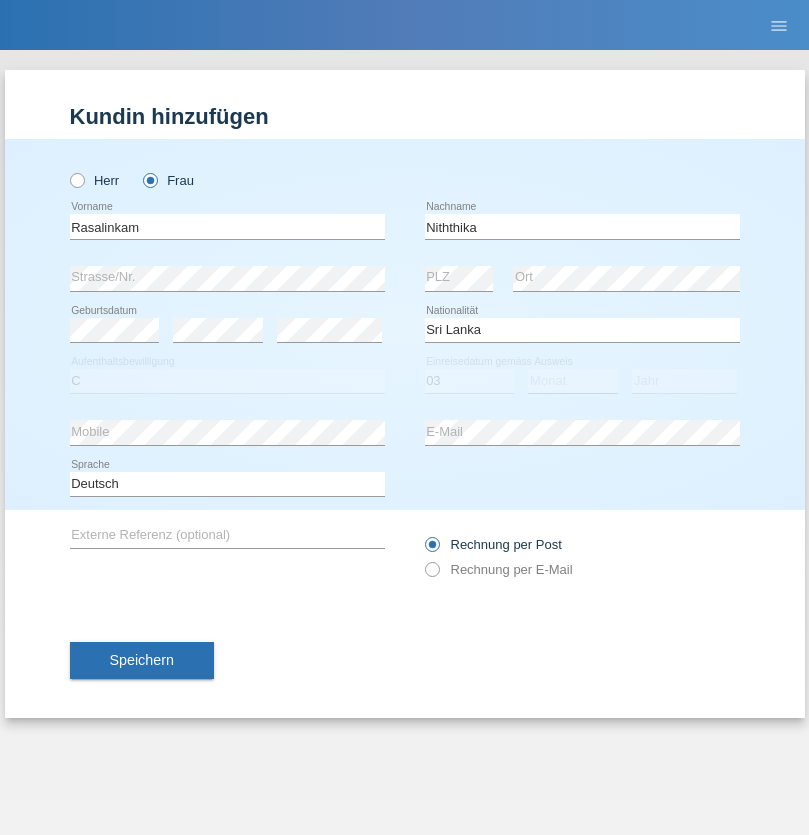select on "08" 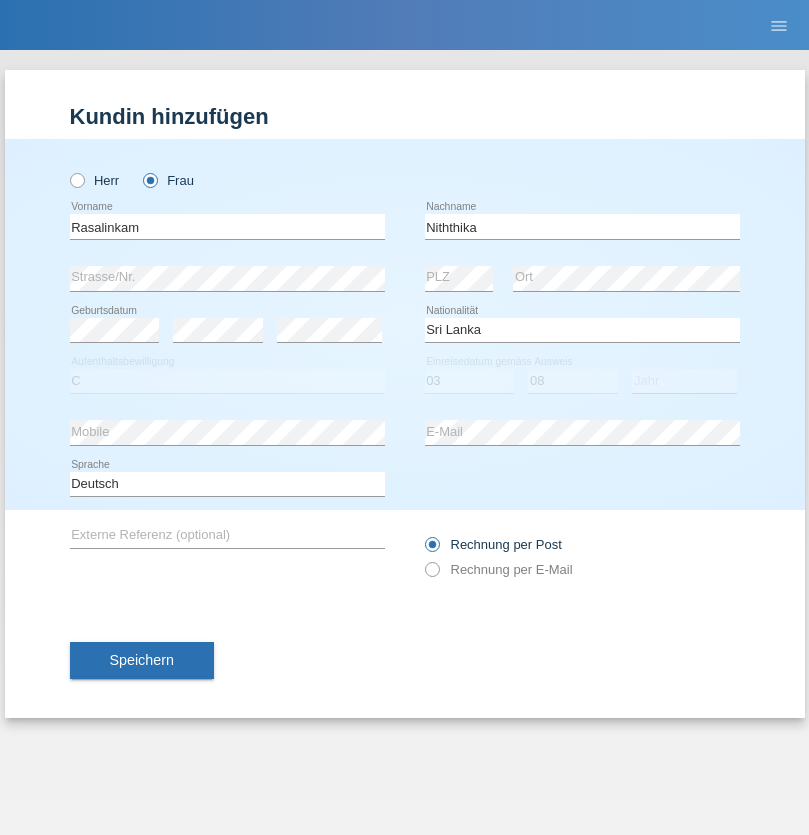 select on "2021" 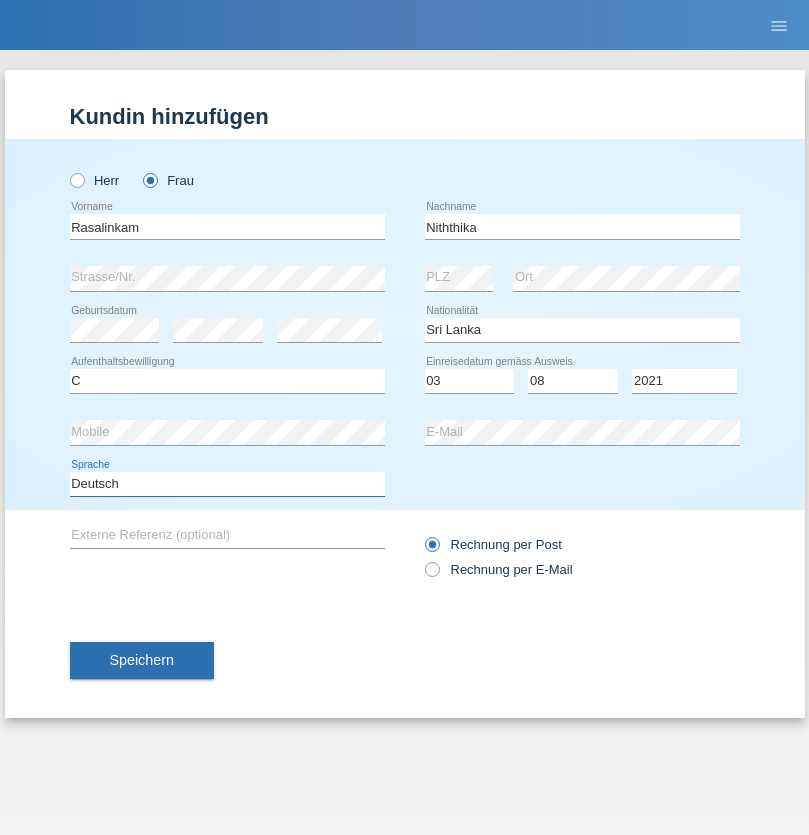 select on "en" 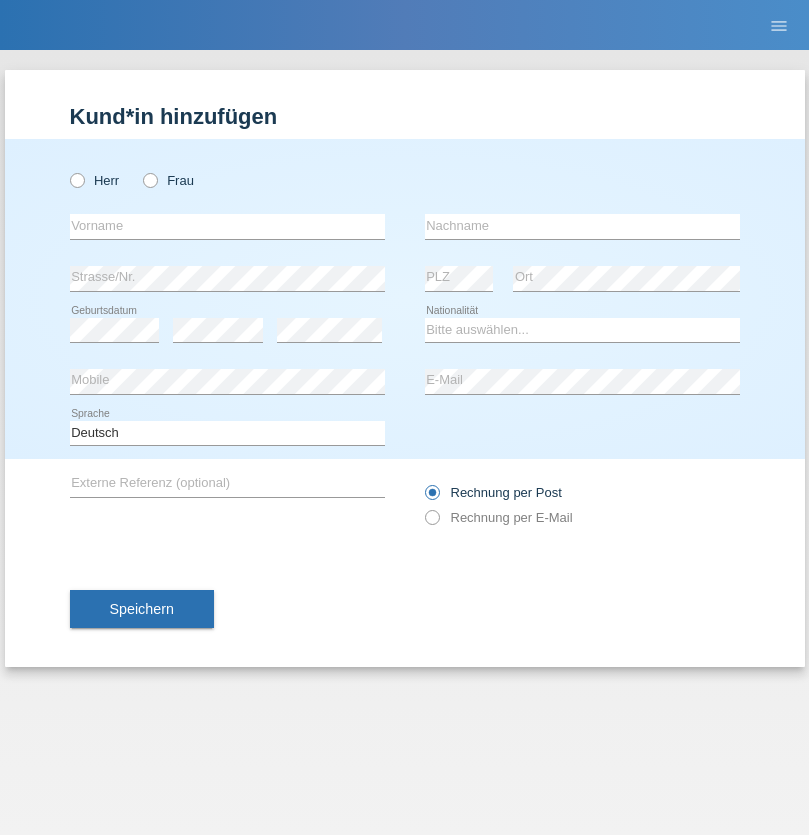 scroll, scrollTop: 0, scrollLeft: 0, axis: both 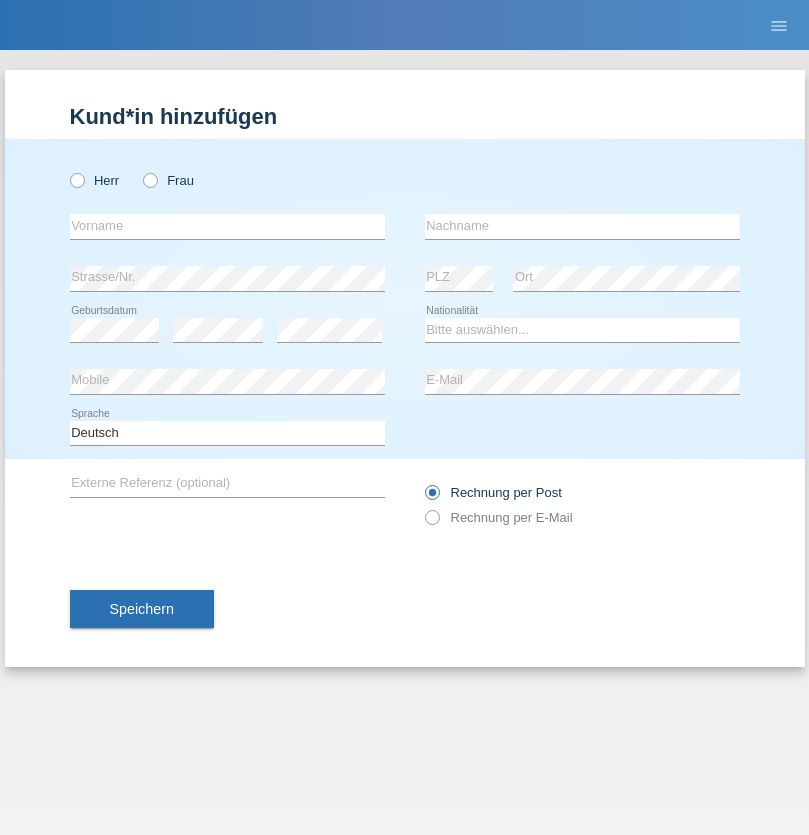 radio on "true" 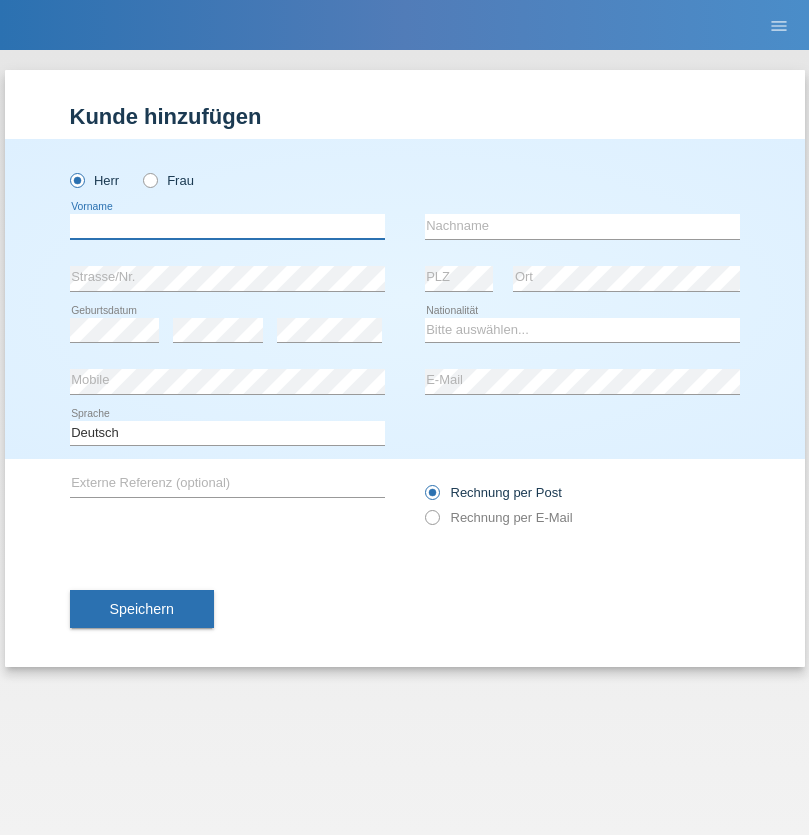 click at bounding box center (227, 226) 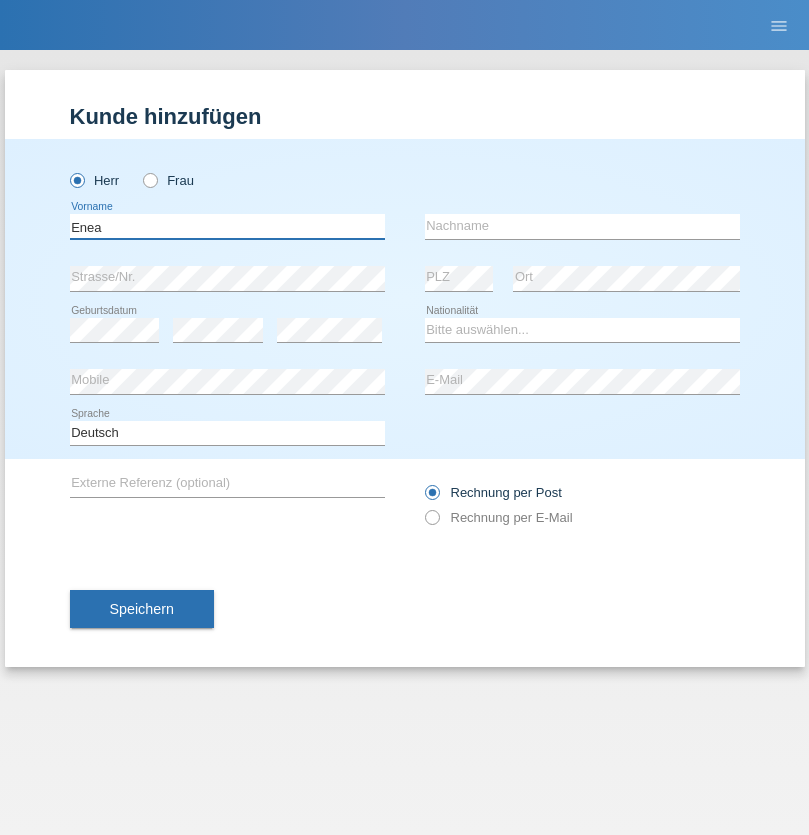 type on "Enea" 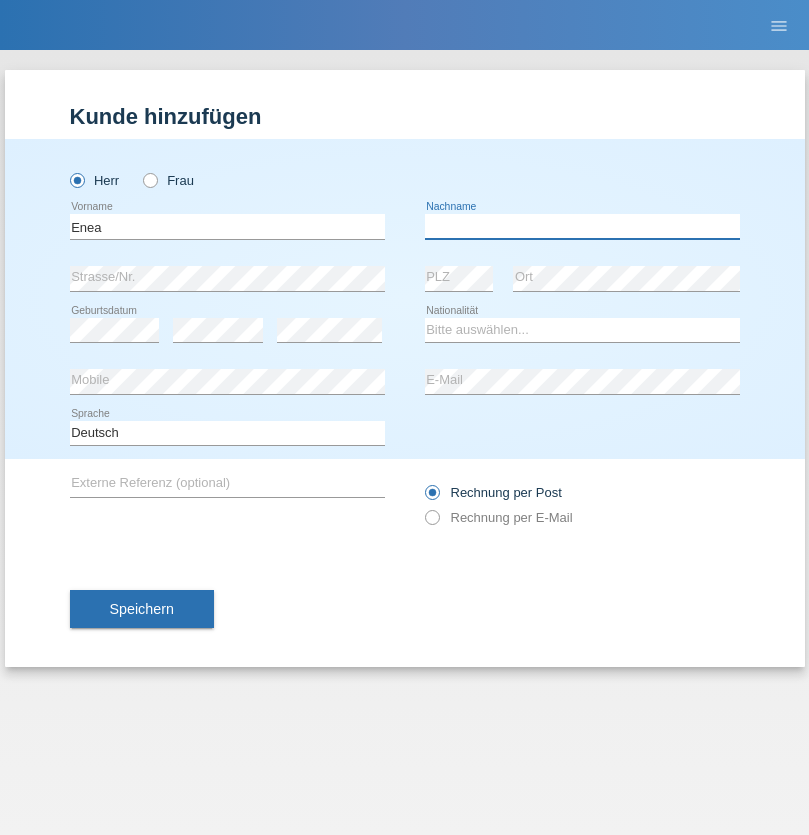 click at bounding box center (582, 226) 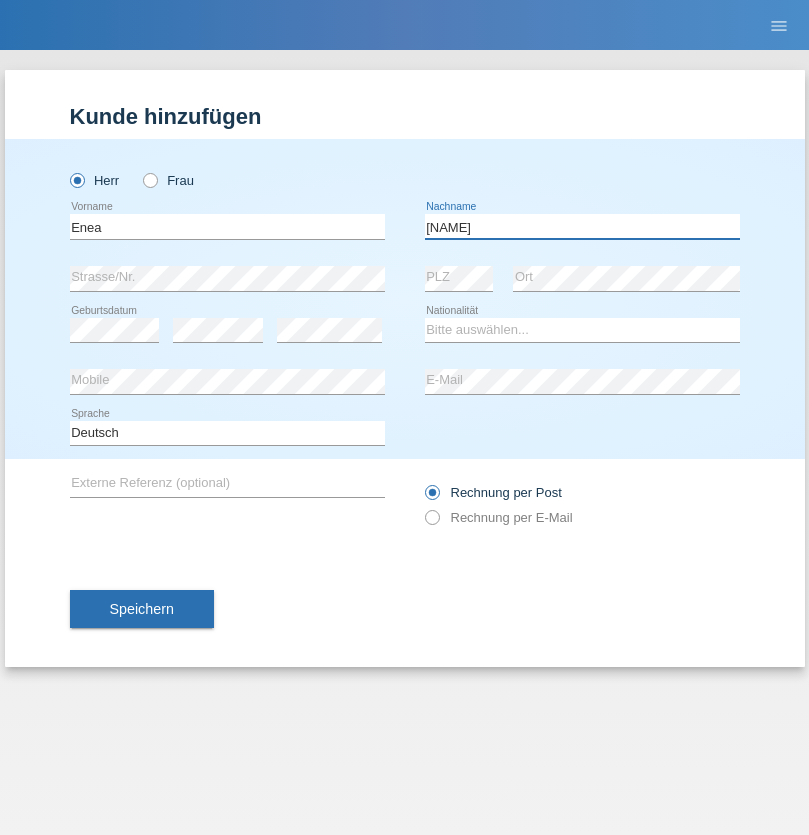 type on "[NAME]" 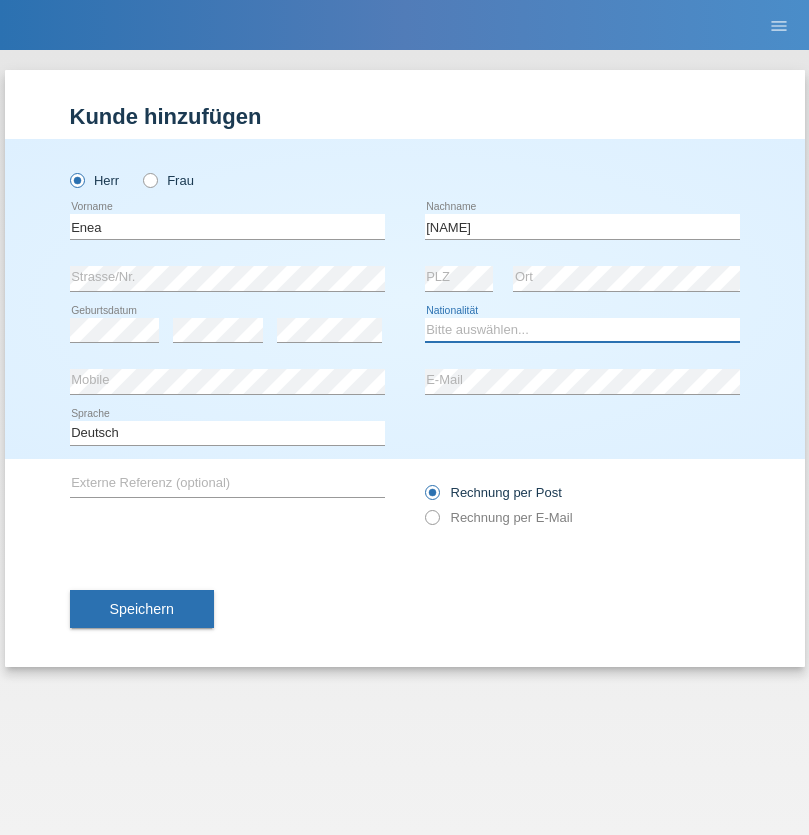 select on "OM" 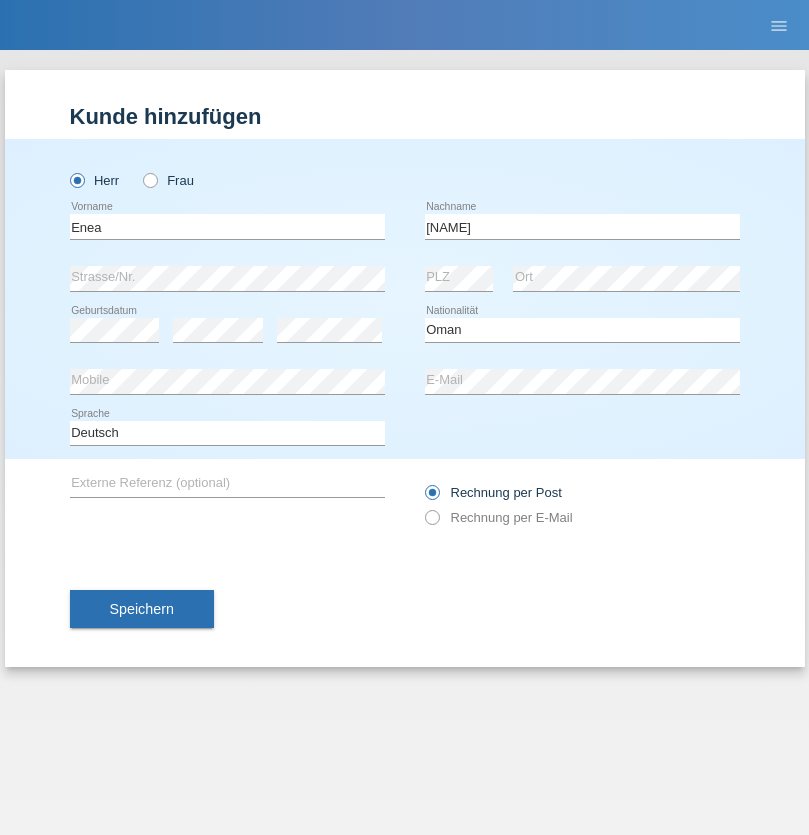 select on "C" 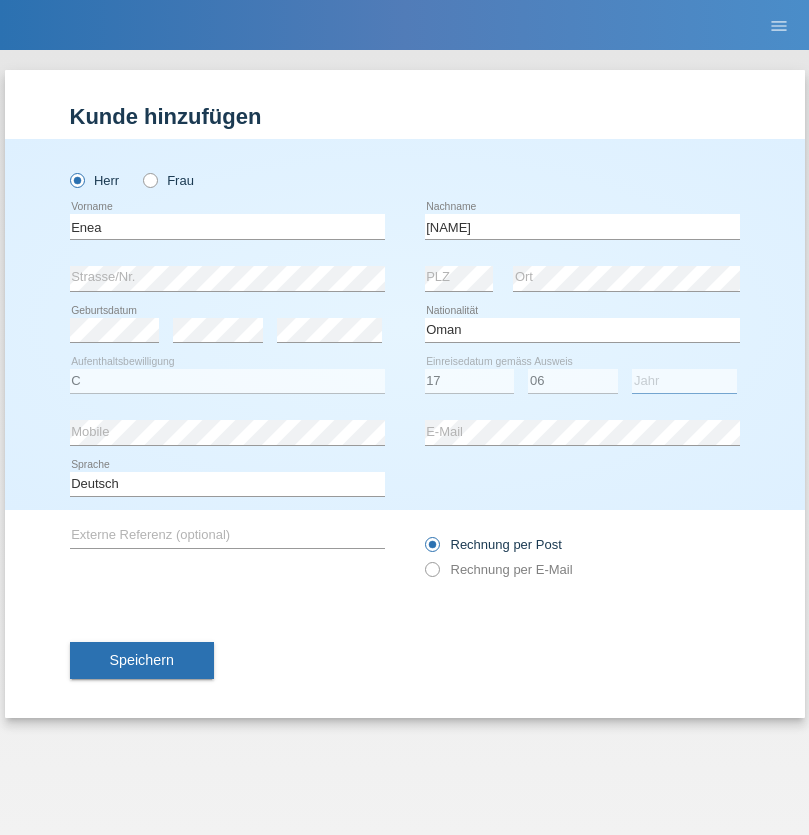 select on "2021" 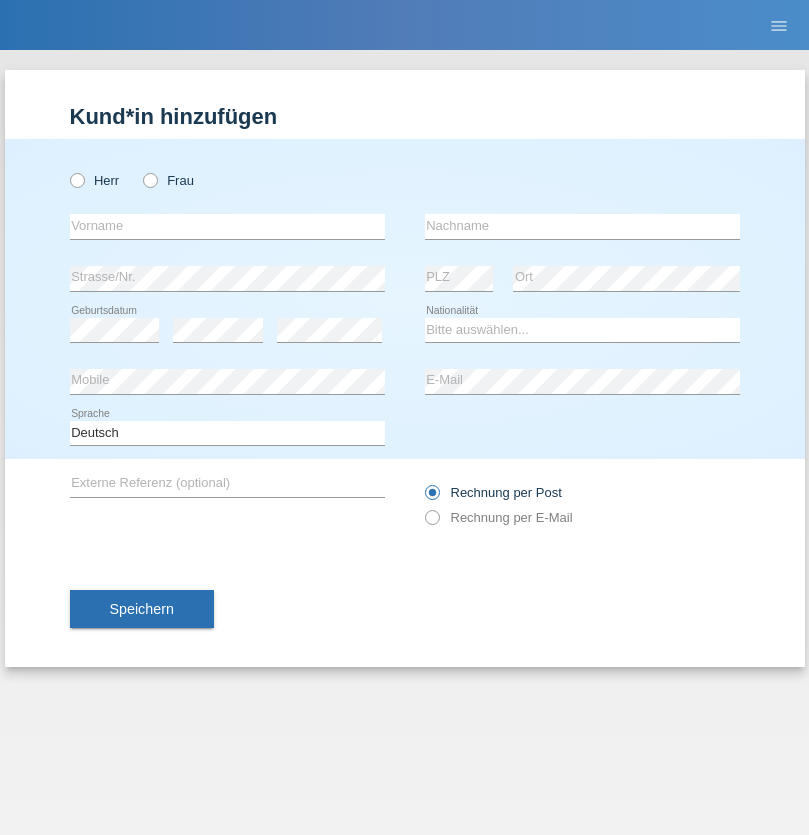 scroll, scrollTop: 0, scrollLeft: 0, axis: both 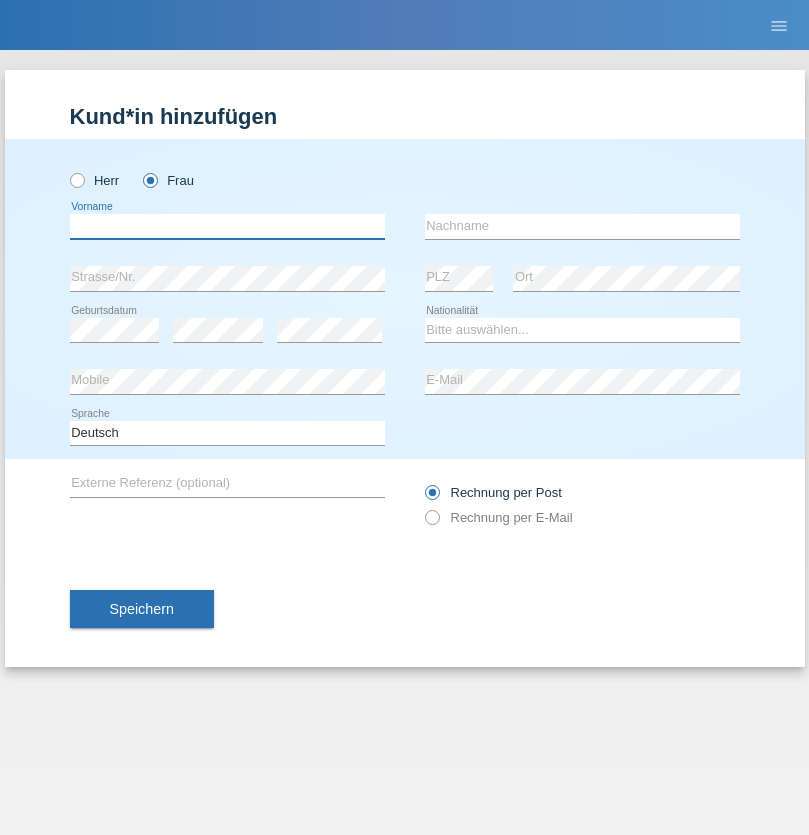 click at bounding box center [227, 226] 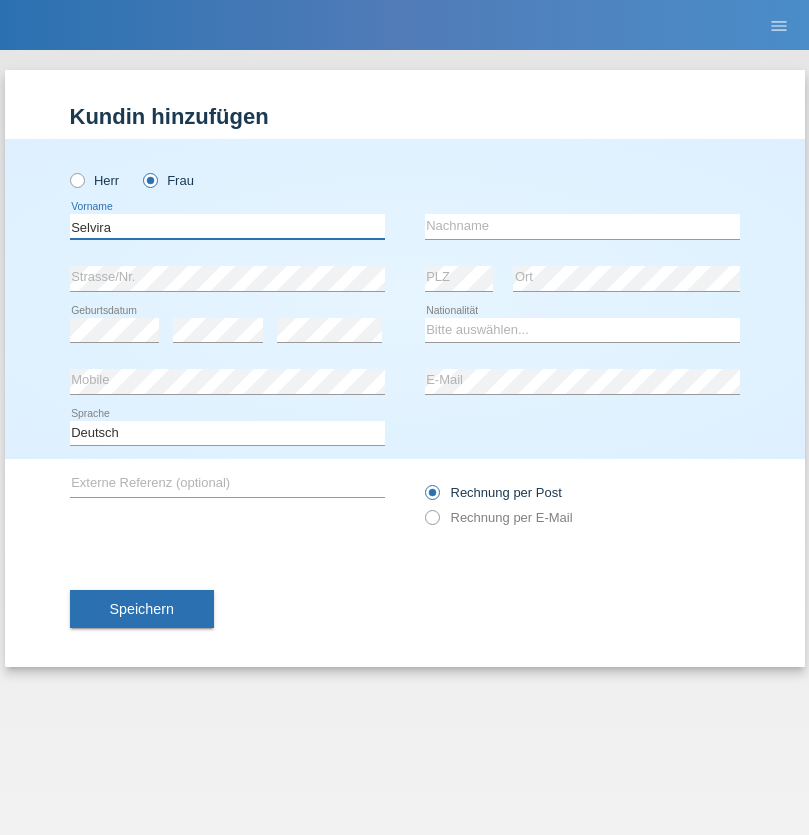 type on "Selvira" 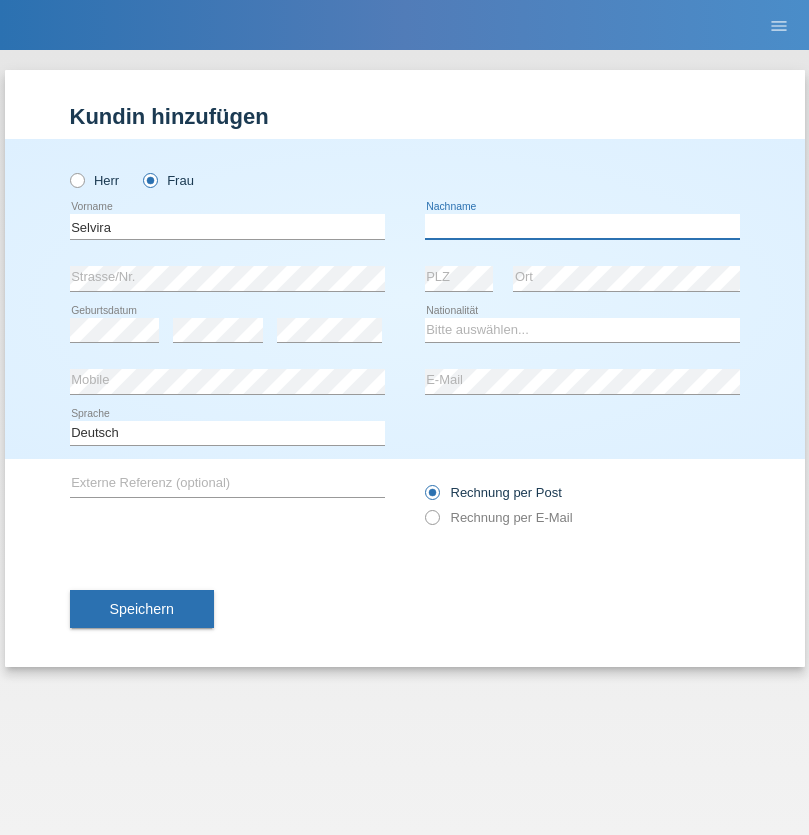 click at bounding box center [582, 226] 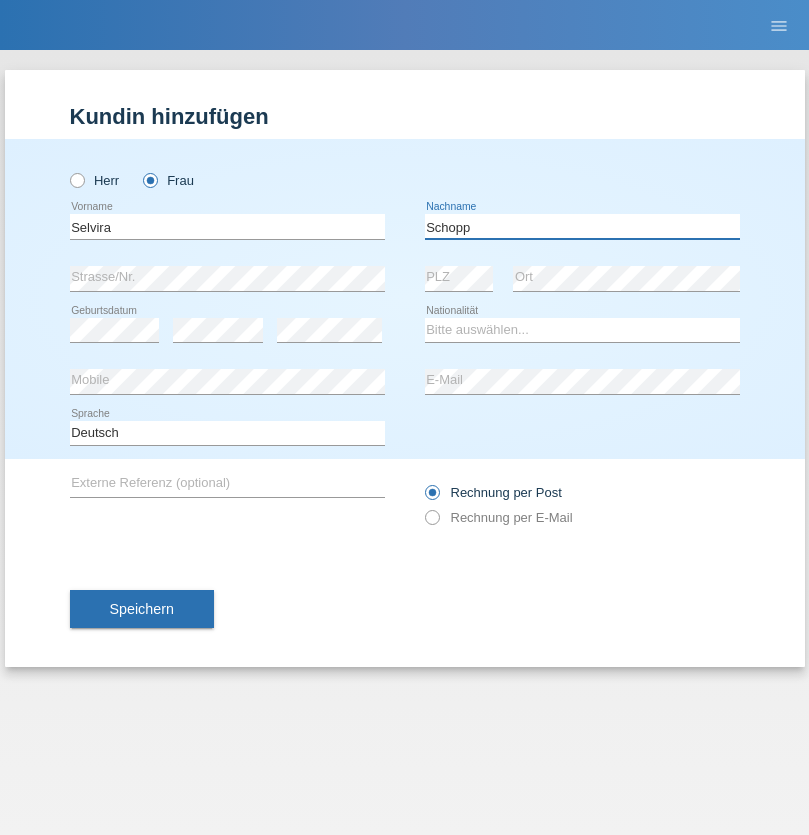 type on "Schopp" 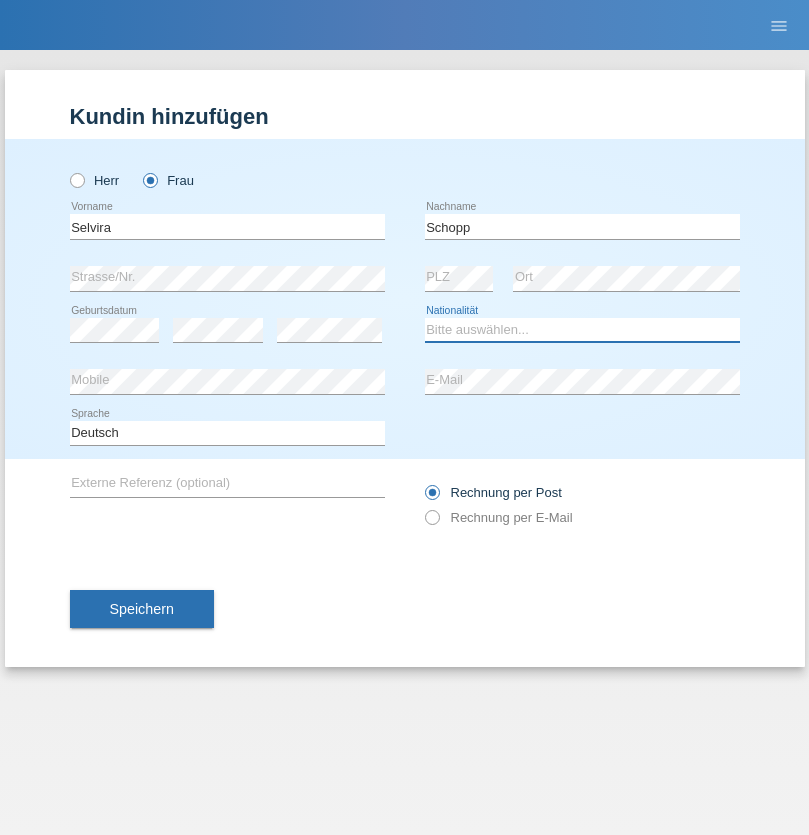 select on "CH" 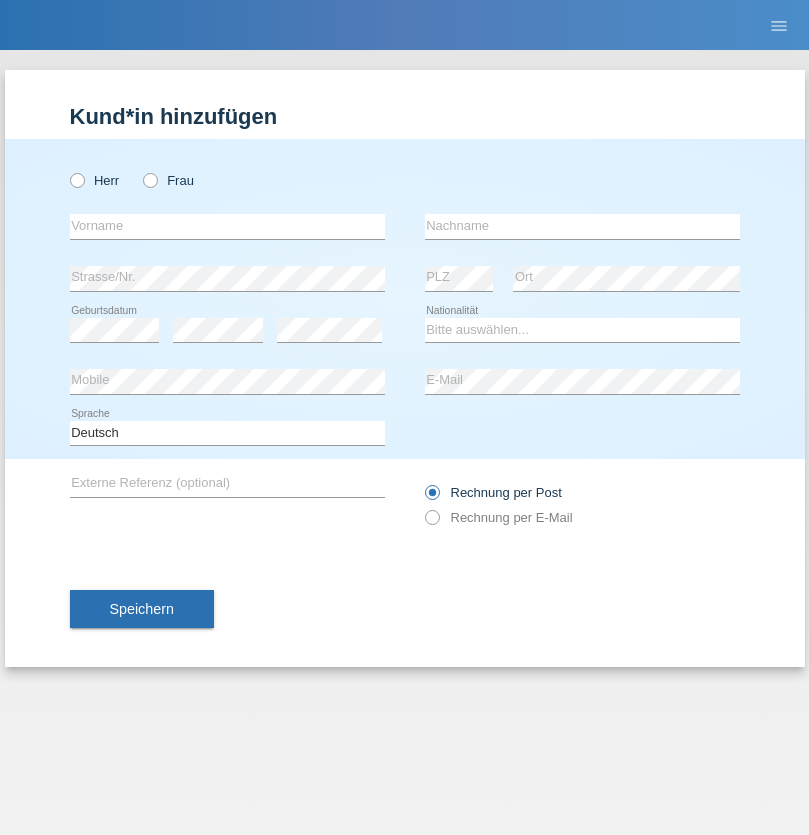 scroll, scrollTop: 0, scrollLeft: 0, axis: both 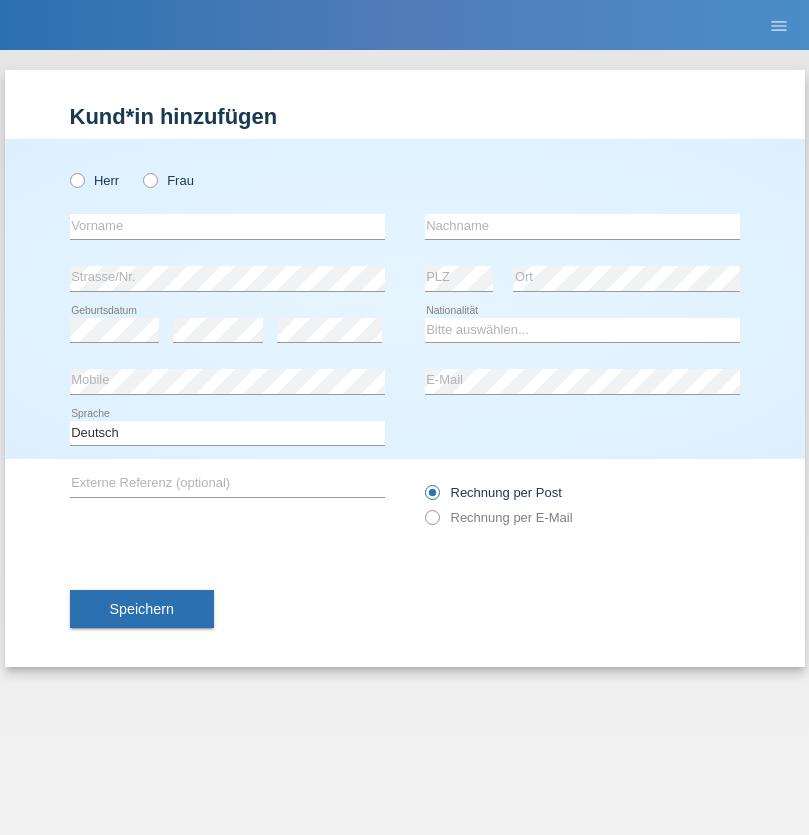 radio on "true" 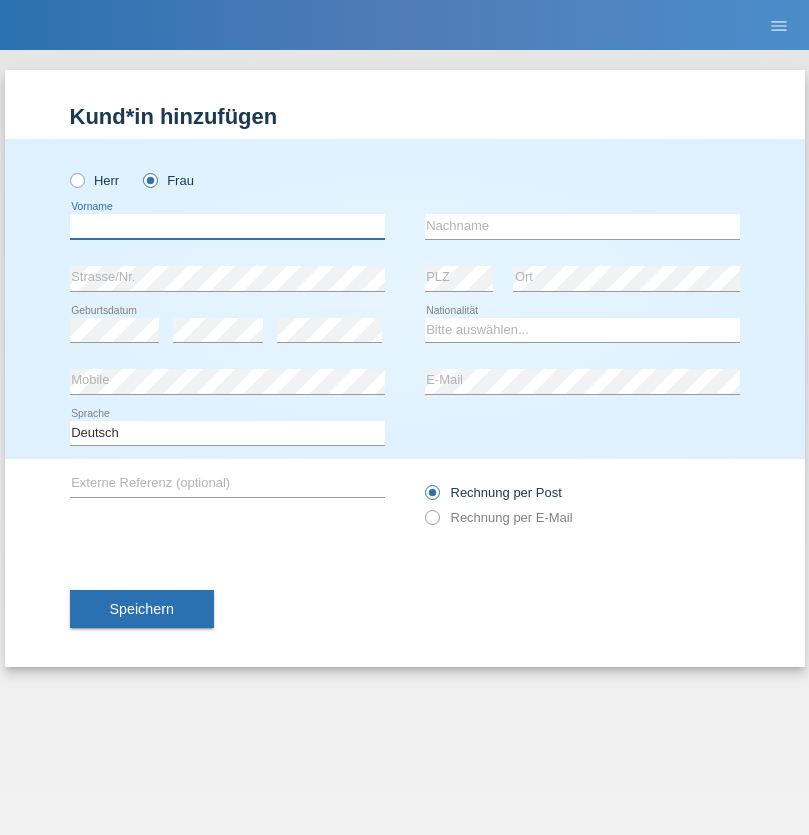 click at bounding box center (227, 226) 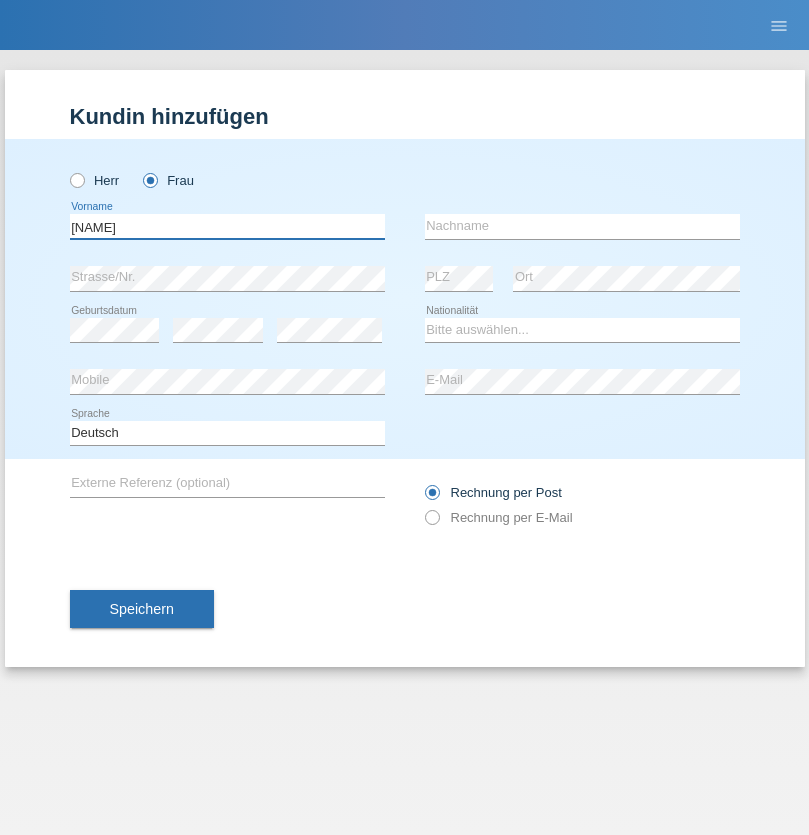 type on "MICHAELA" 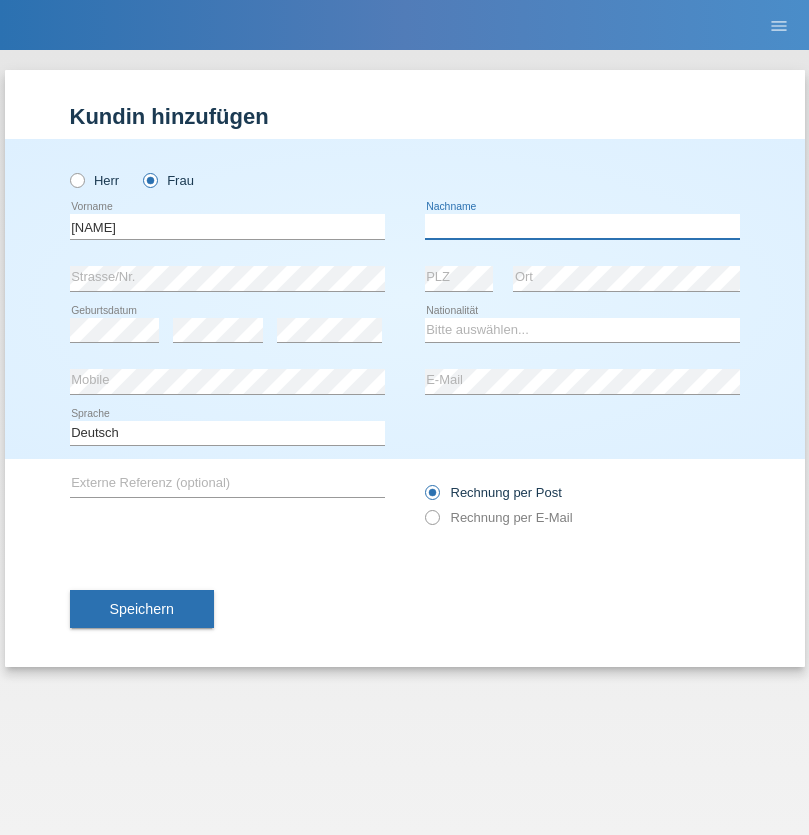 click at bounding box center (582, 226) 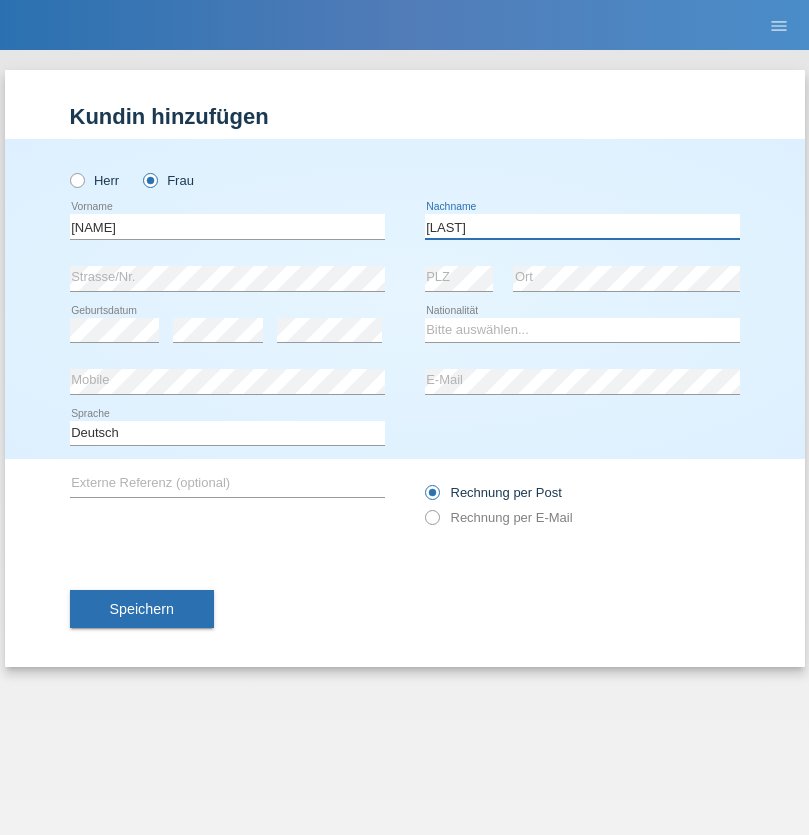 type on "BERNATOVA" 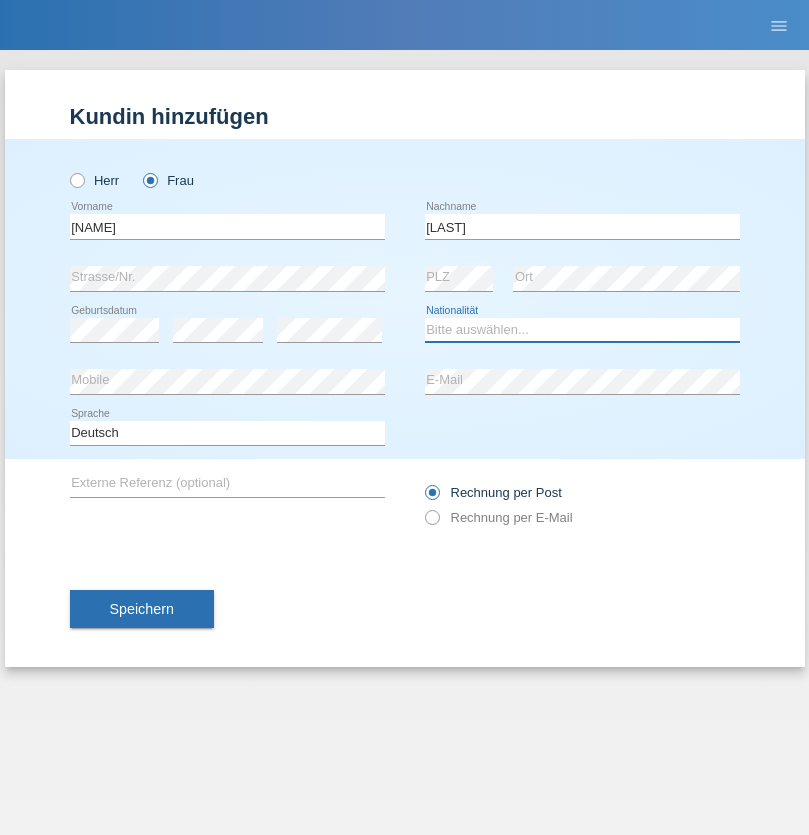 select on "SK" 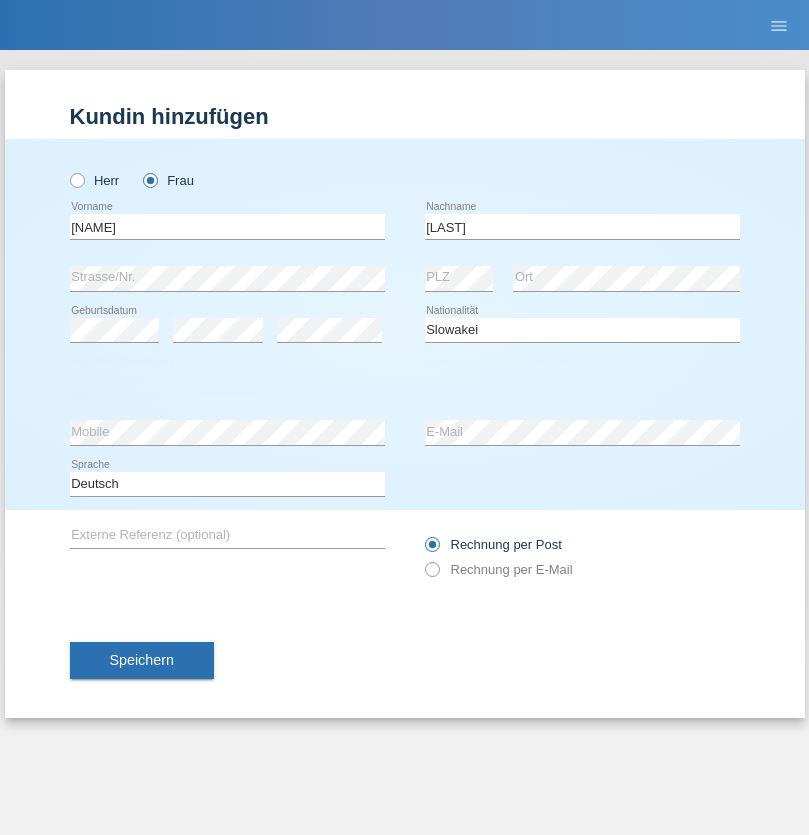 select on "C" 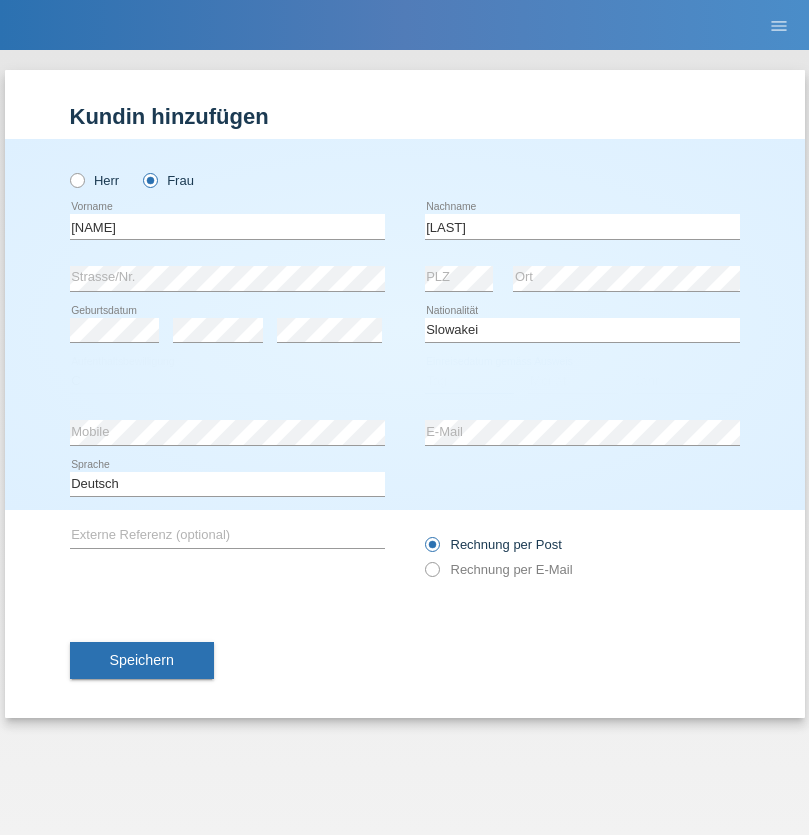 select on "05" 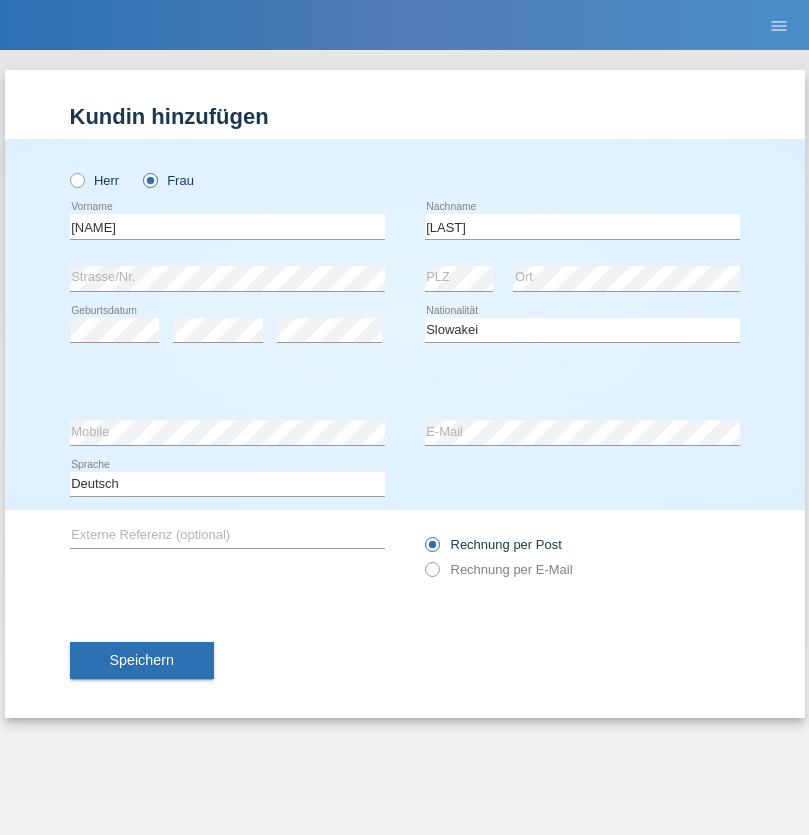 select on "04" 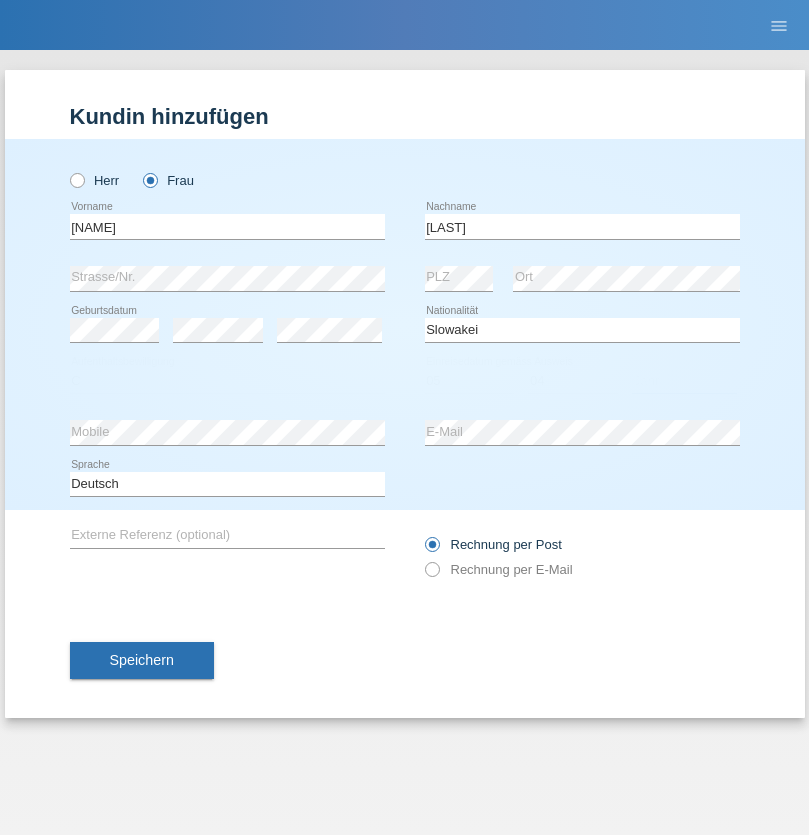 select on "2014" 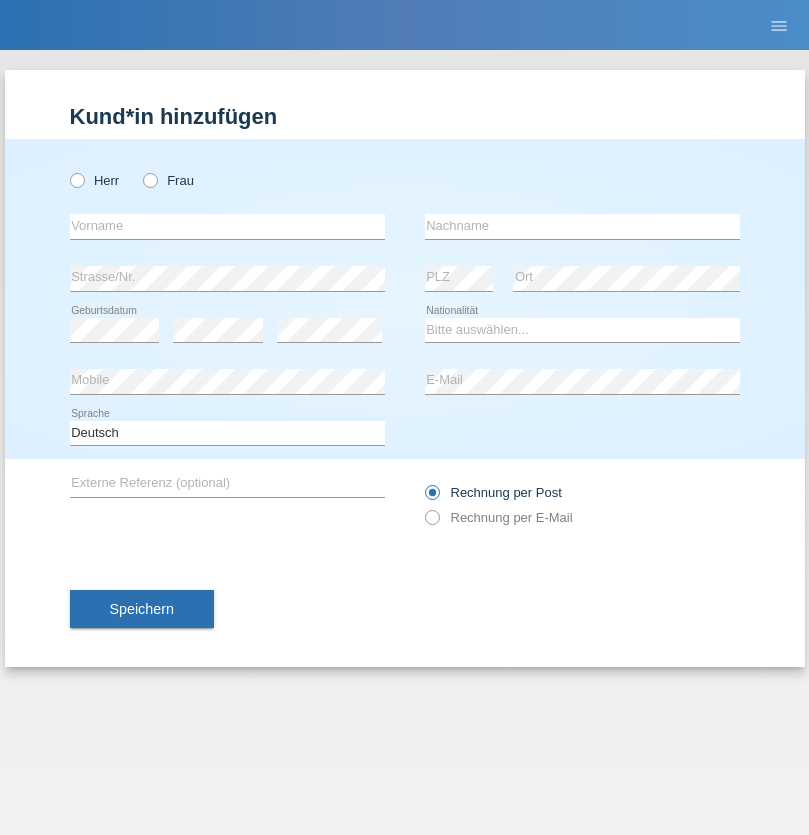 scroll, scrollTop: 0, scrollLeft: 0, axis: both 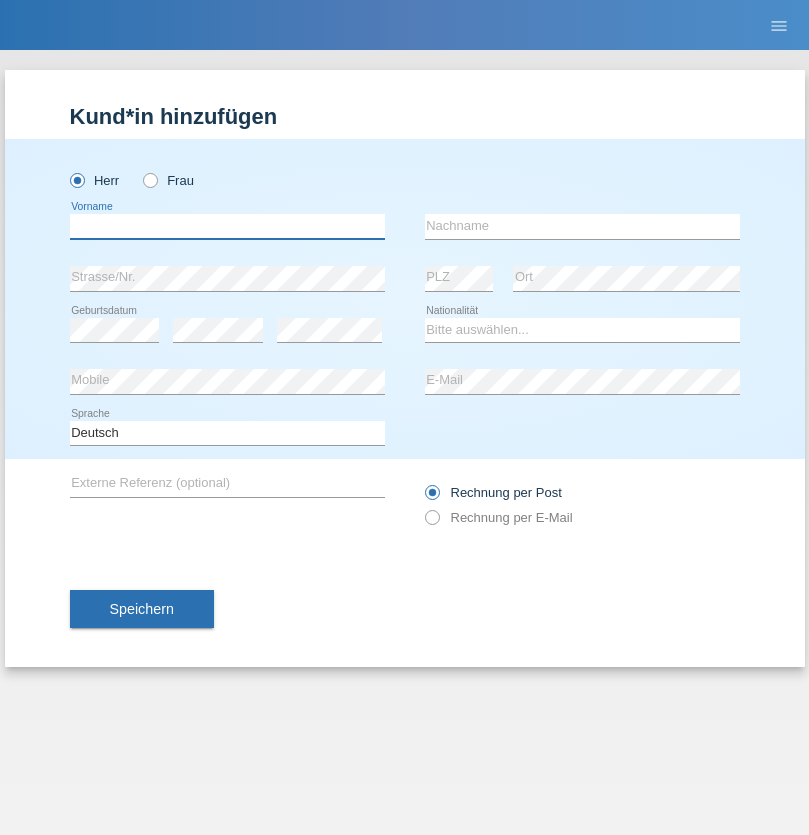 click at bounding box center (227, 226) 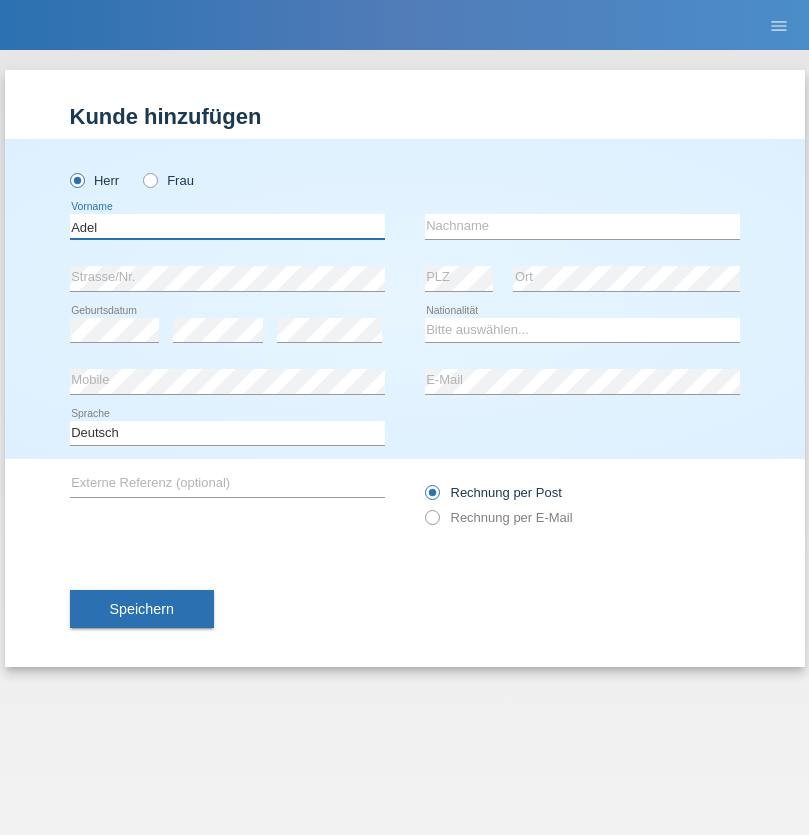 type on "Adel" 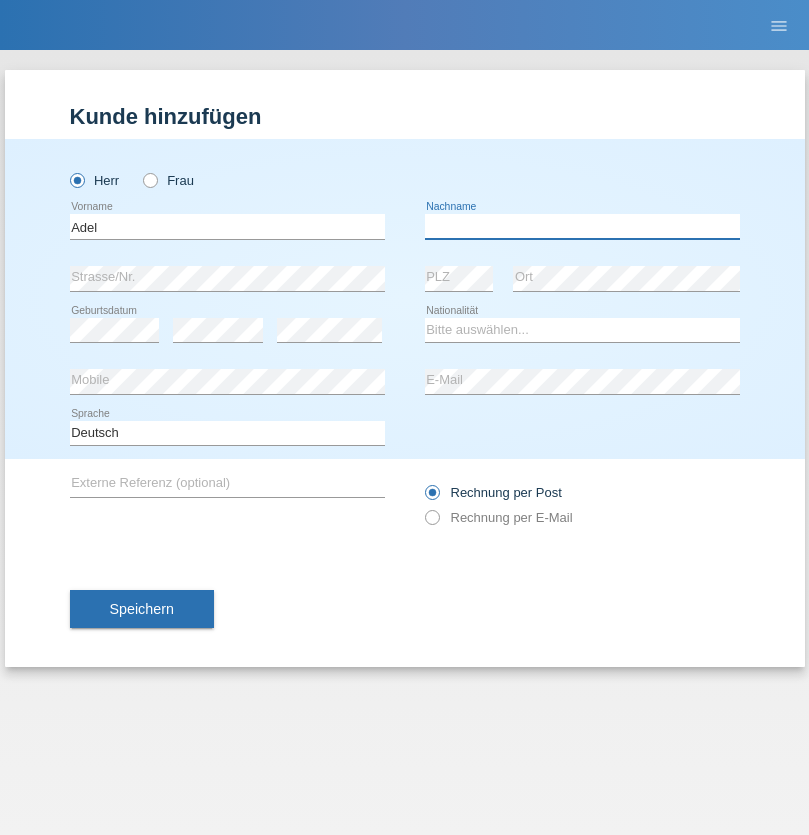 click at bounding box center (582, 226) 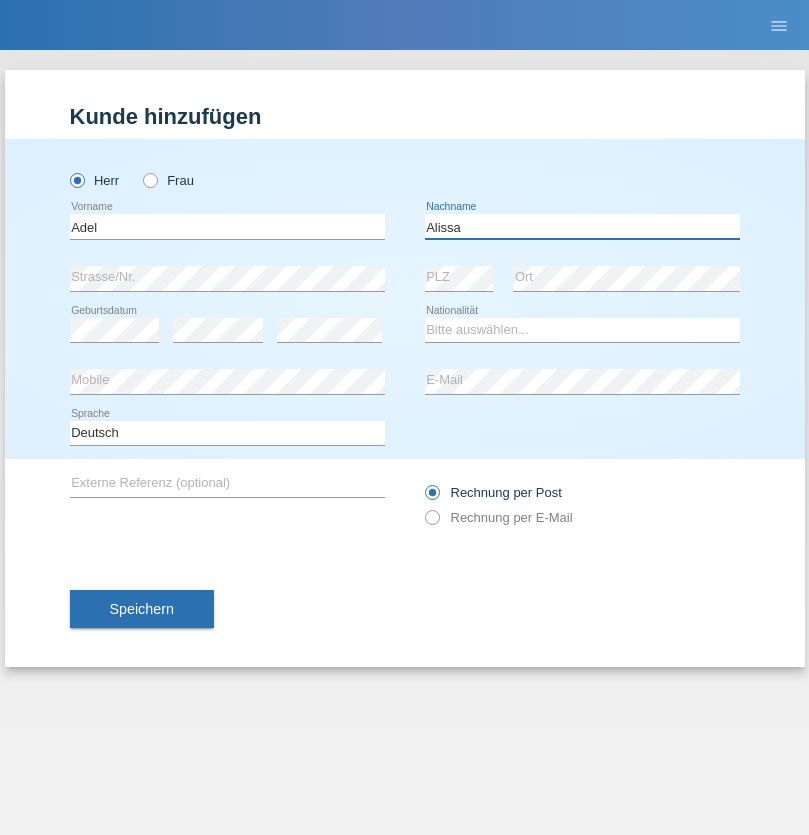 type on "Alissa" 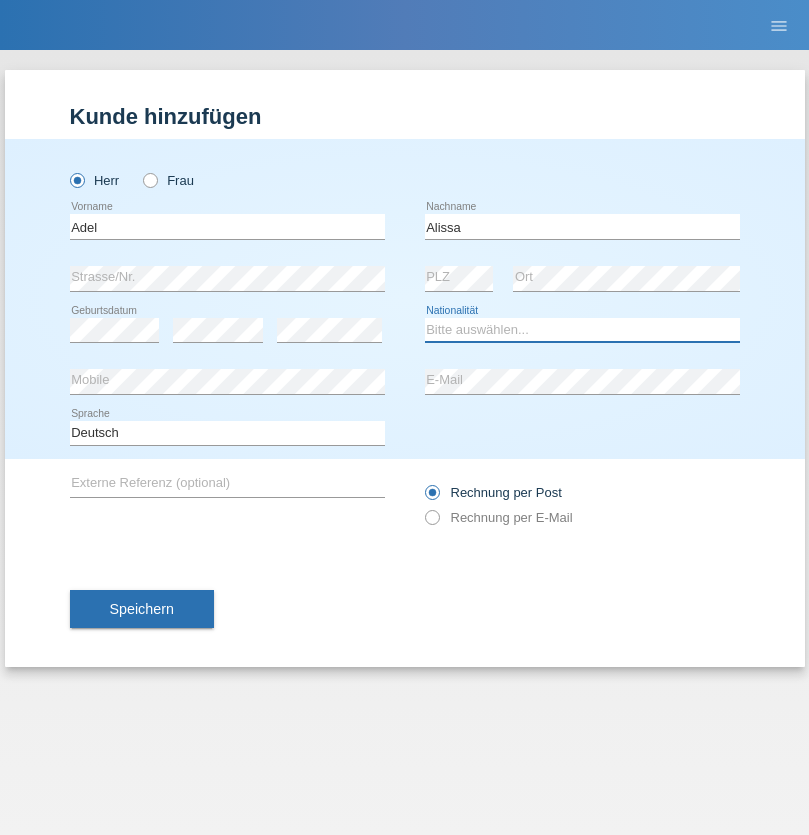 select on "SY" 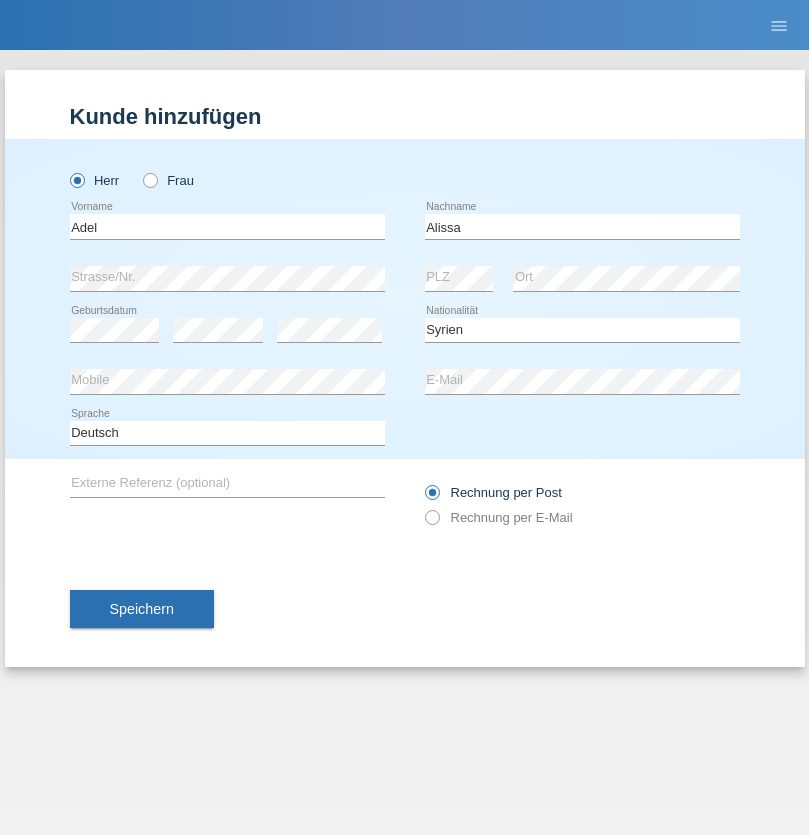 select on "C" 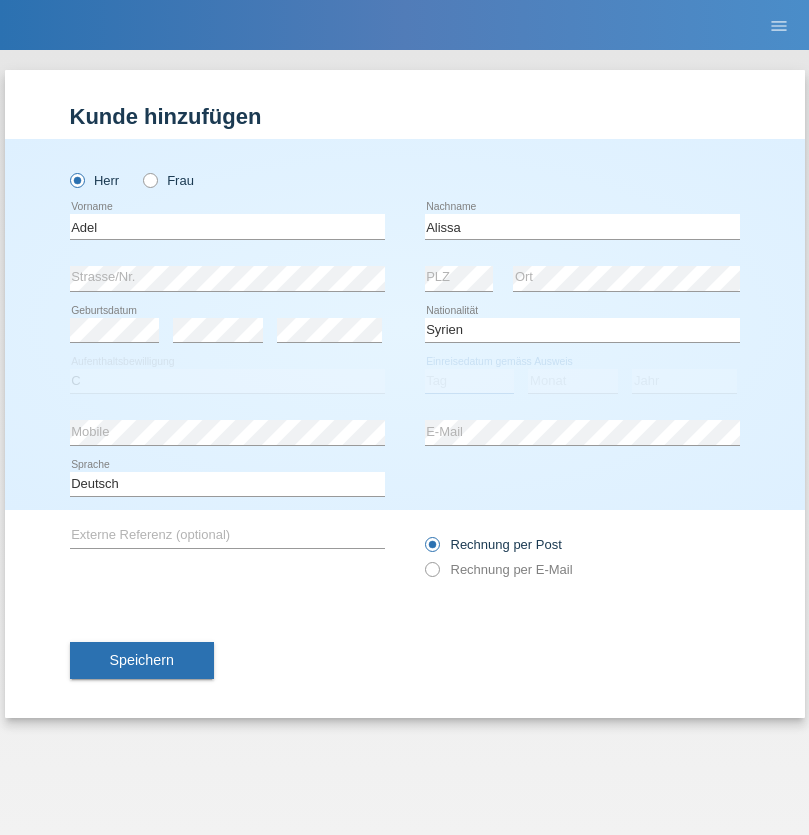 select on "20" 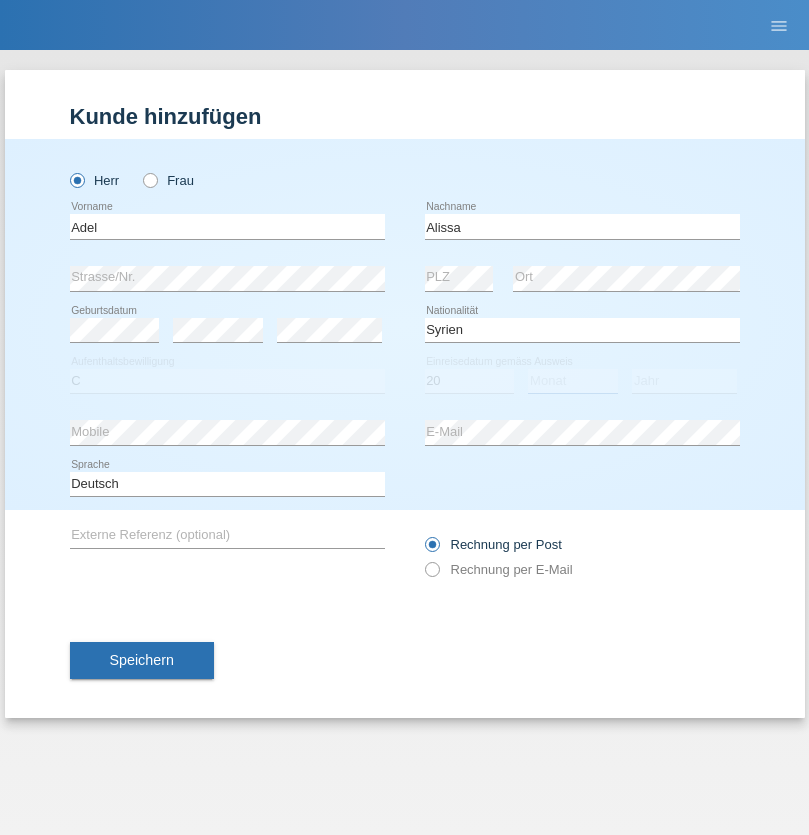 select on "09" 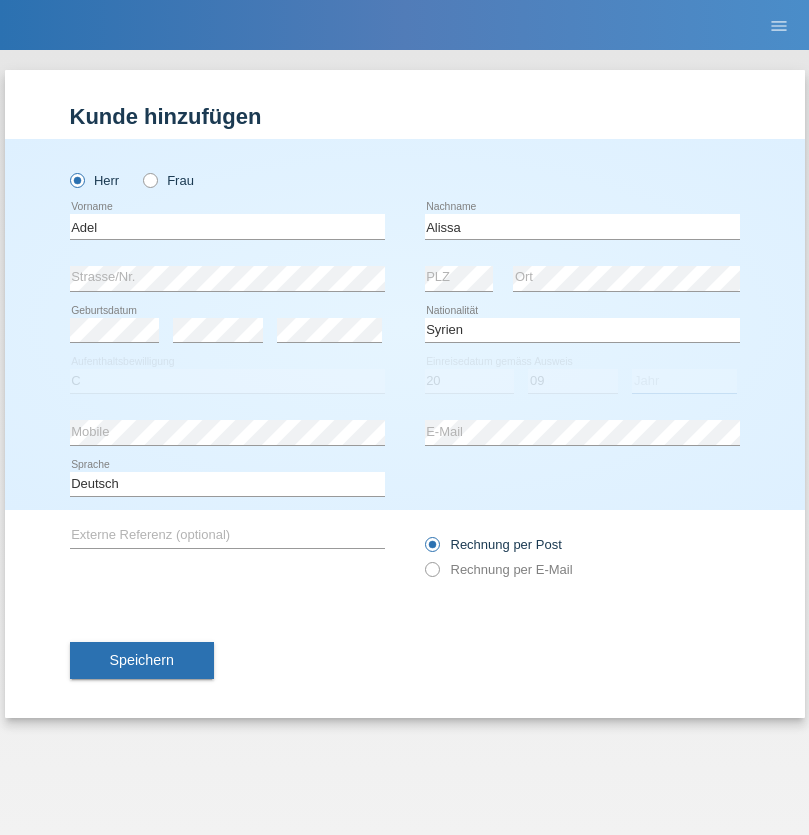 select on "2018" 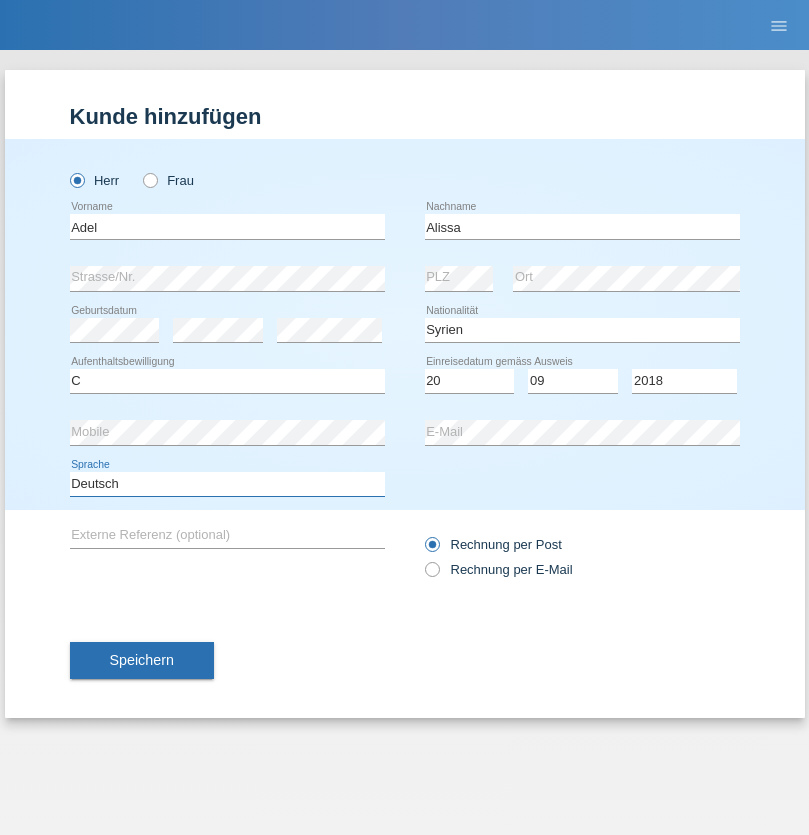 select on "en" 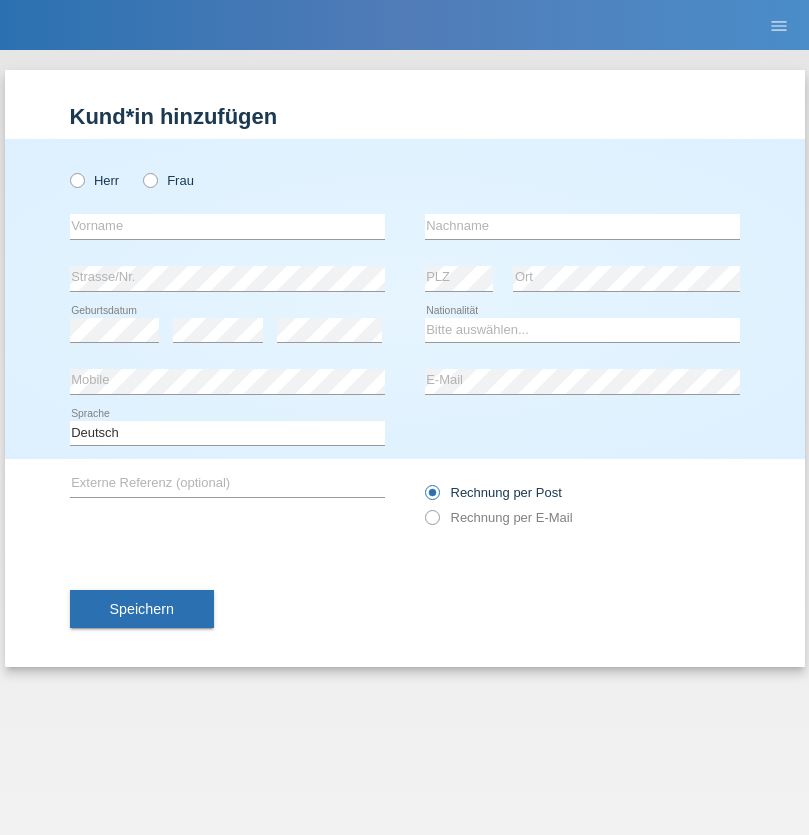 scroll, scrollTop: 0, scrollLeft: 0, axis: both 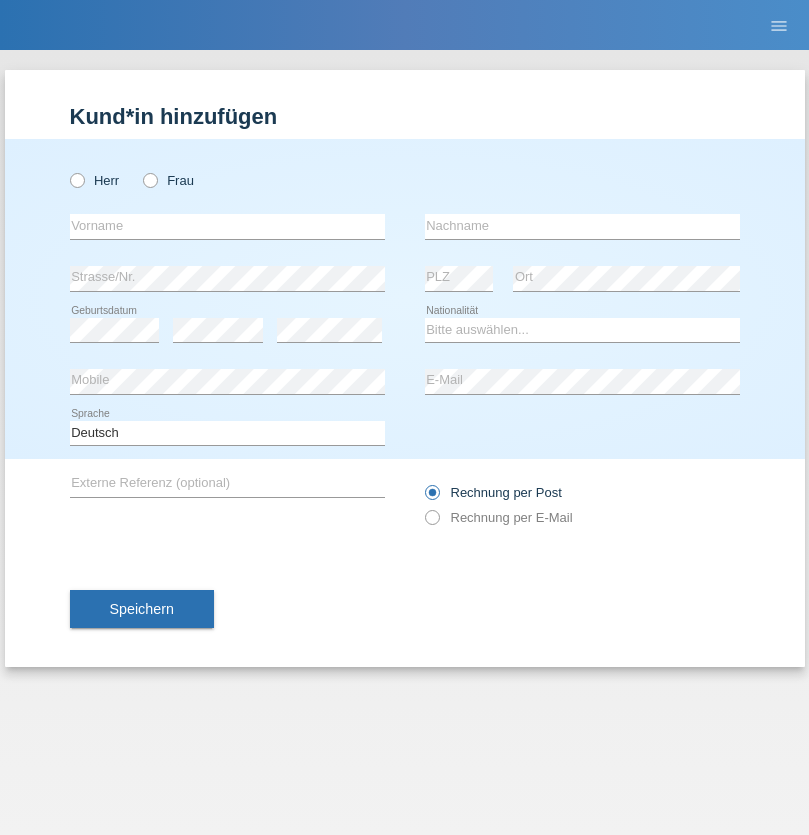 radio on "true" 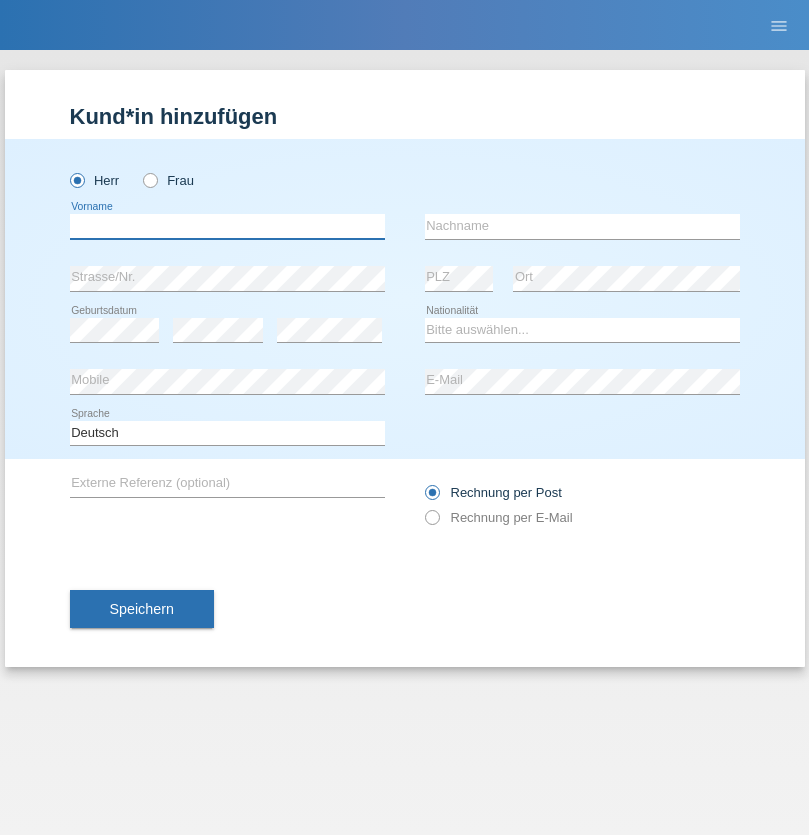 click at bounding box center (227, 226) 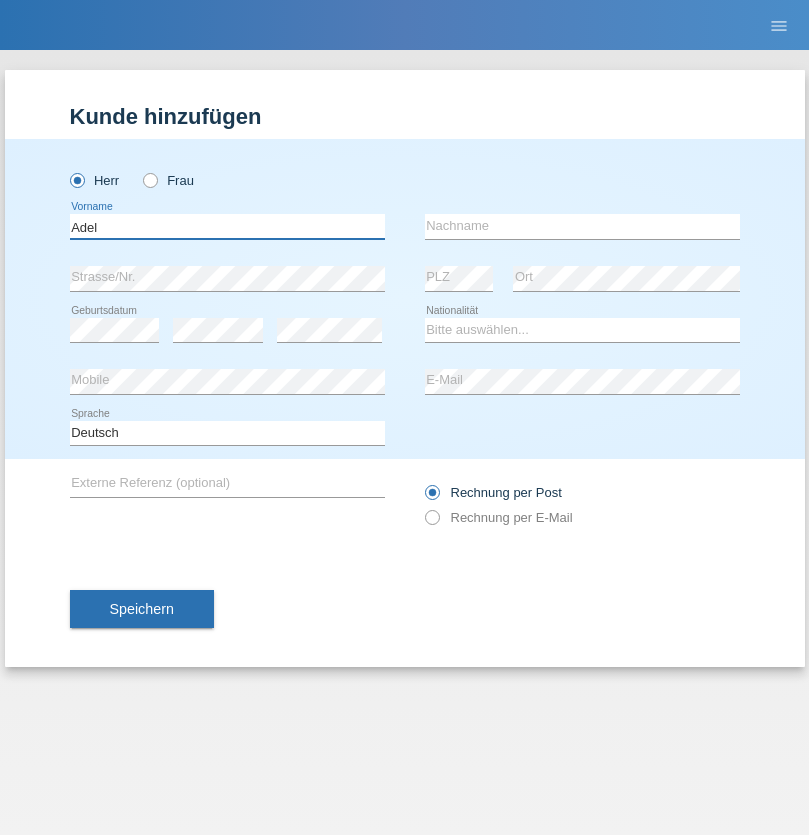 type on "Adel" 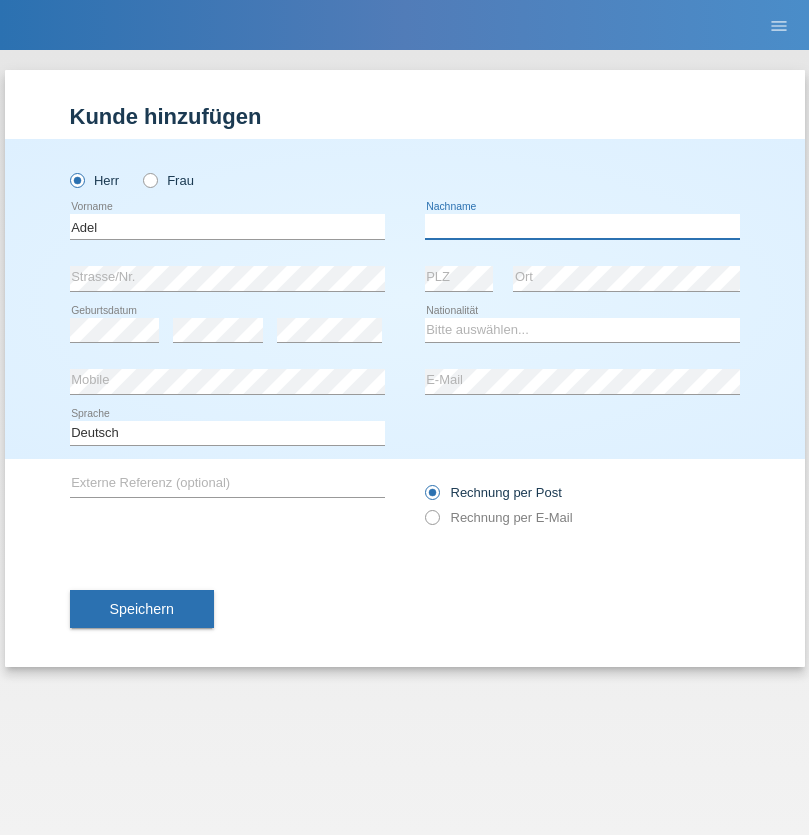click at bounding box center [582, 226] 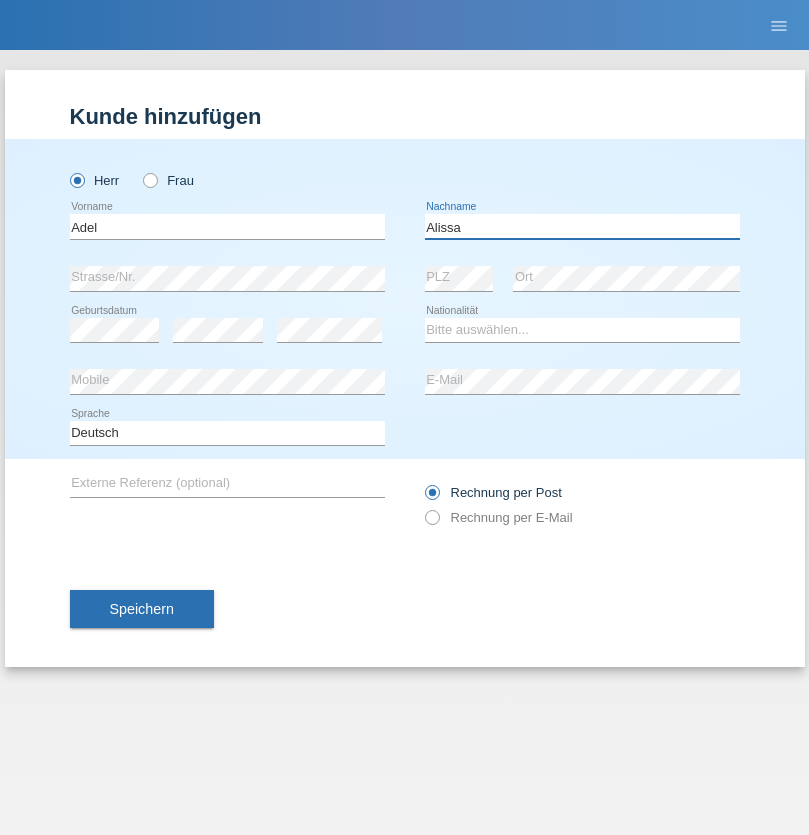 type on "Alissa" 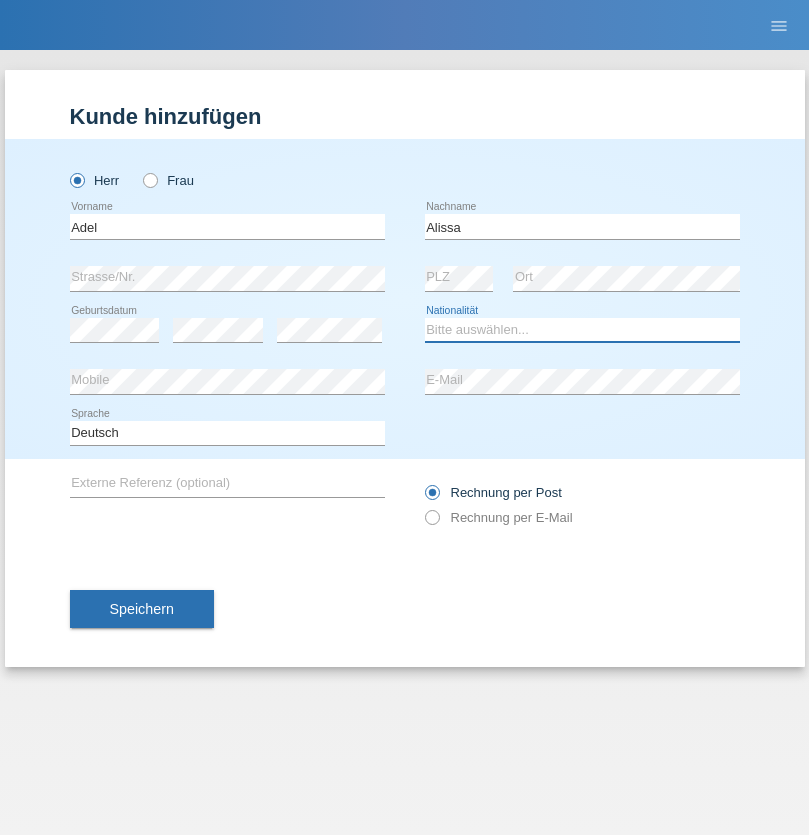 select on "SY" 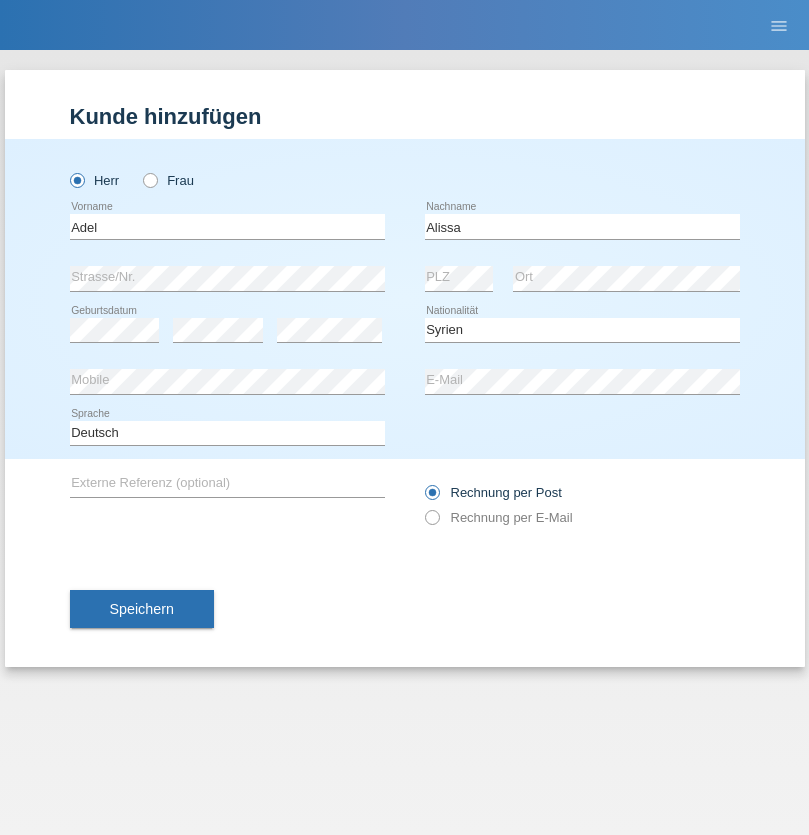 select on "C" 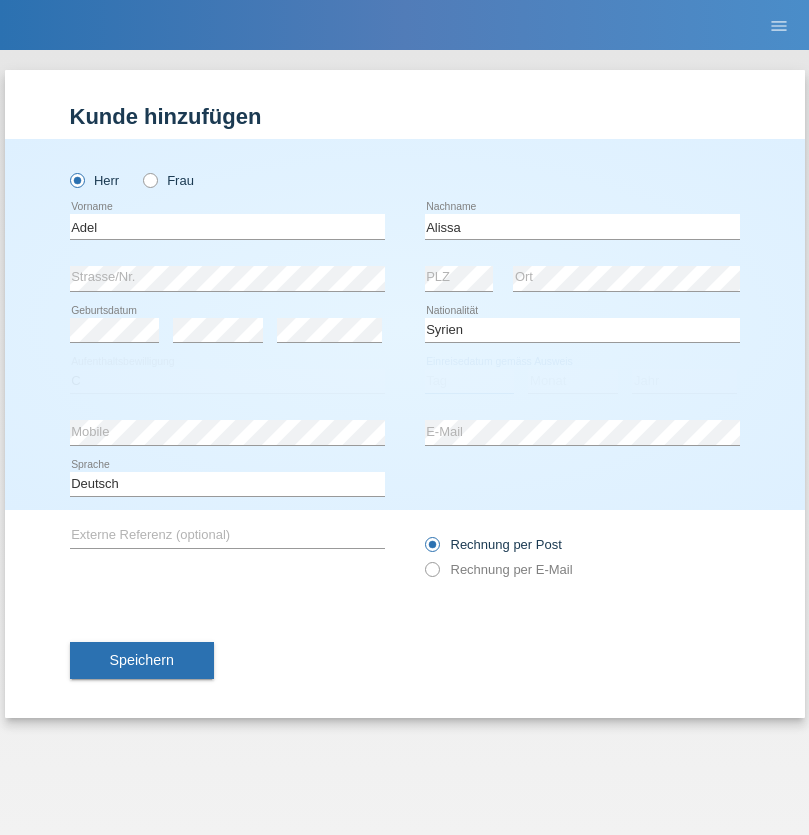select on "20" 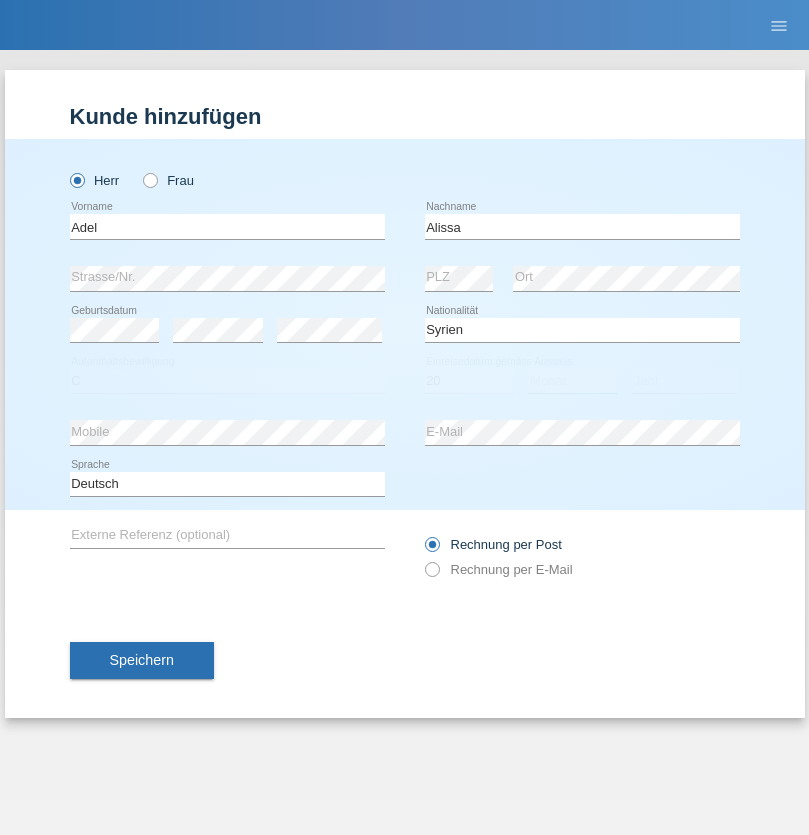 select on "09" 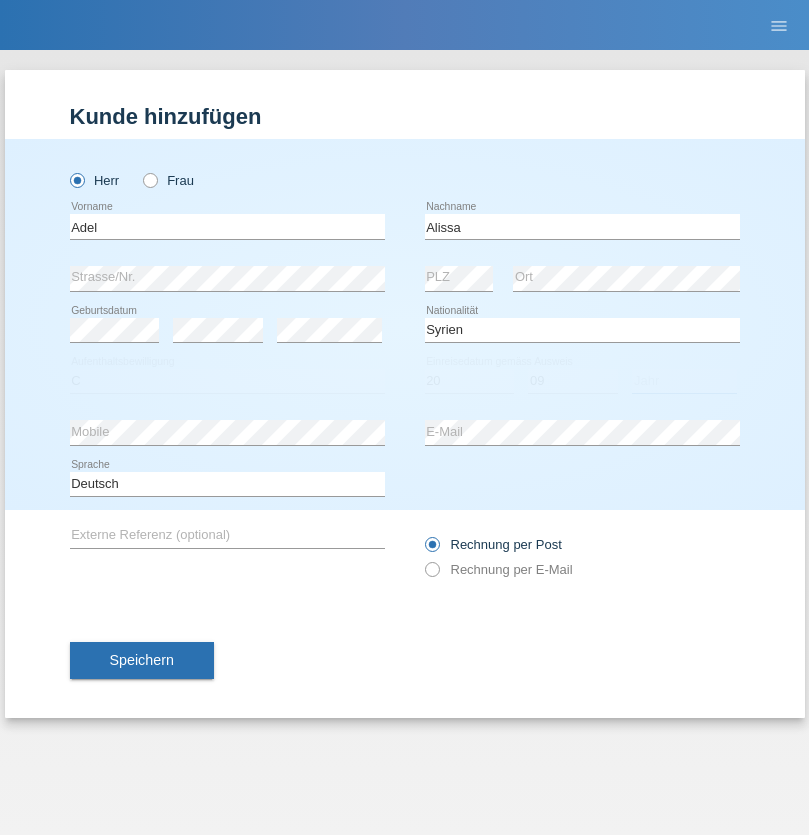 select on "2018" 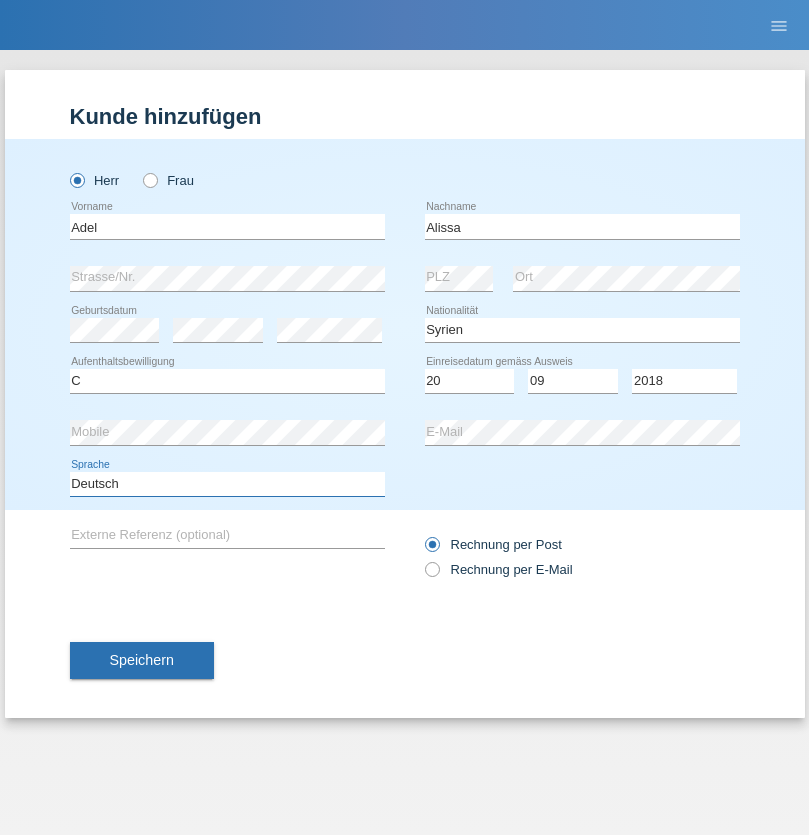 select on "en" 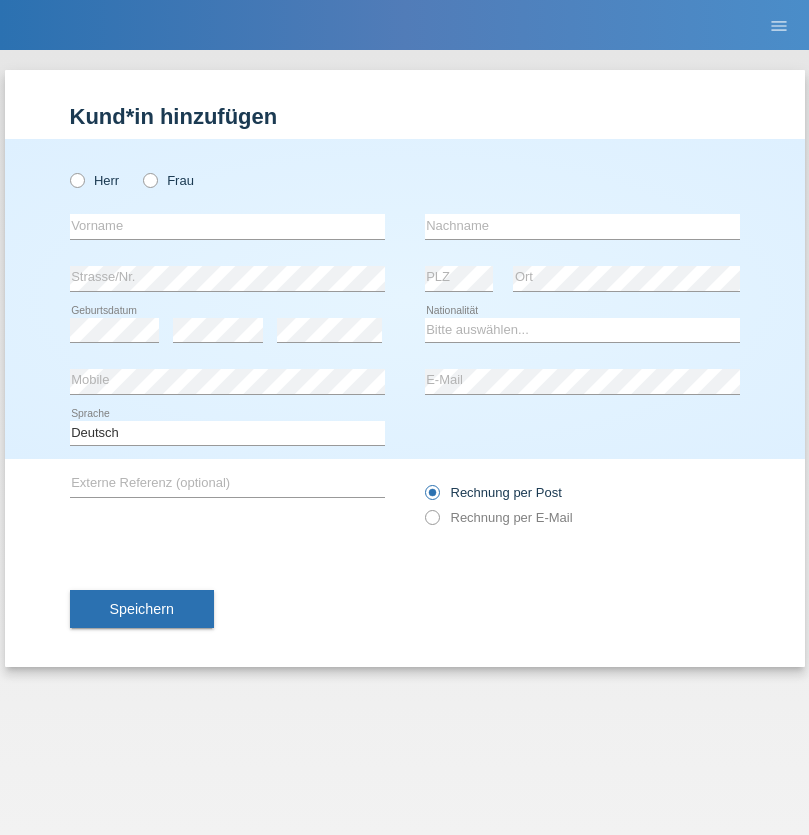 scroll, scrollTop: 0, scrollLeft: 0, axis: both 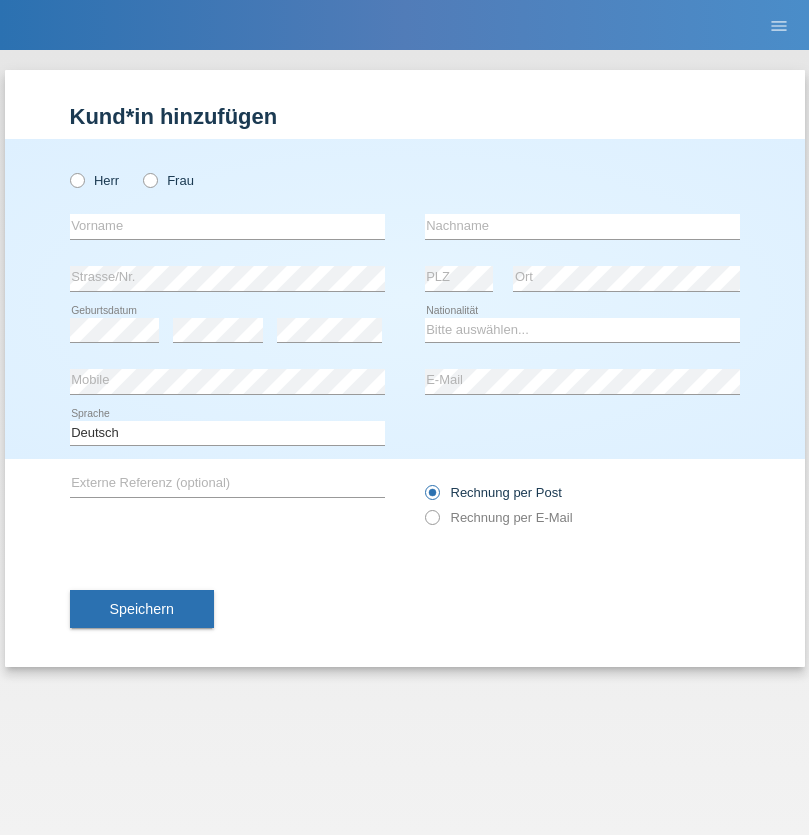 radio on "true" 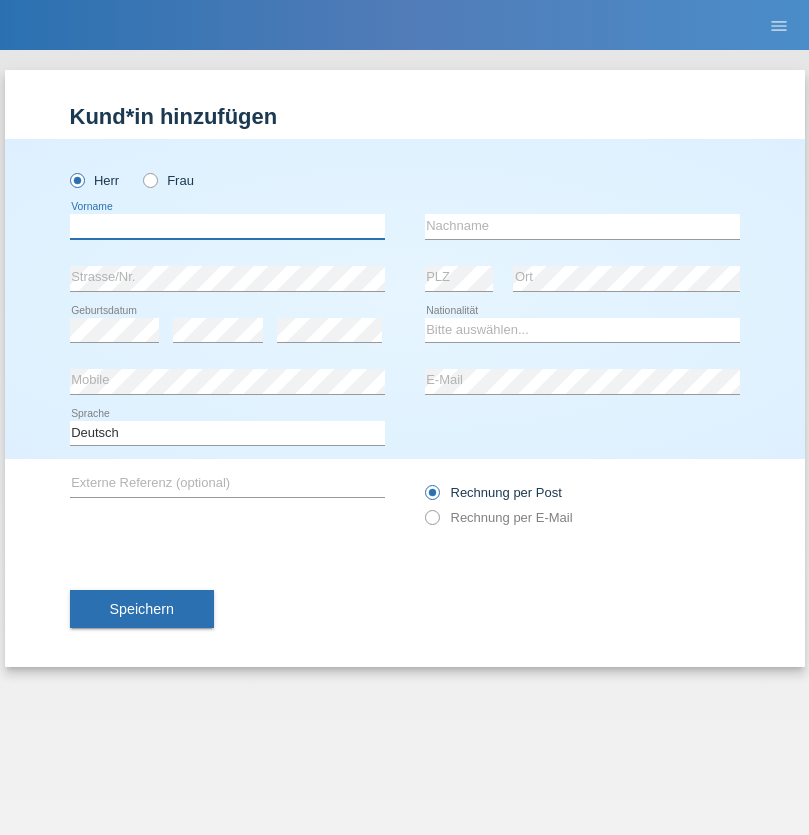 click at bounding box center [227, 226] 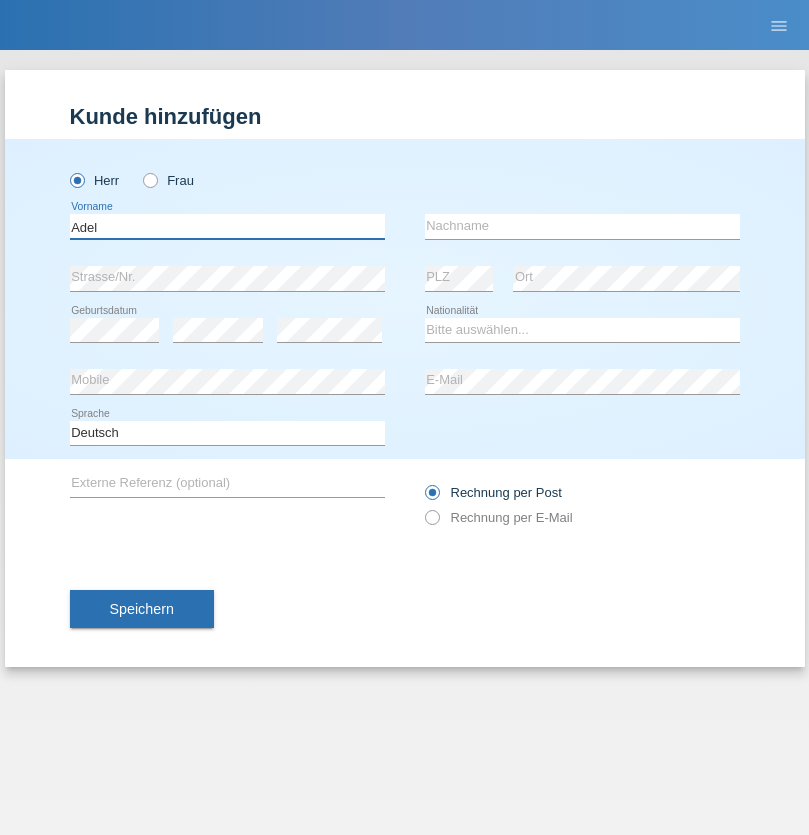 type on "Adel" 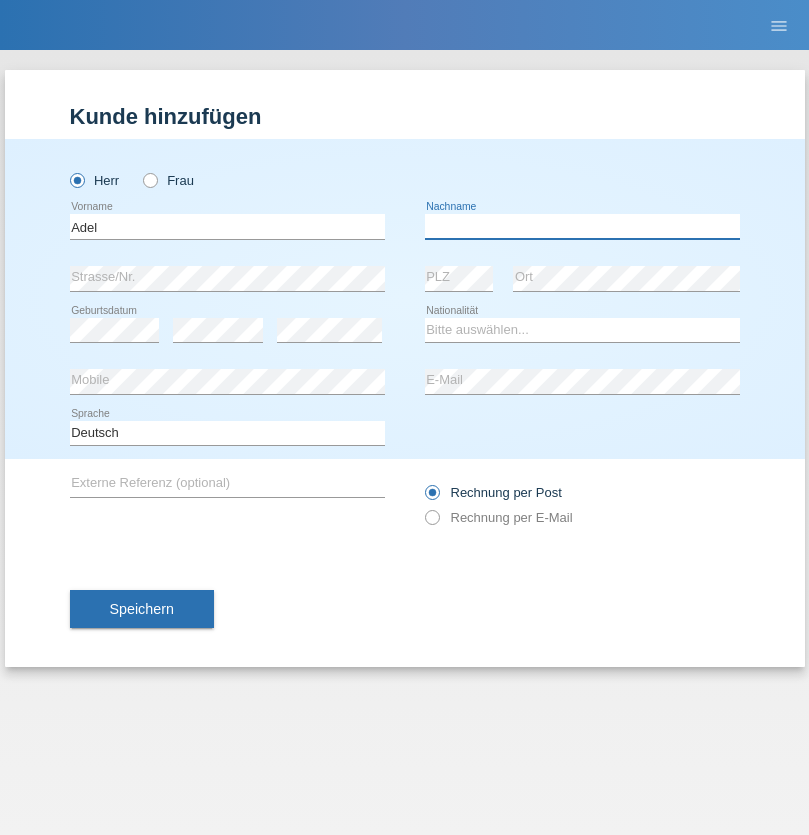 click at bounding box center [582, 226] 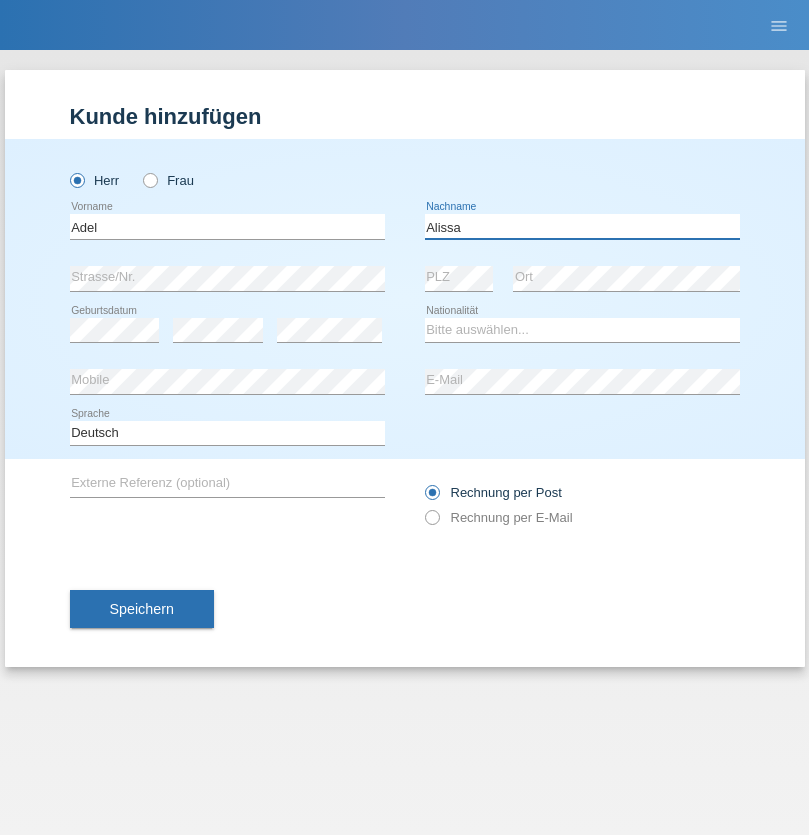 type on "Alissa" 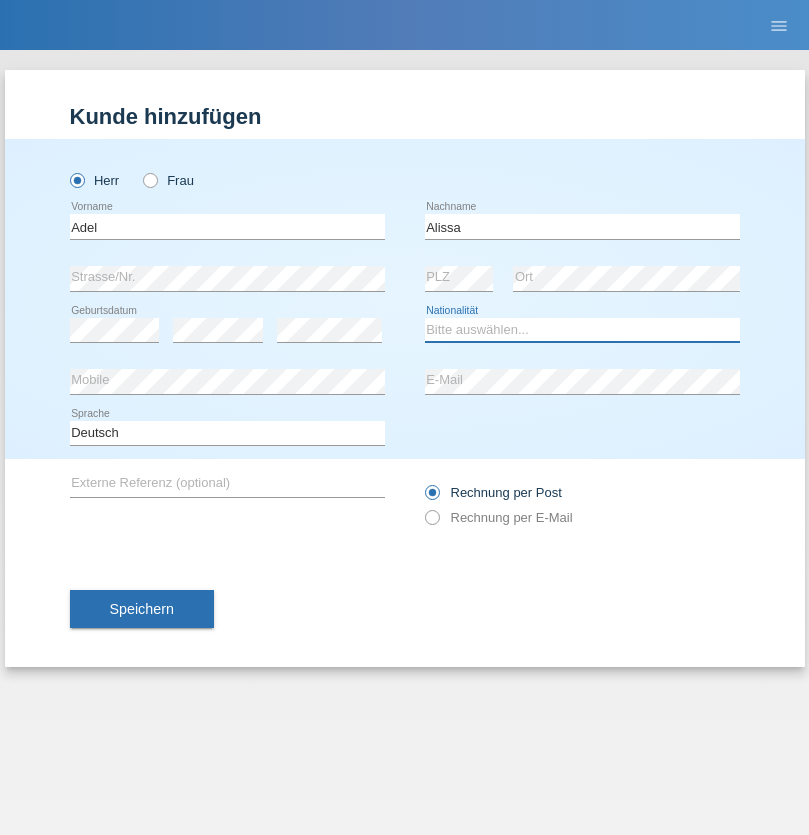 select on "SY" 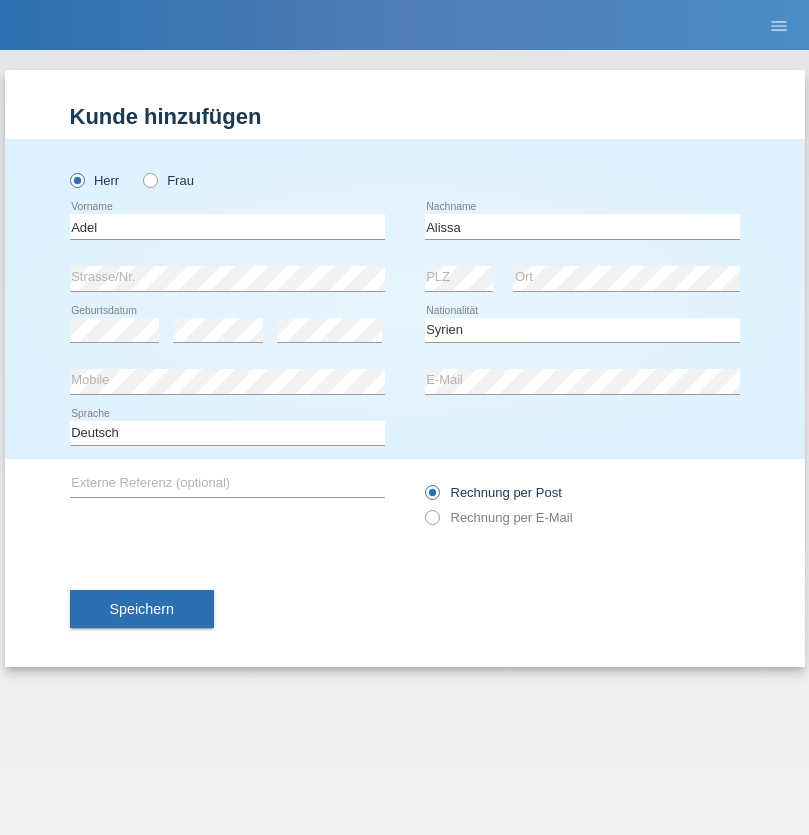select on "C" 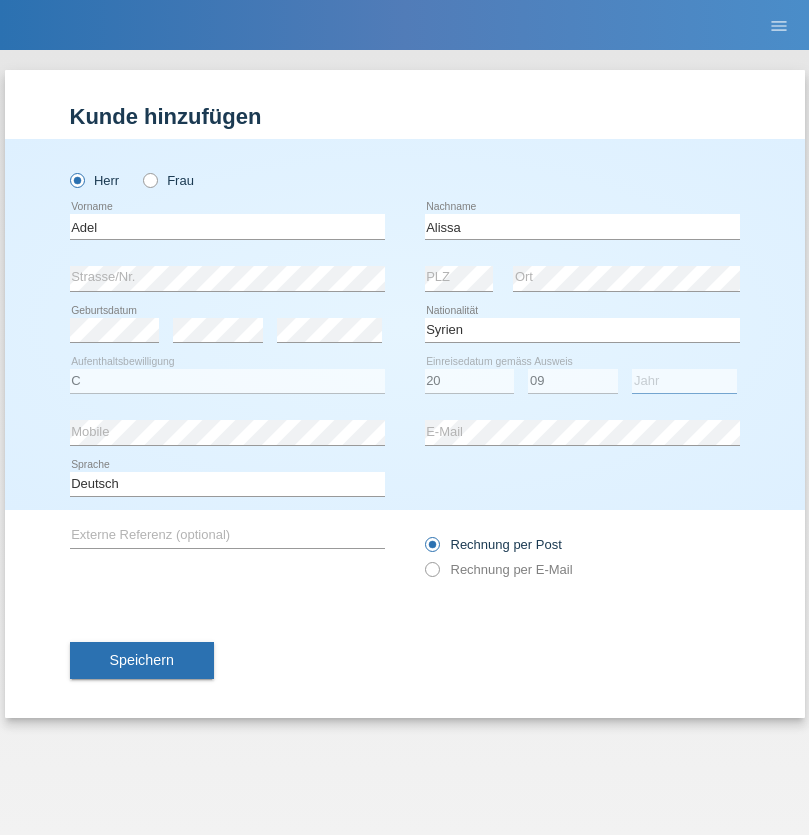 select on "2018" 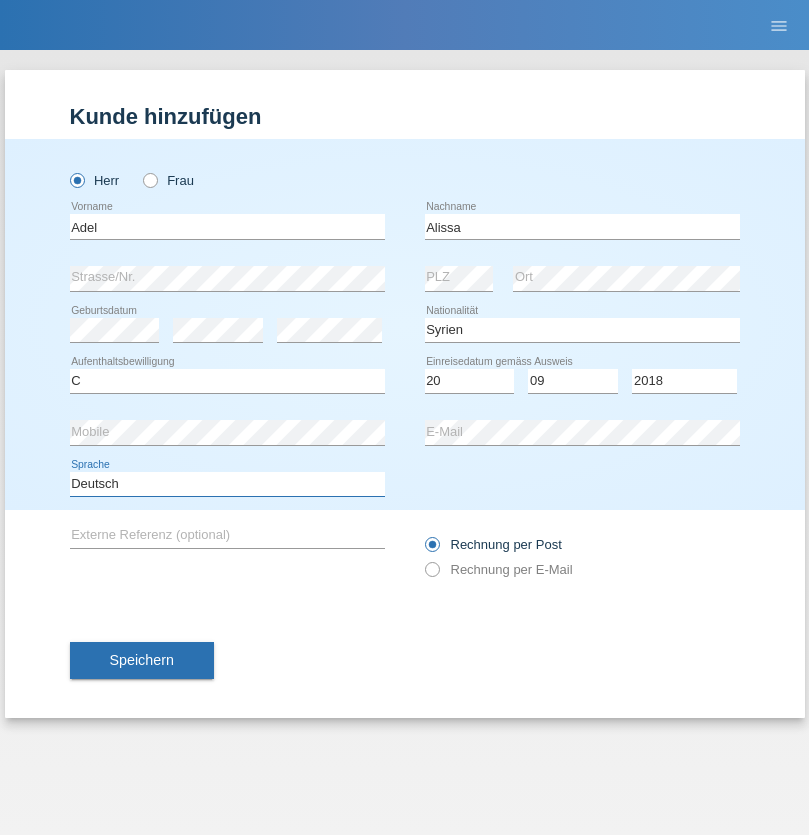 select on "en" 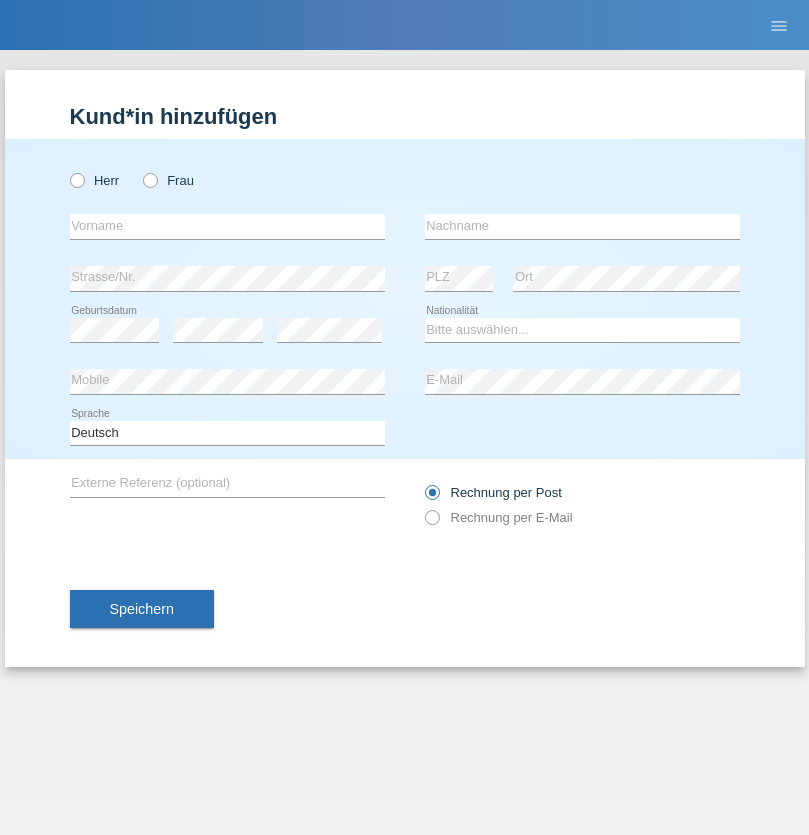 scroll, scrollTop: 0, scrollLeft: 0, axis: both 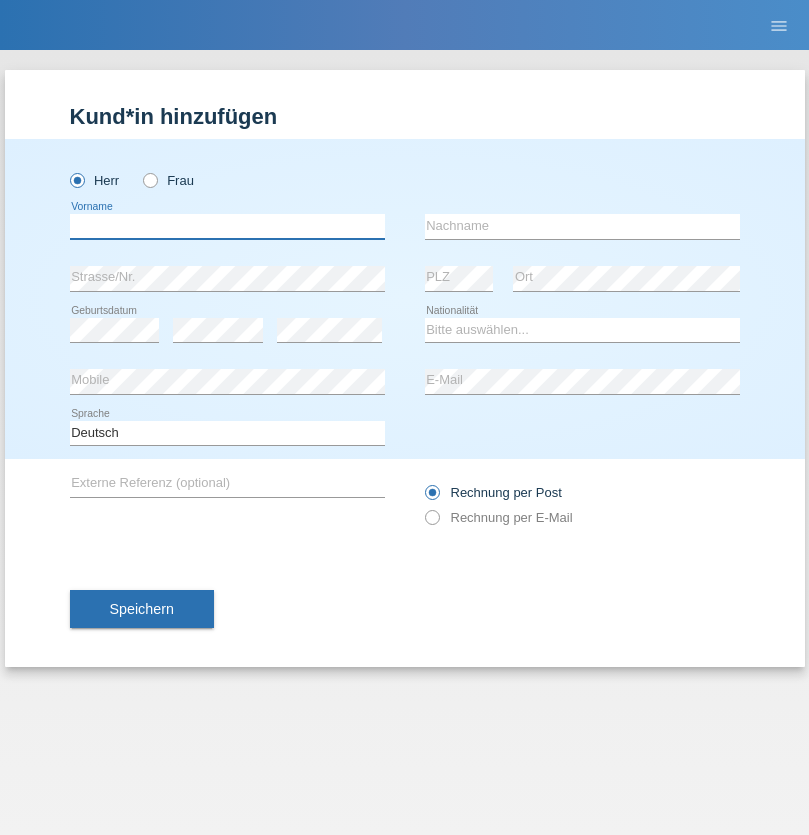 click at bounding box center (227, 226) 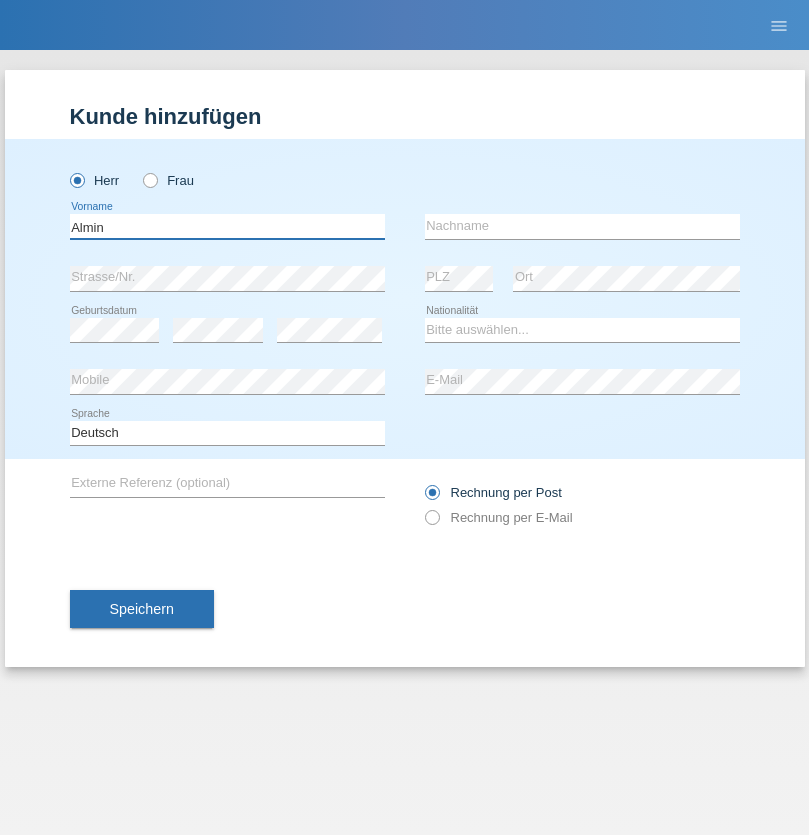 type on "Almin" 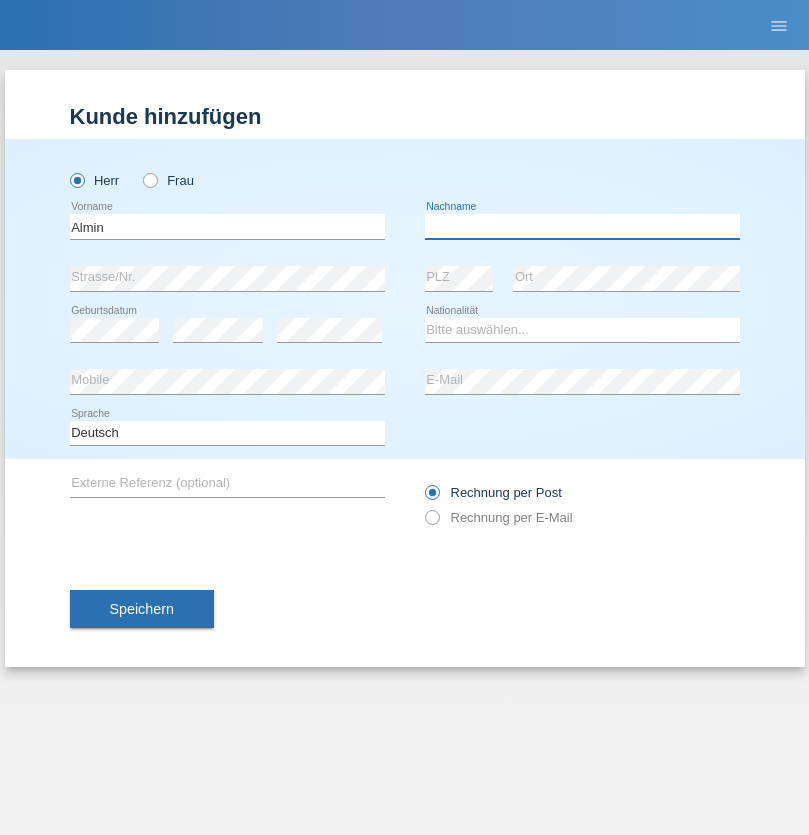click at bounding box center (582, 226) 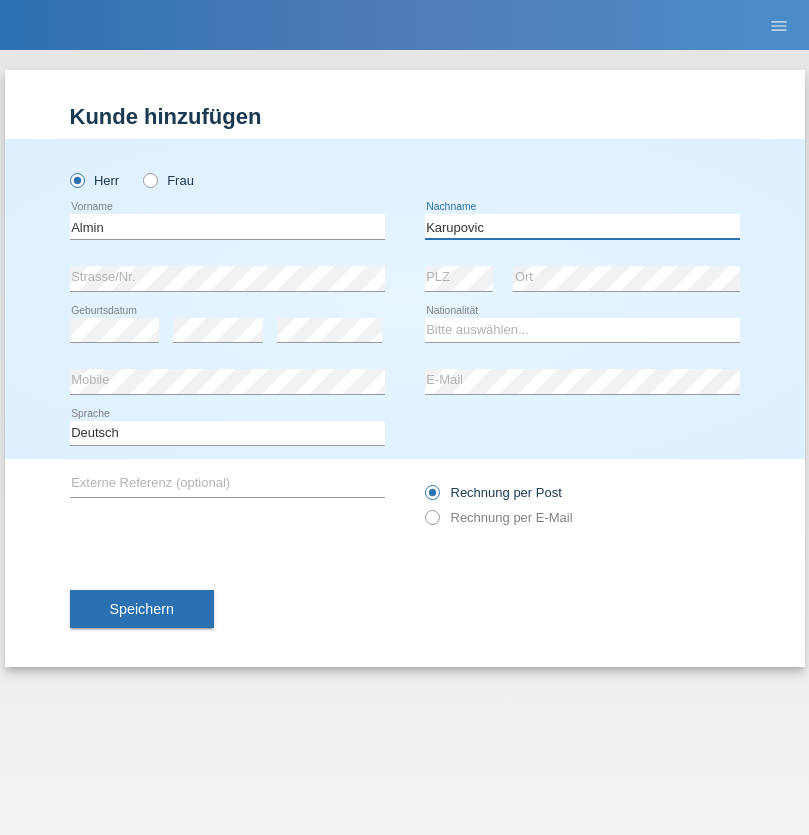 type on "Karupovic" 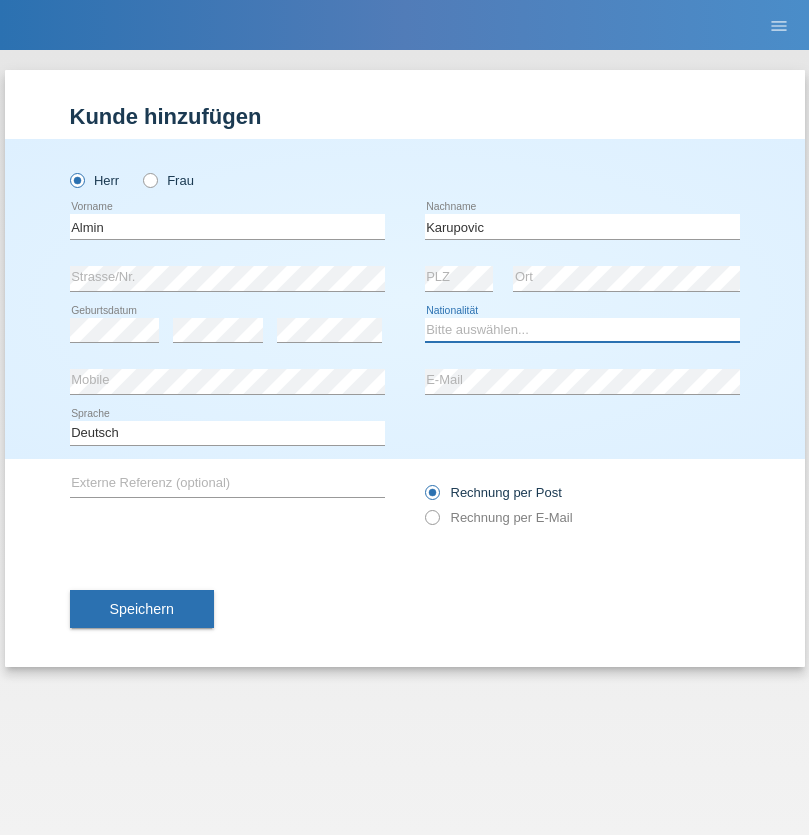 select on "CH" 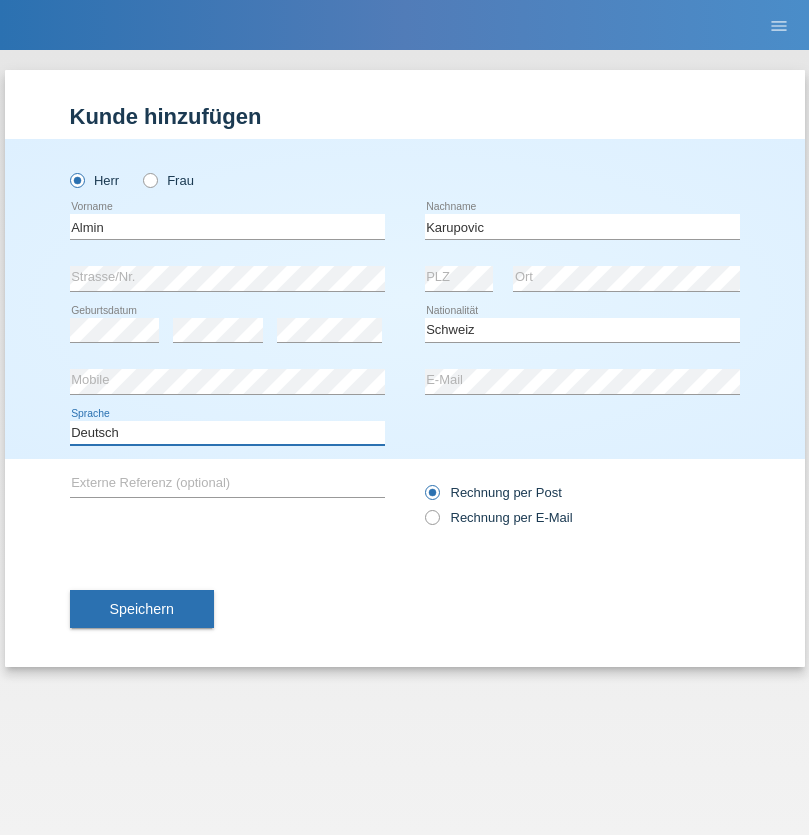 select on "en" 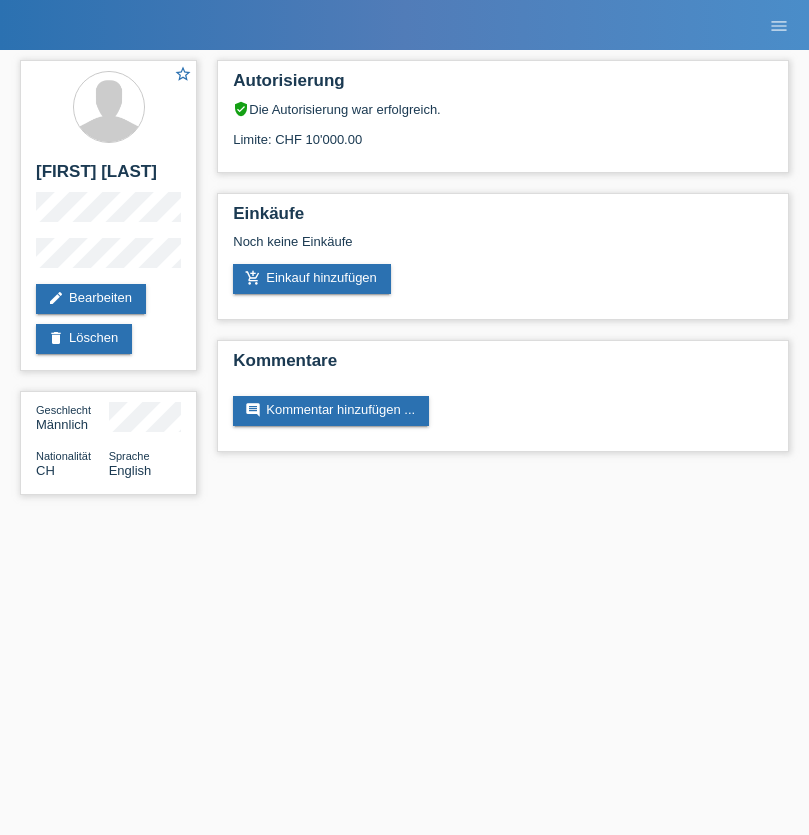 scroll, scrollTop: 0, scrollLeft: 0, axis: both 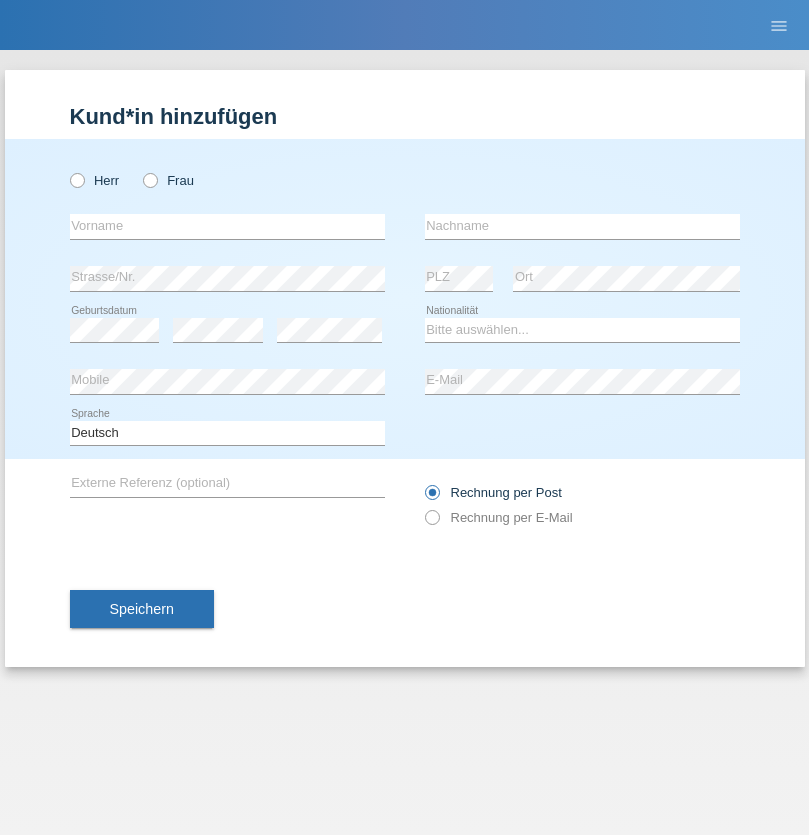 radio on "true" 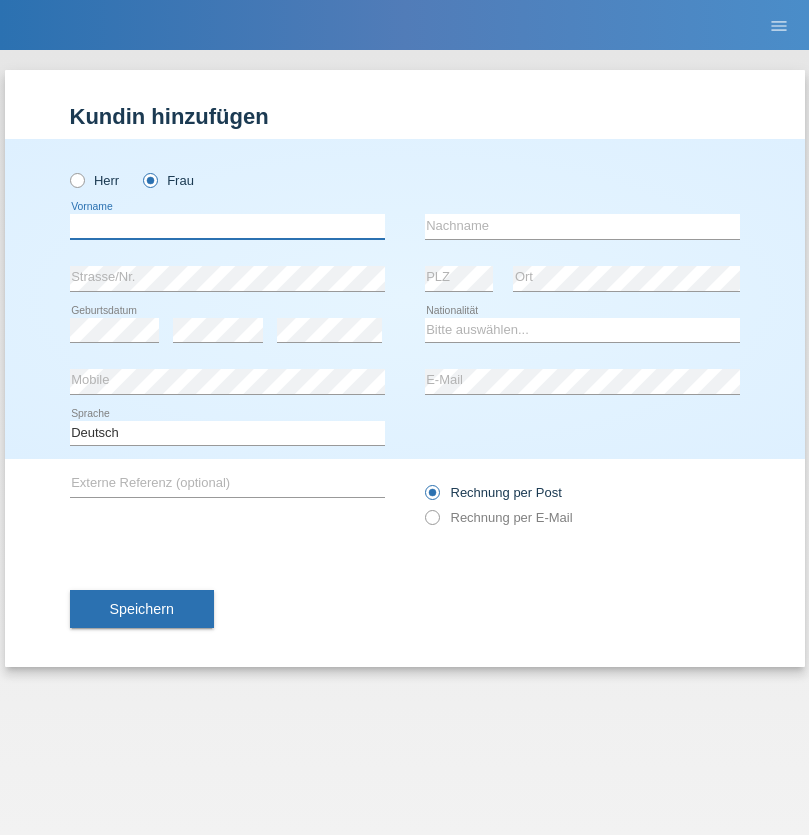 click at bounding box center (227, 226) 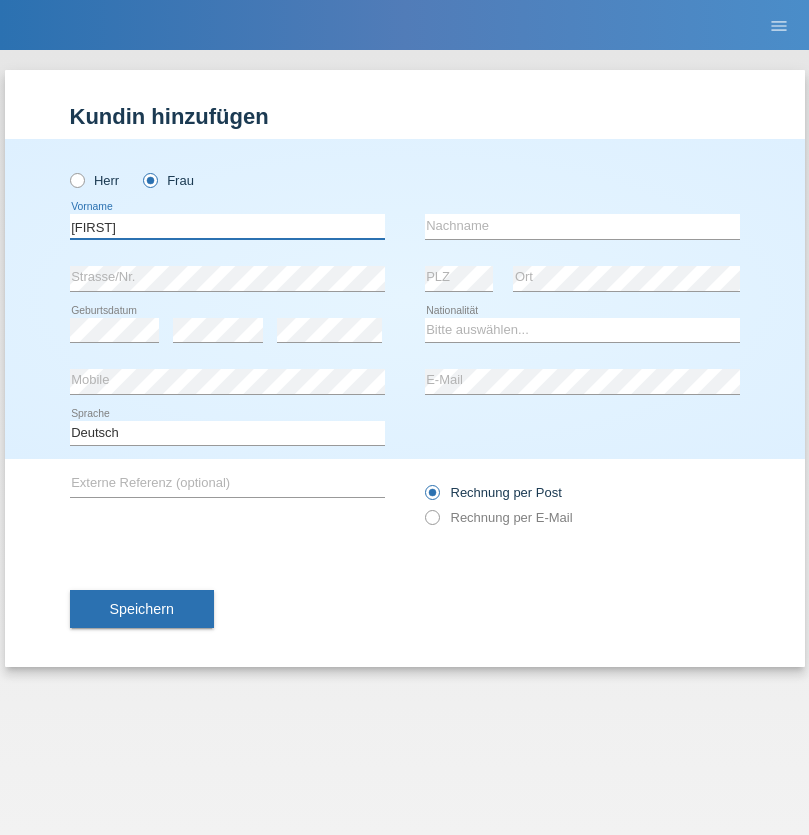 type on "Sara" 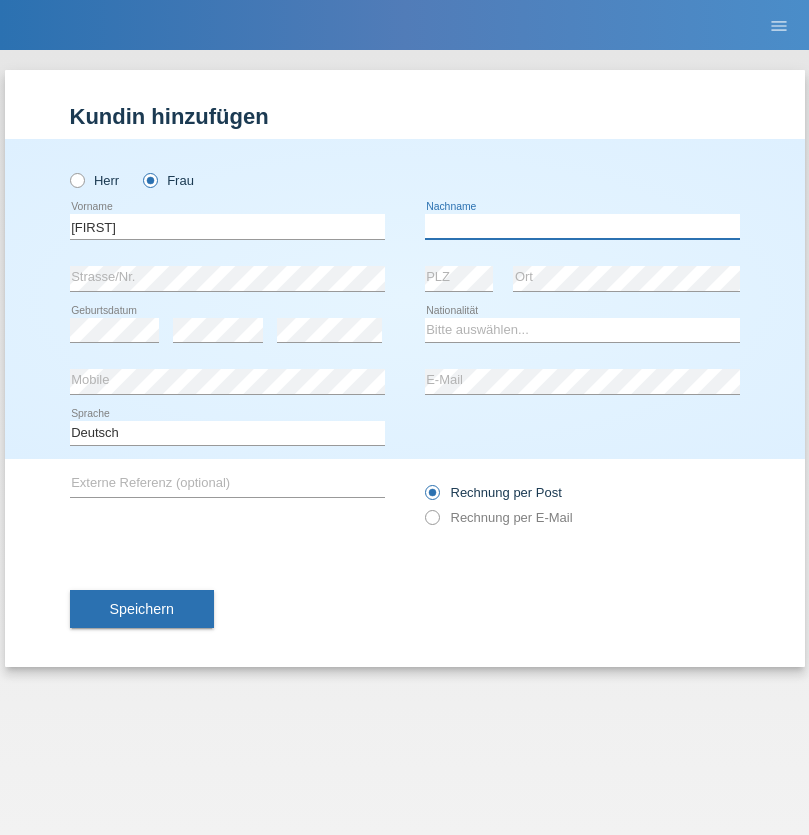 click at bounding box center [582, 226] 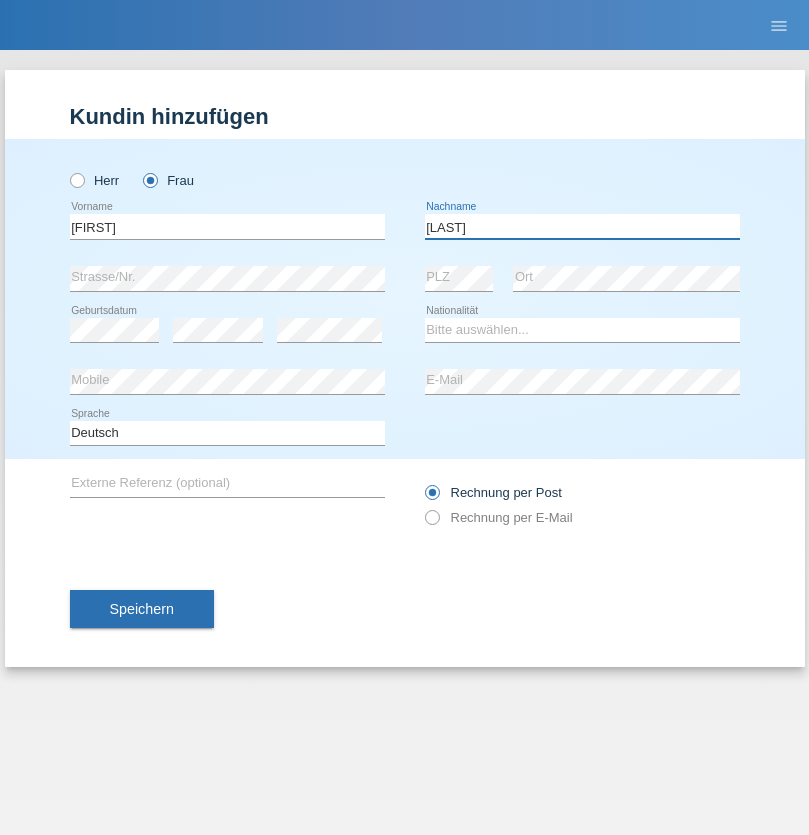 type on "Martínez" 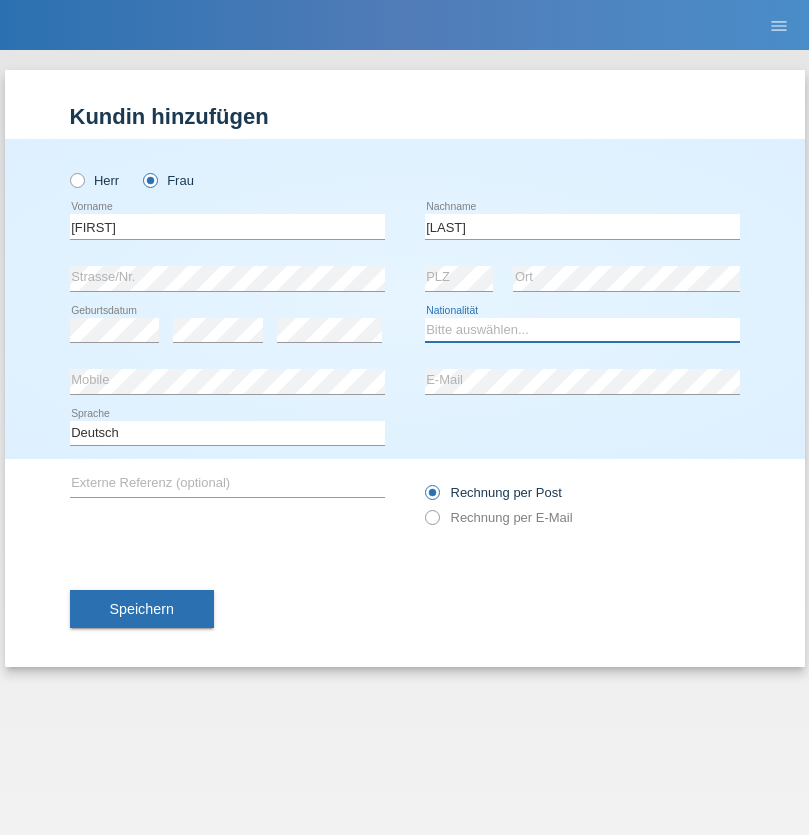 select on "CH" 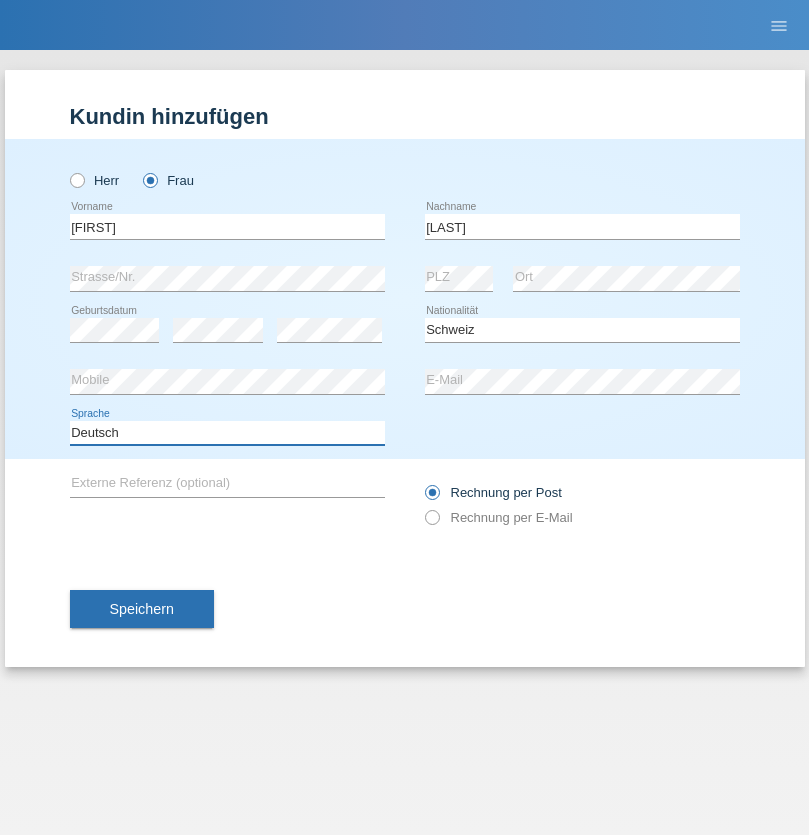 select on "en" 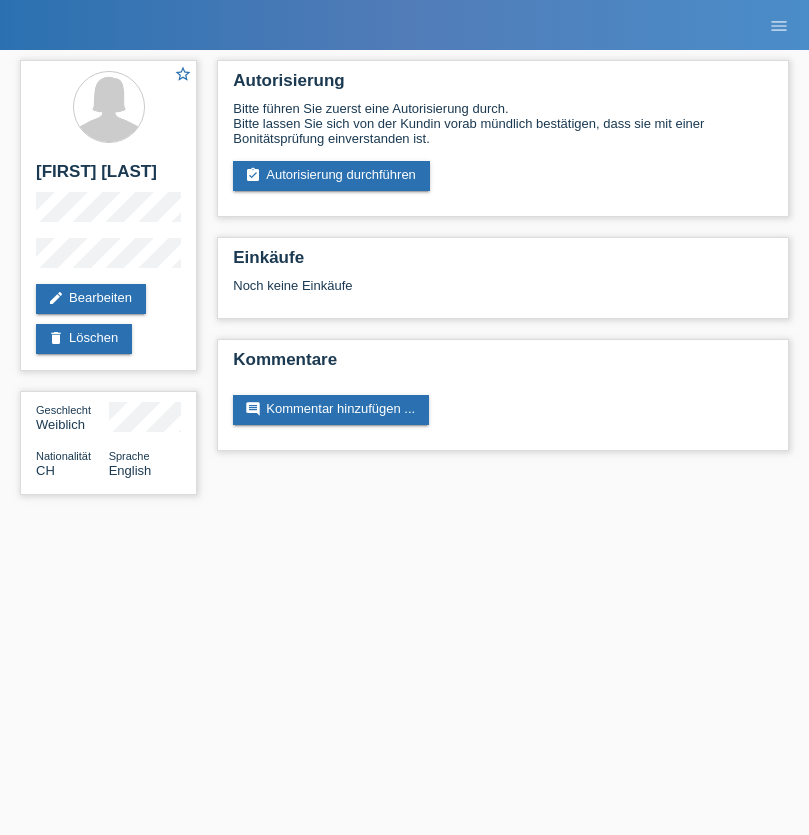scroll, scrollTop: 0, scrollLeft: 0, axis: both 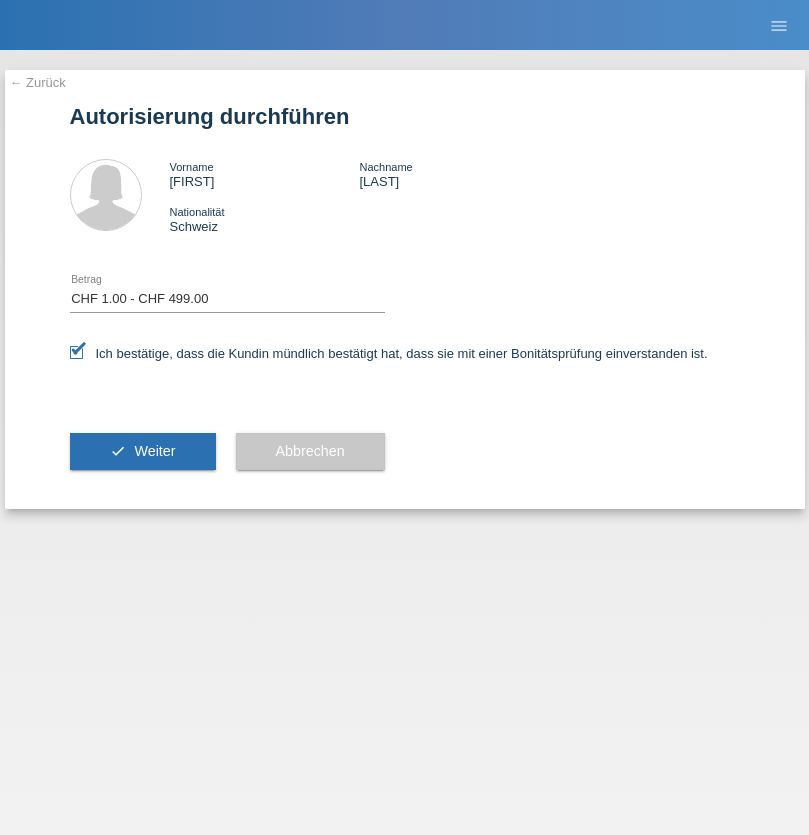 select on "1" 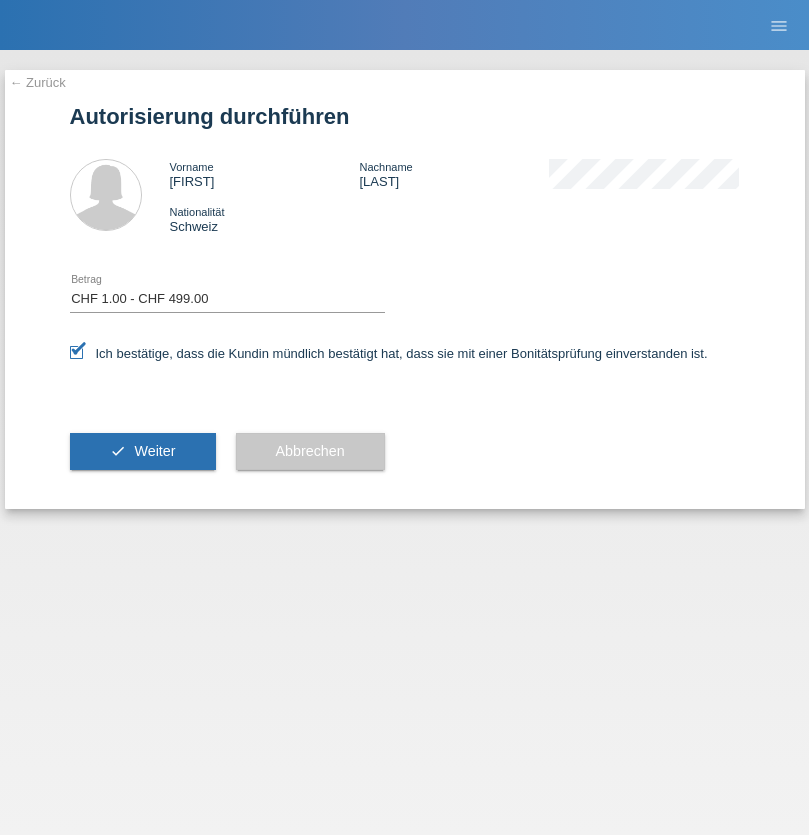 scroll, scrollTop: 0, scrollLeft: 0, axis: both 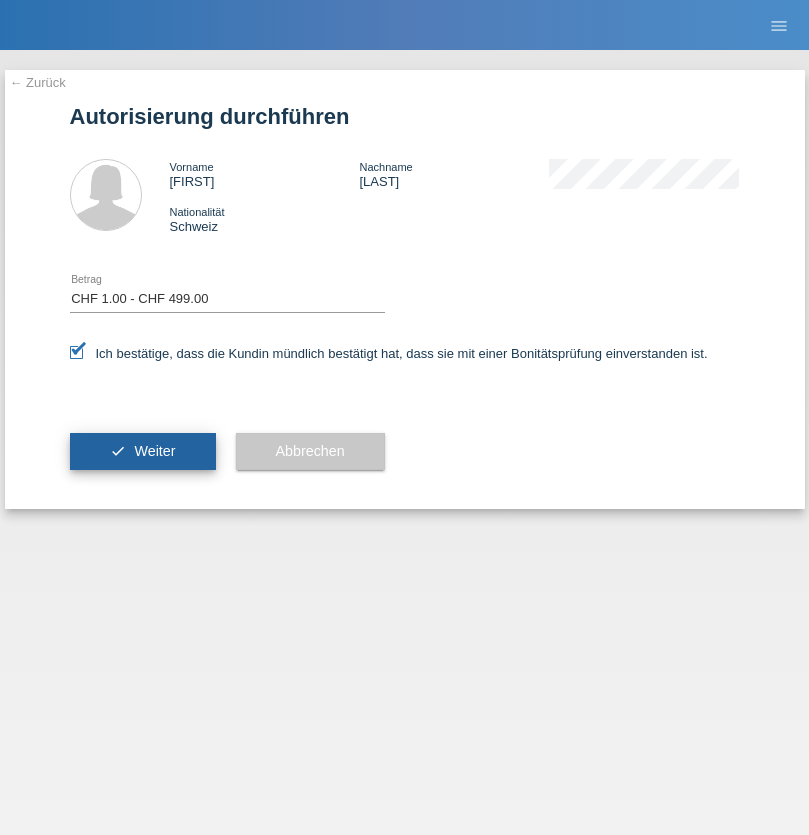 click on "Weiter" at bounding box center [154, 451] 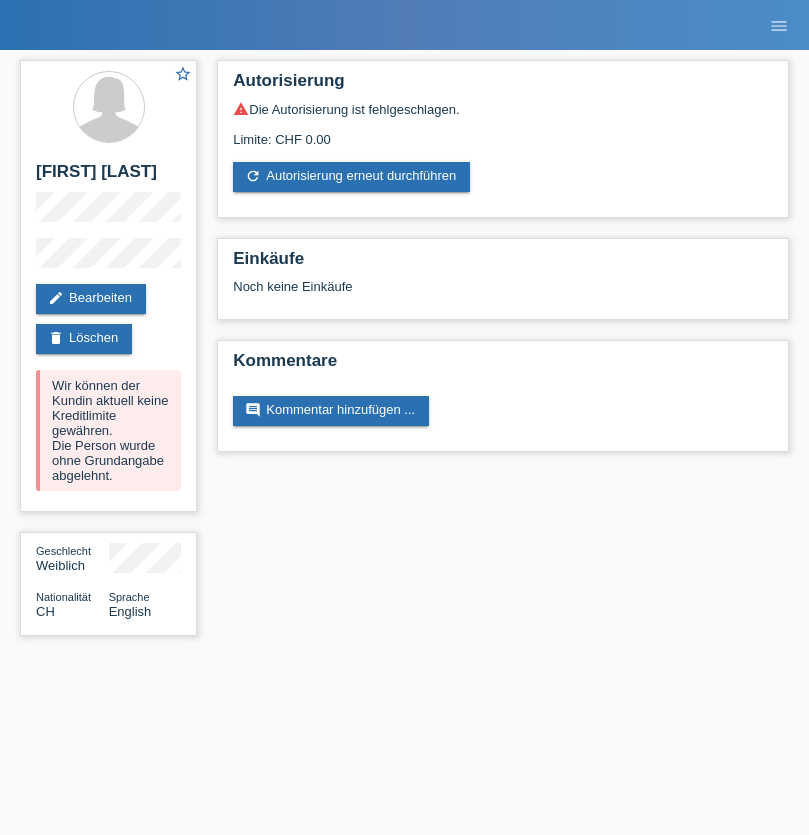 scroll, scrollTop: 0, scrollLeft: 0, axis: both 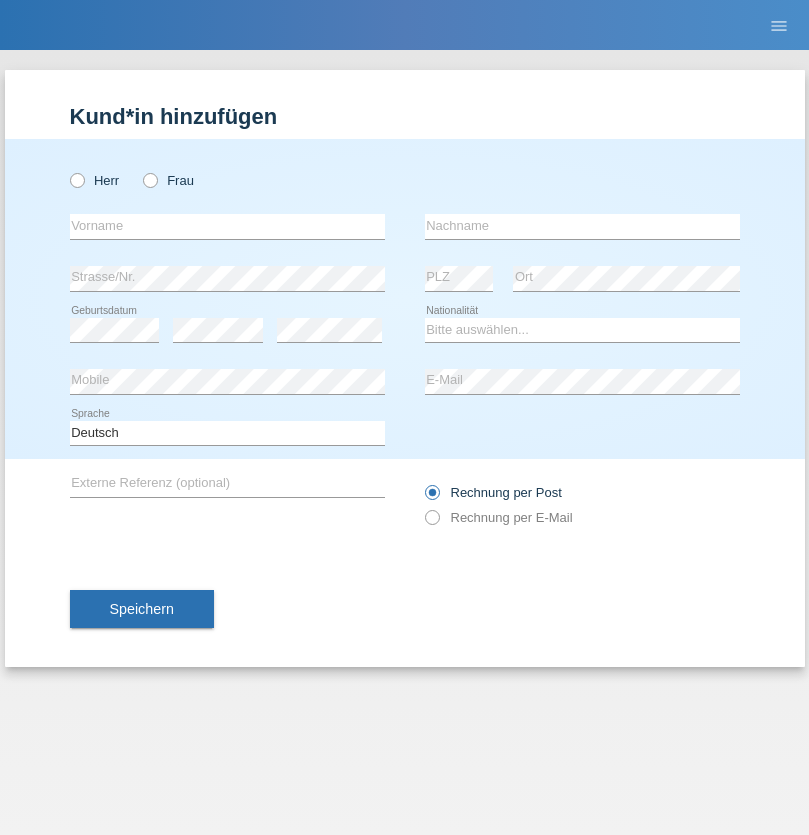 radio on "true" 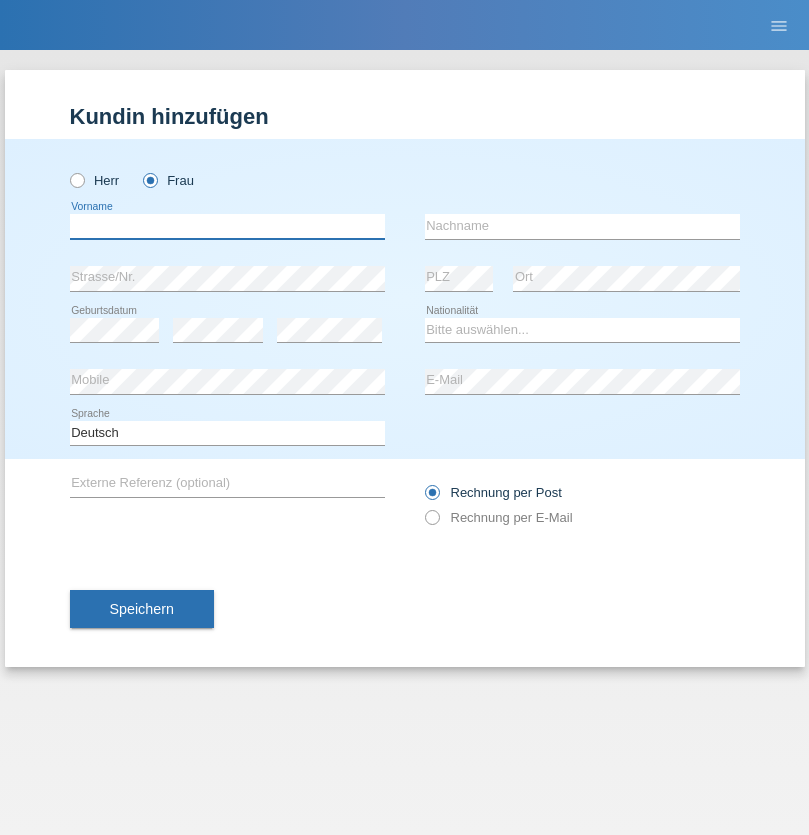 click at bounding box center (227, 226) 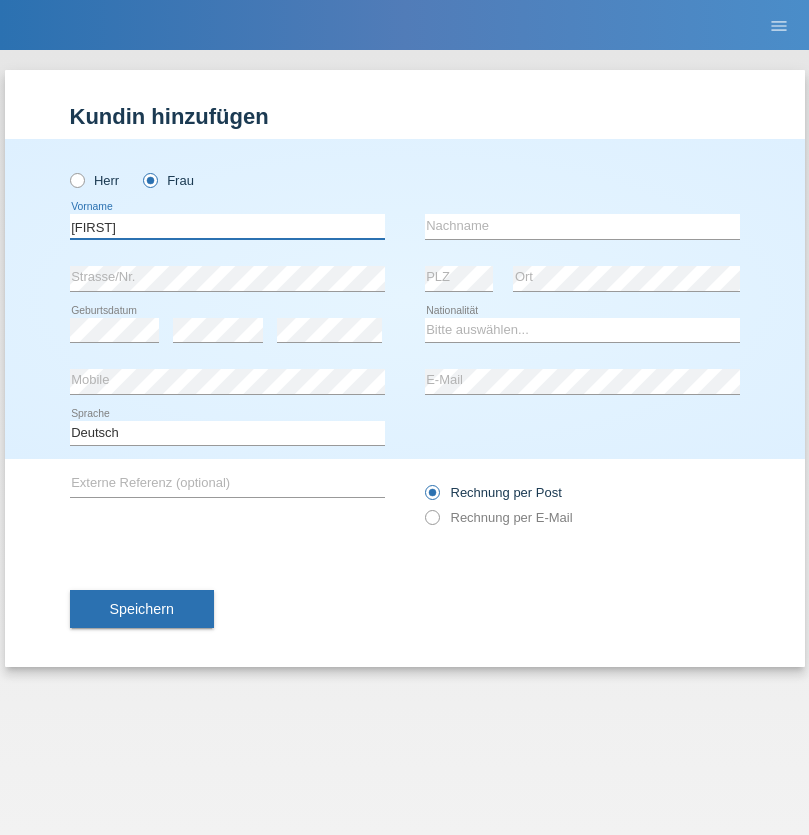 type on "jenifer" 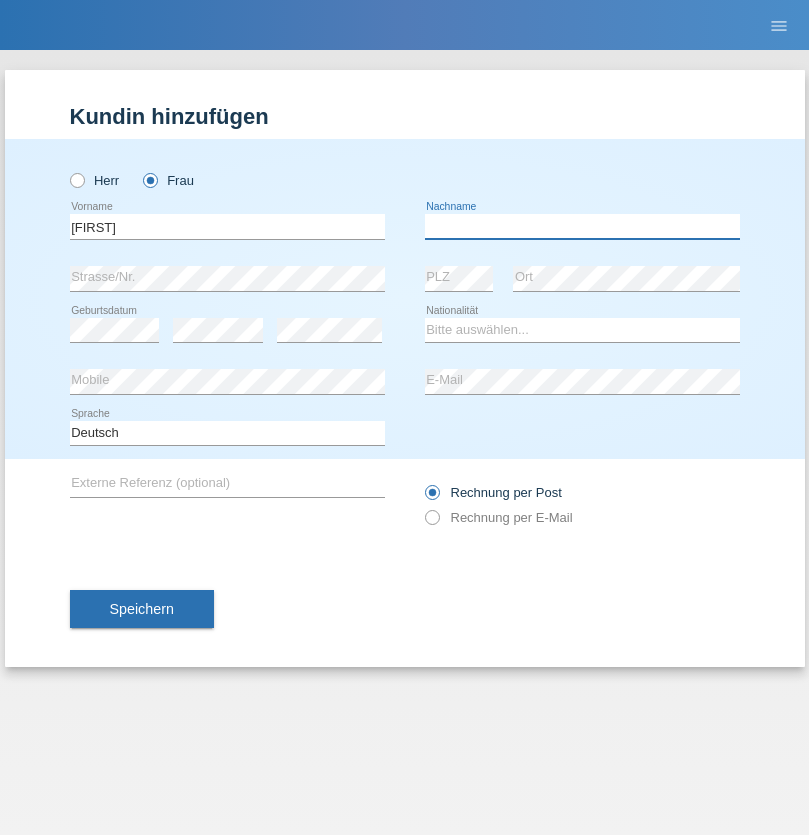 click at bounding box center [582, 226] 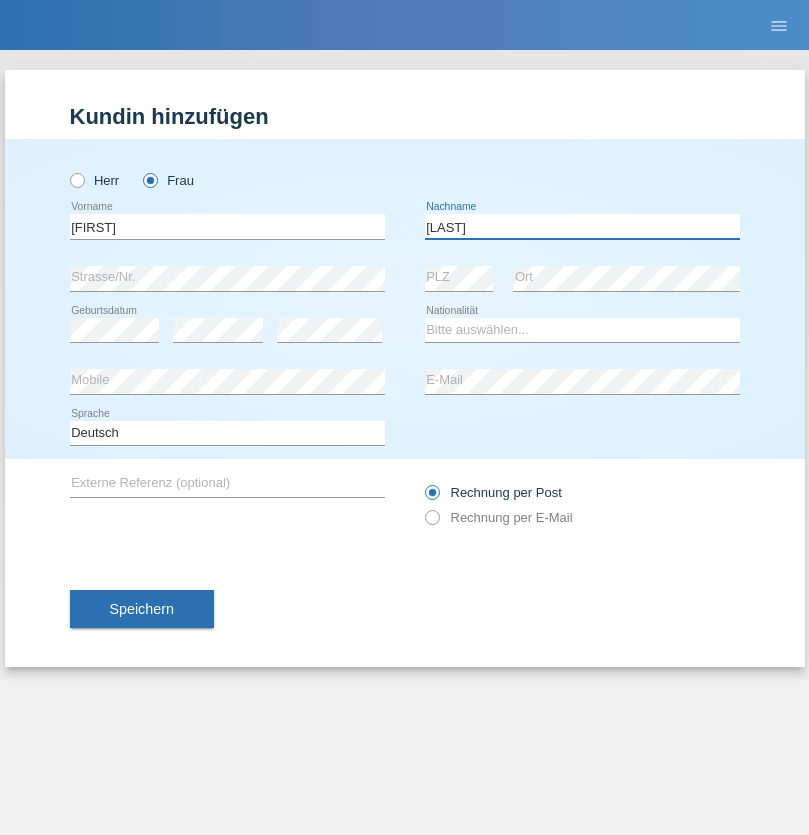 type on "Marinkovic" 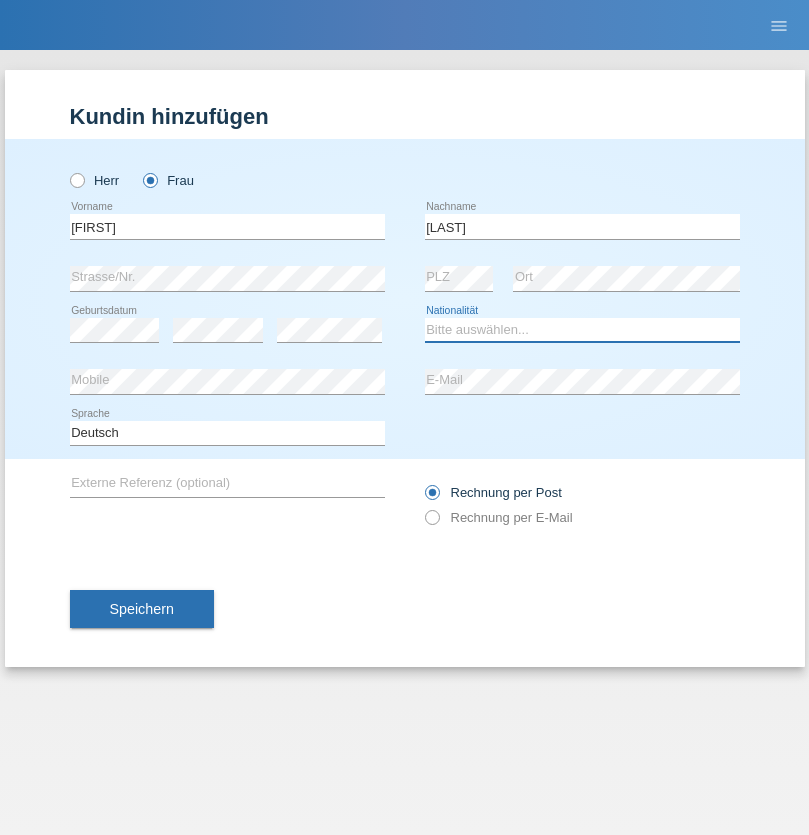 select on "AT" 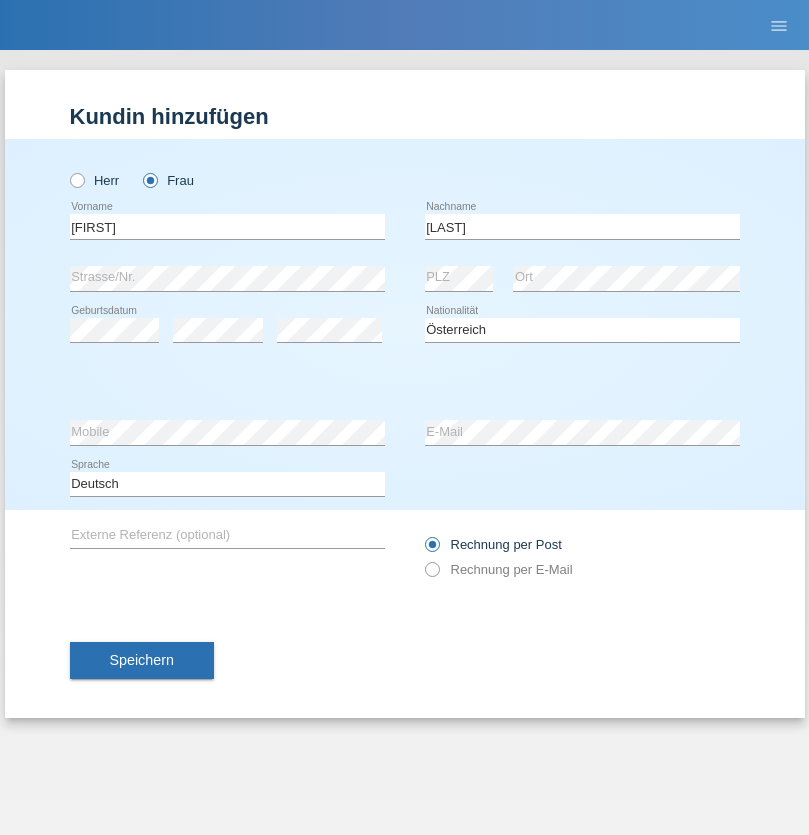 select on "C" 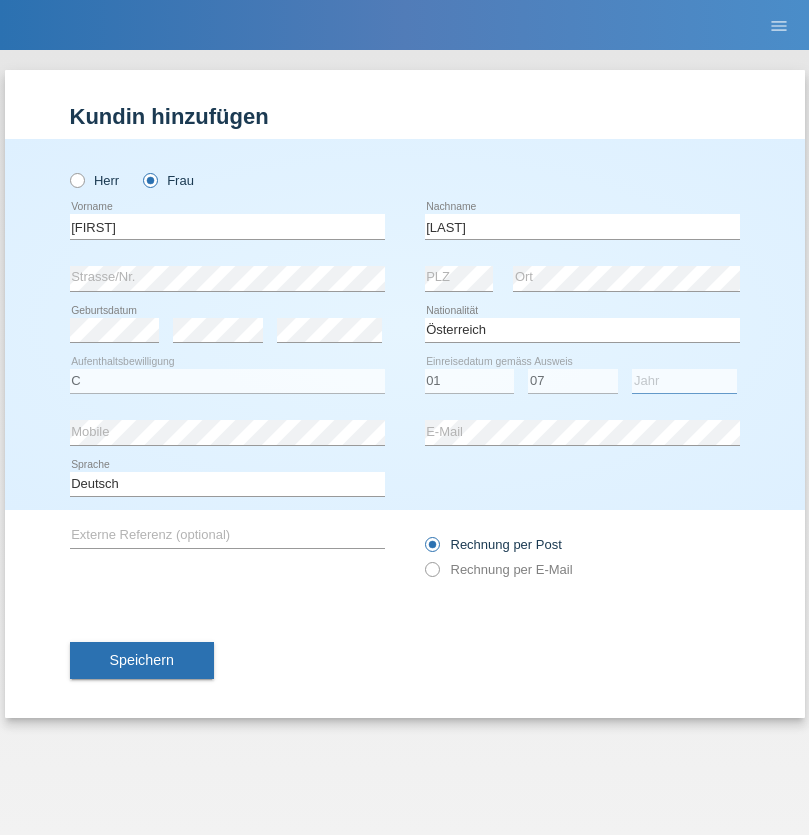 select on "2021" 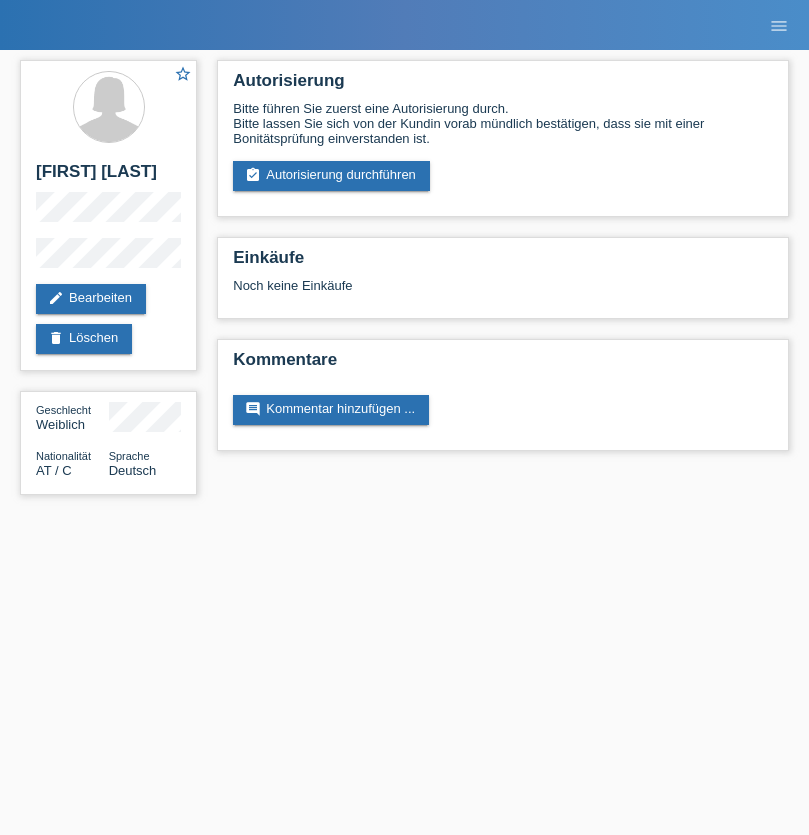 scroll, scrollTop: 0, scrollLeft: 0, axis: both 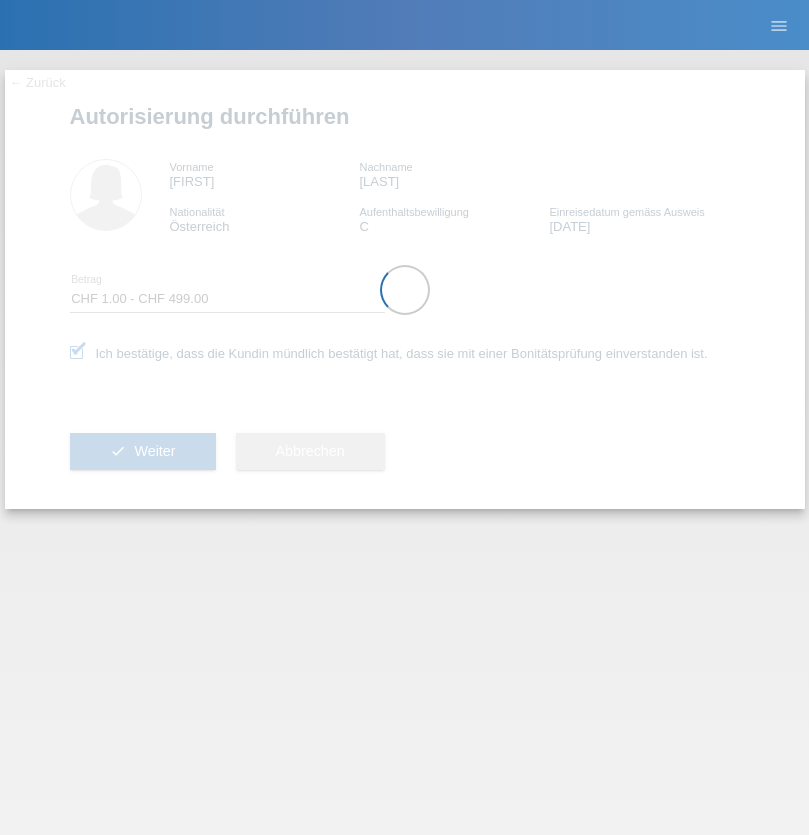 select on "1" 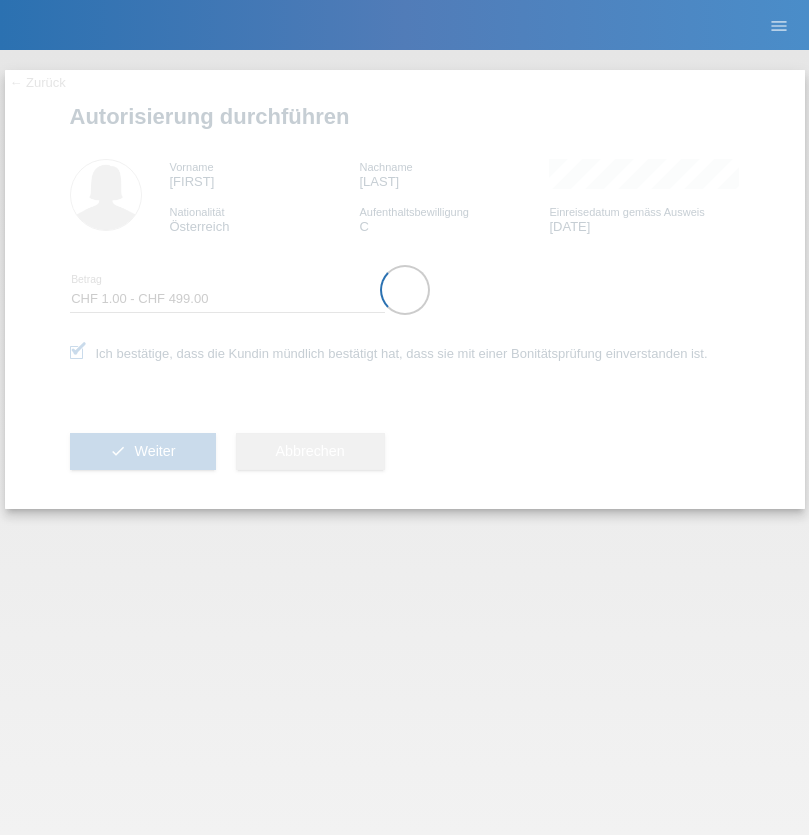 scroll, scrollTop: 0, scrollLeft: 0, axis: both 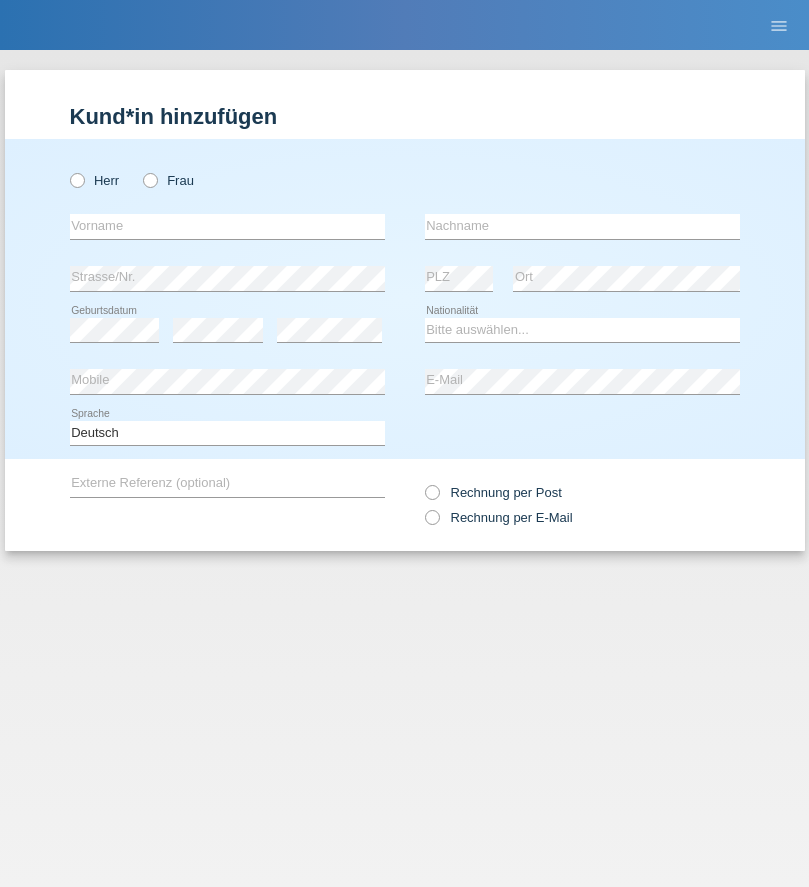 radio on "true" 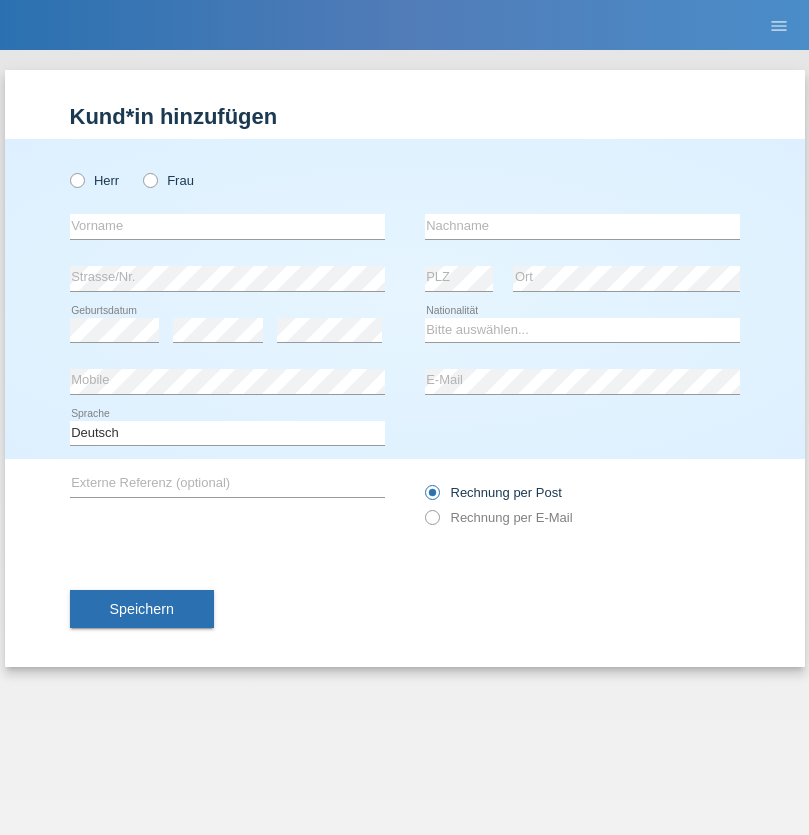 radio on "true" 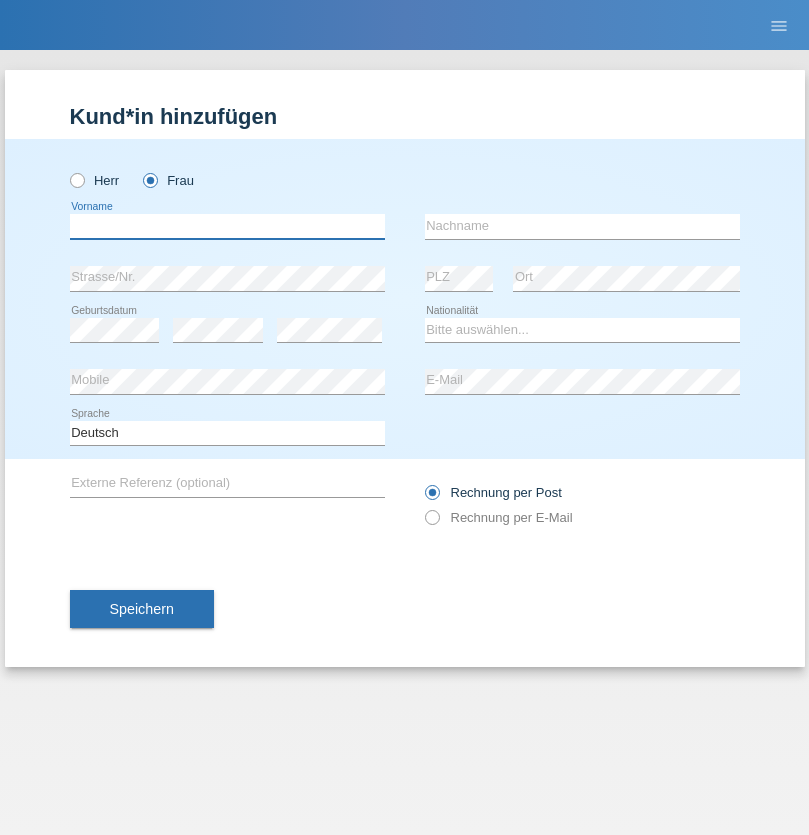 click at bounding box center (227, 226) 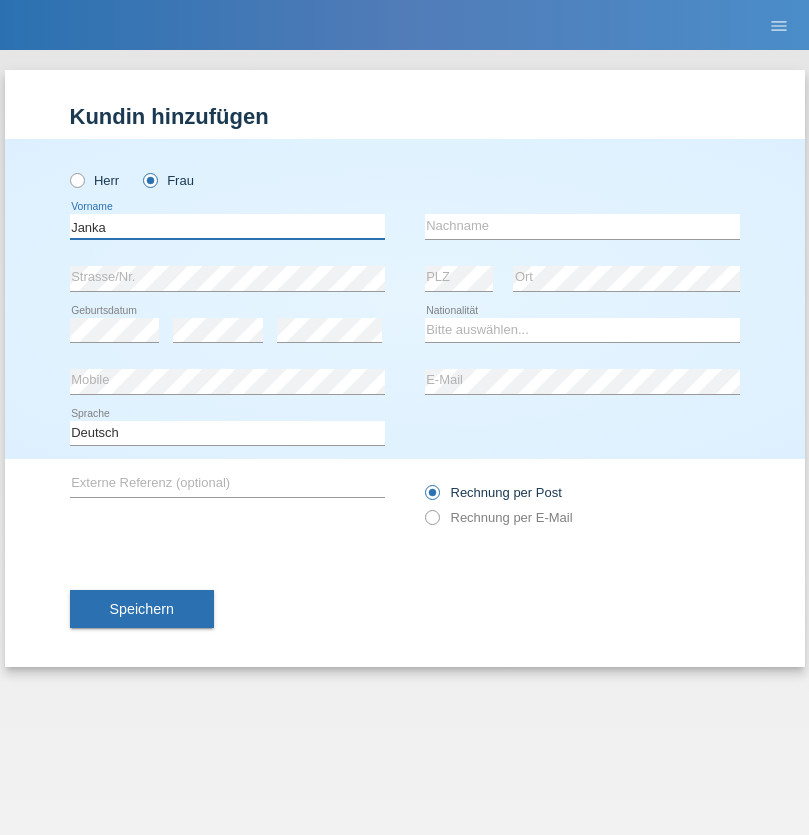 type on "Janka" 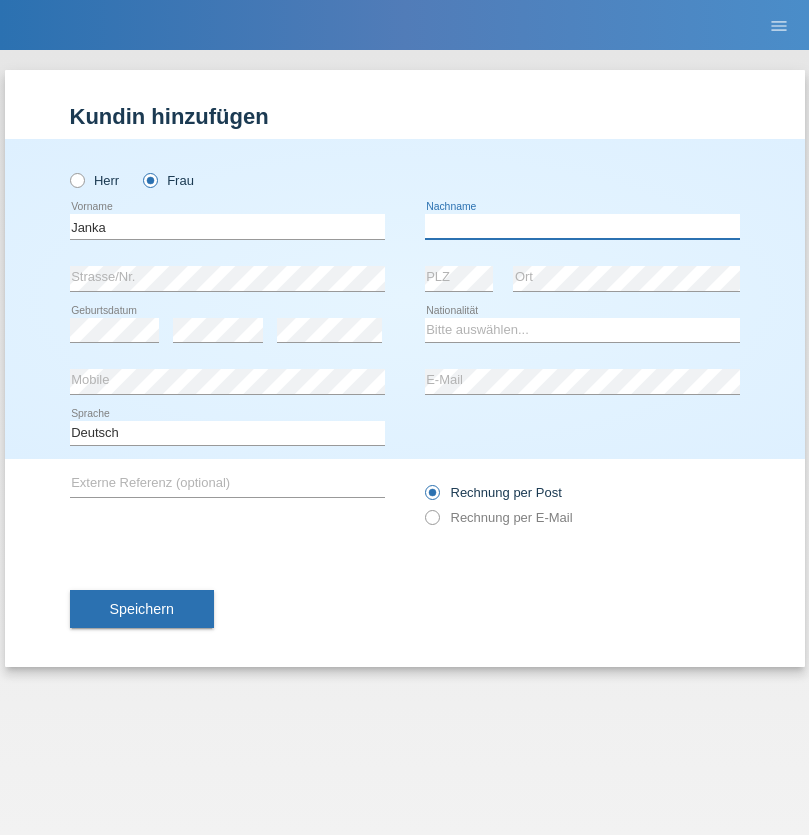 click at bounding box center (582, 226) 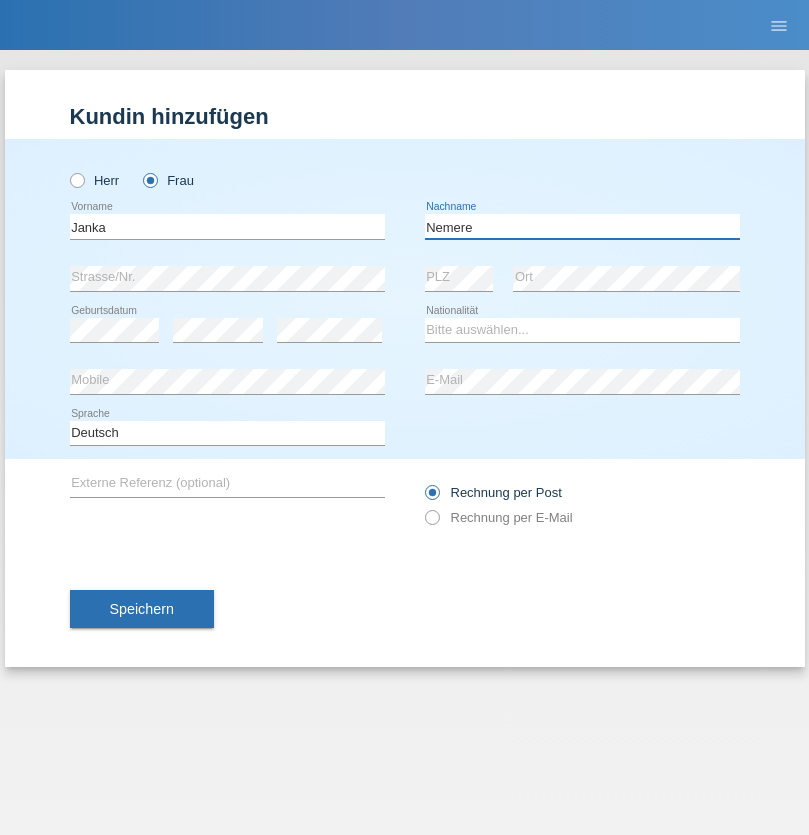 type on "Nemere" 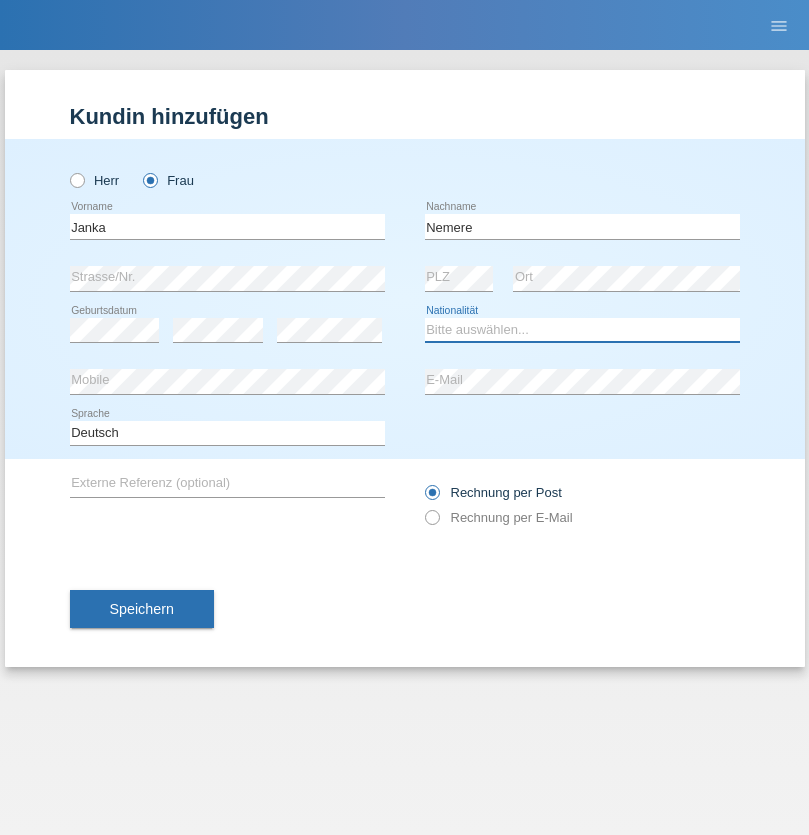 select on "HU" 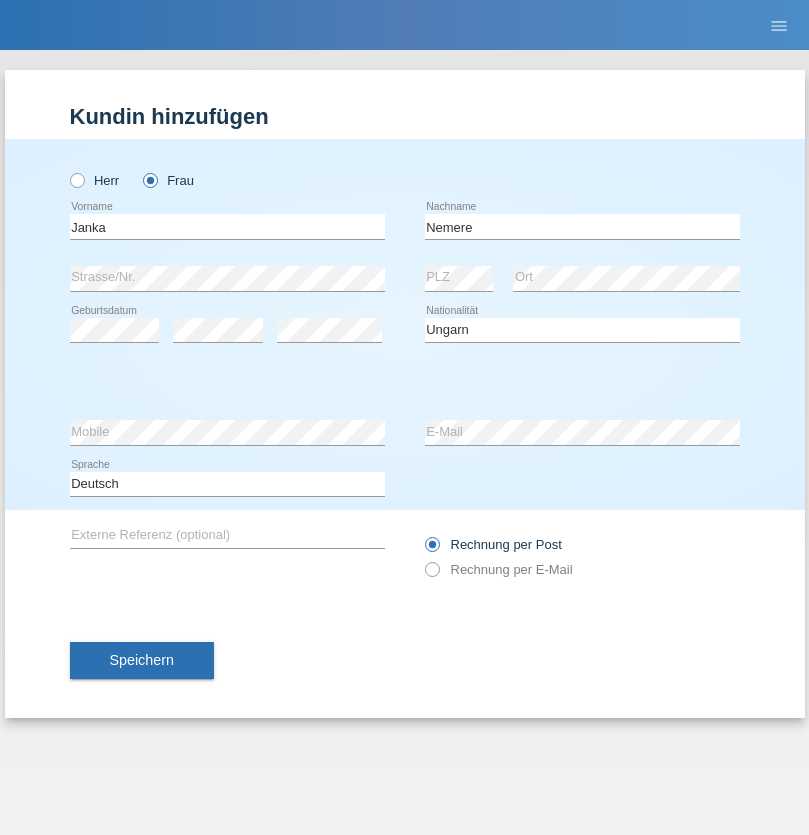 select on "C" 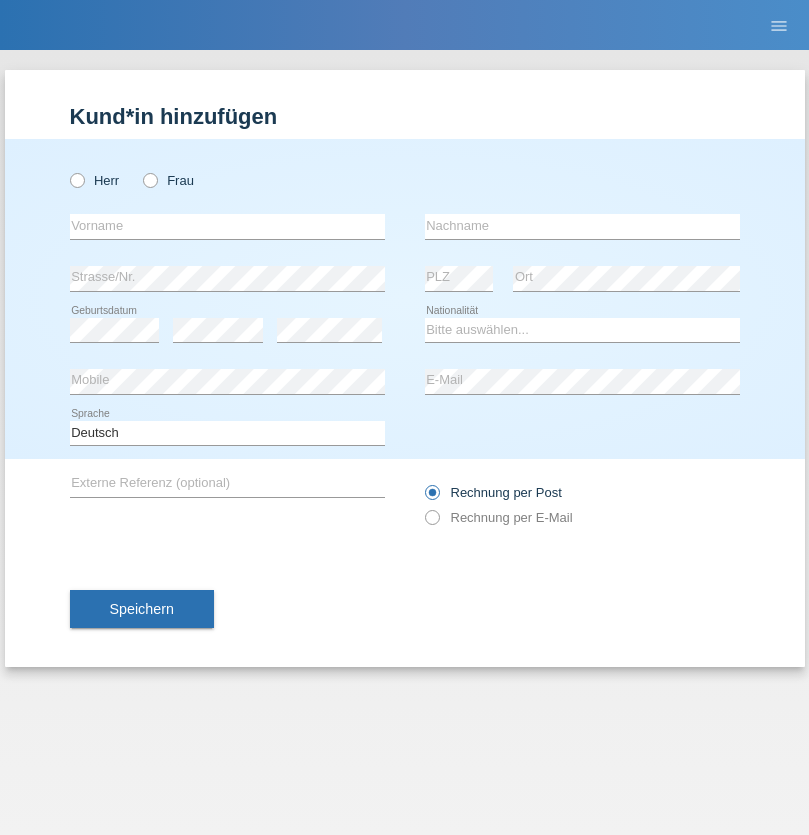 scroll, scrollTop: 0, scrollLeft: 0, axis: both 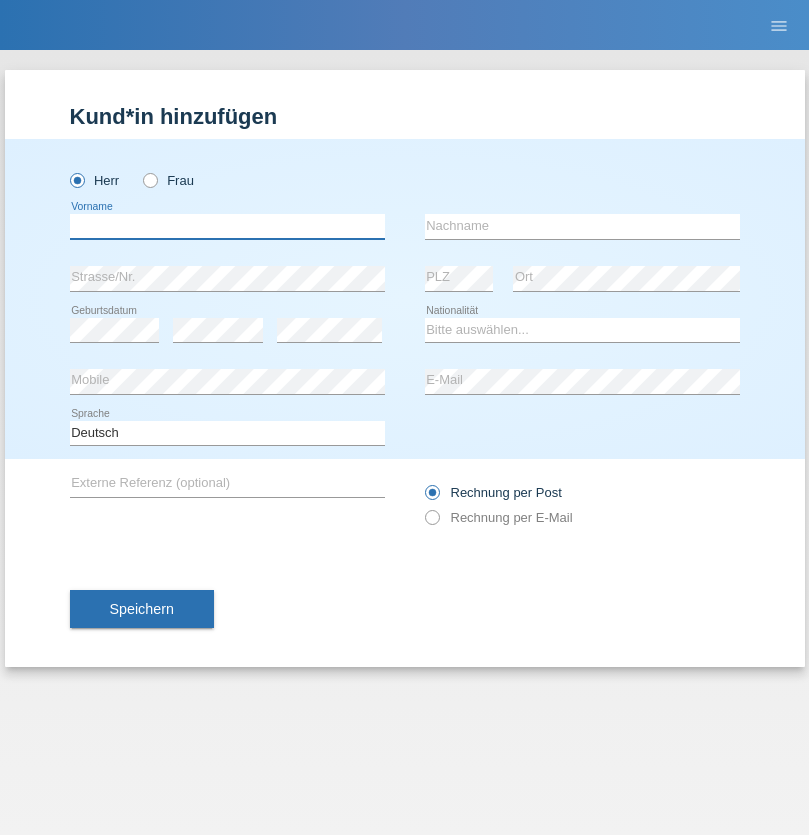 click at bounding box center (227, 226) 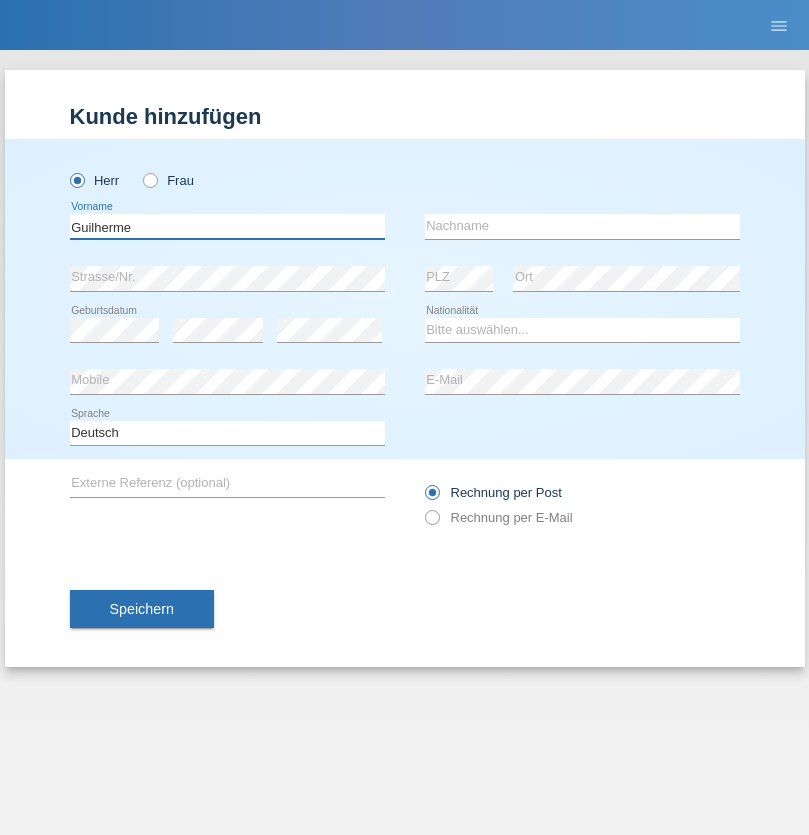 type on "Guilherme" 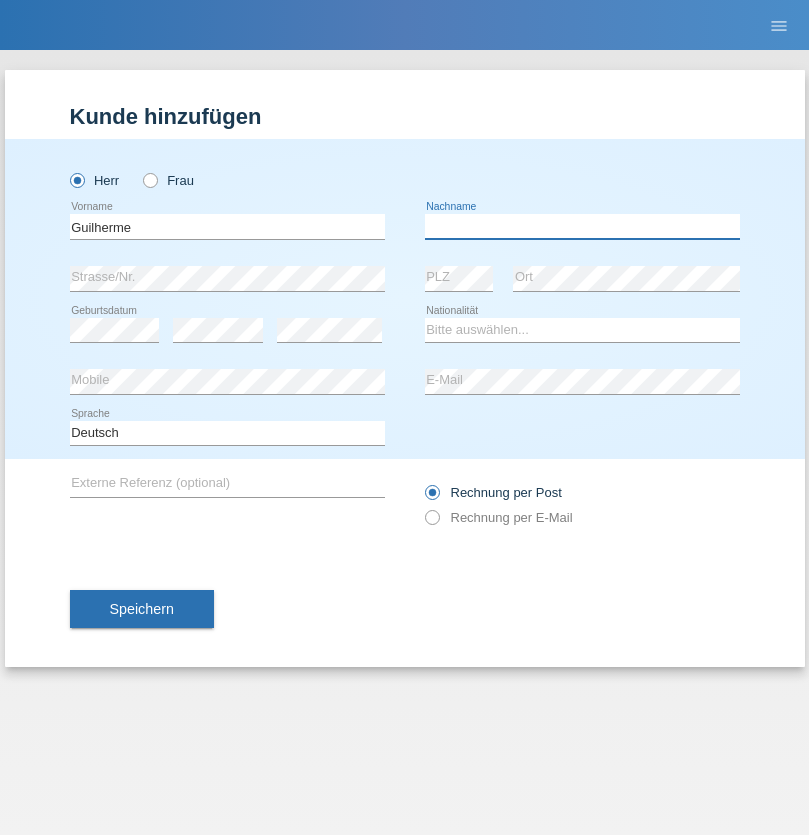click at bounding box center (582, 226) 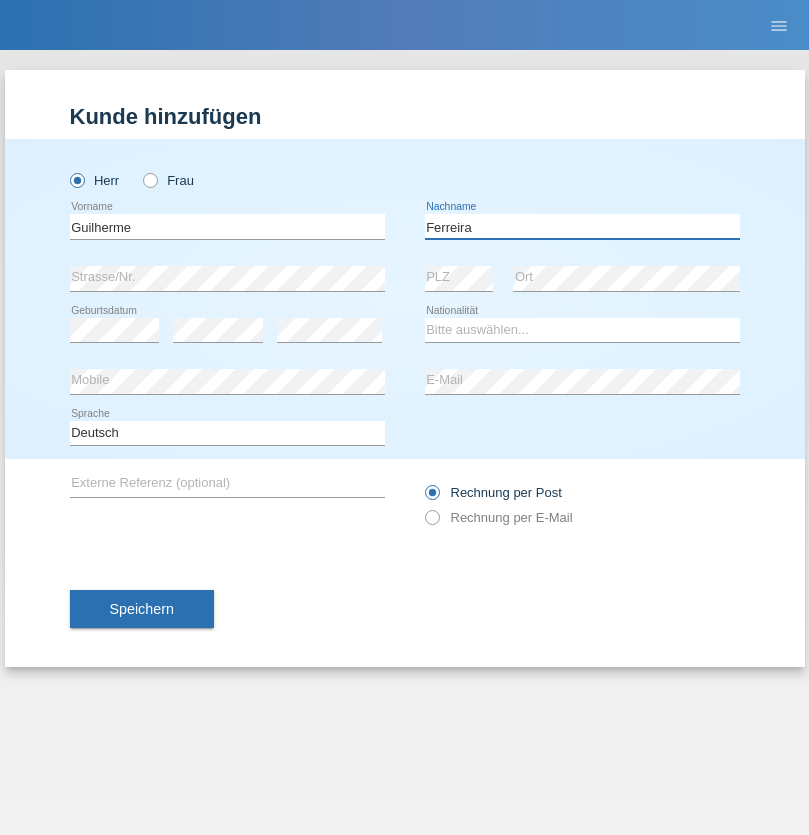 type on "Ferreira" 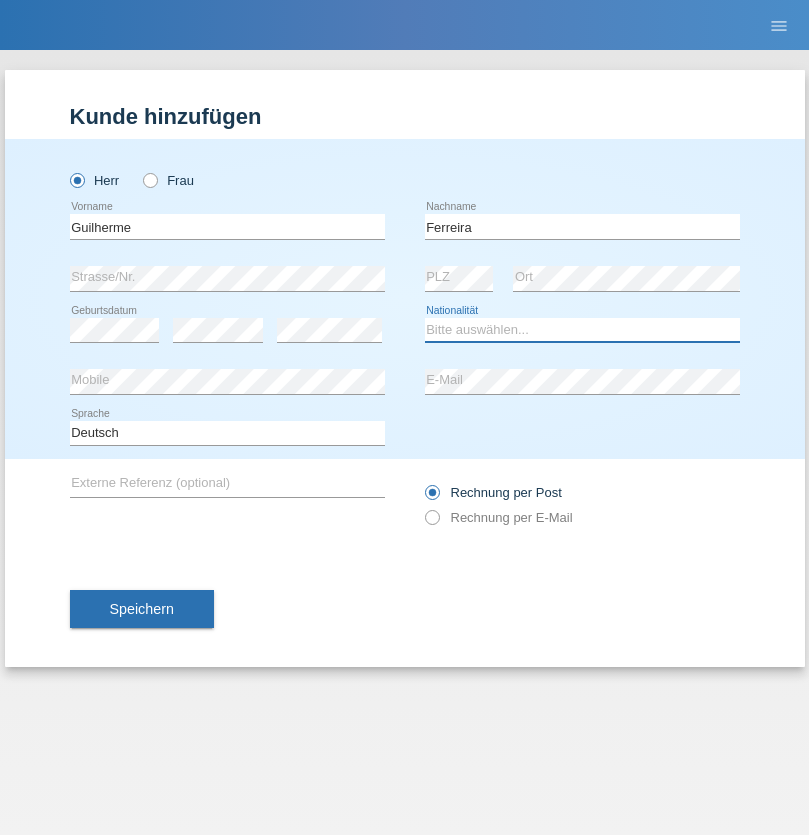 select on "PT" 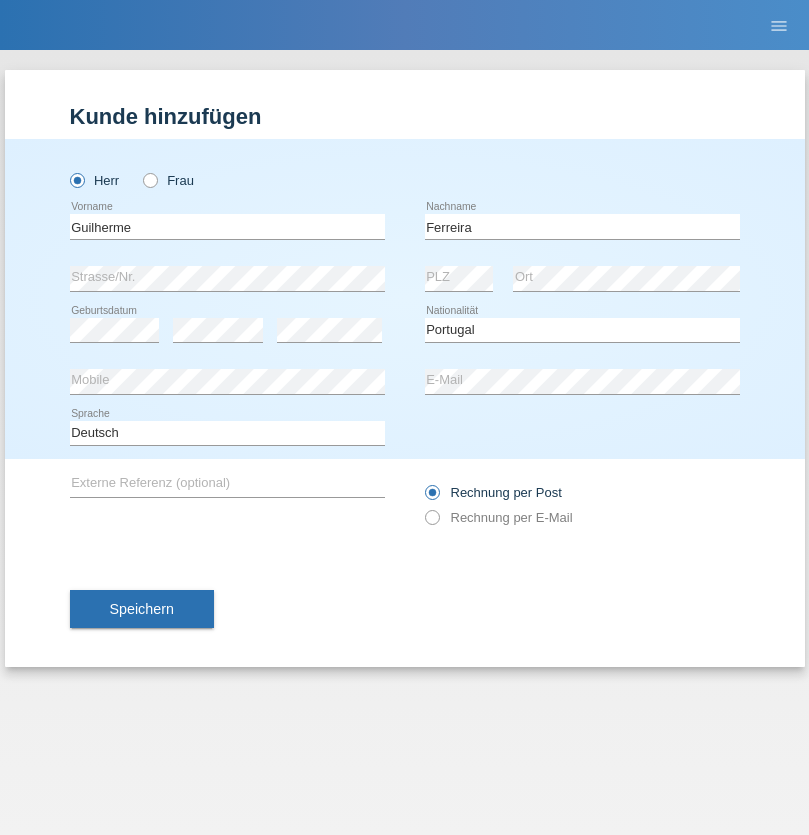 select on "C" 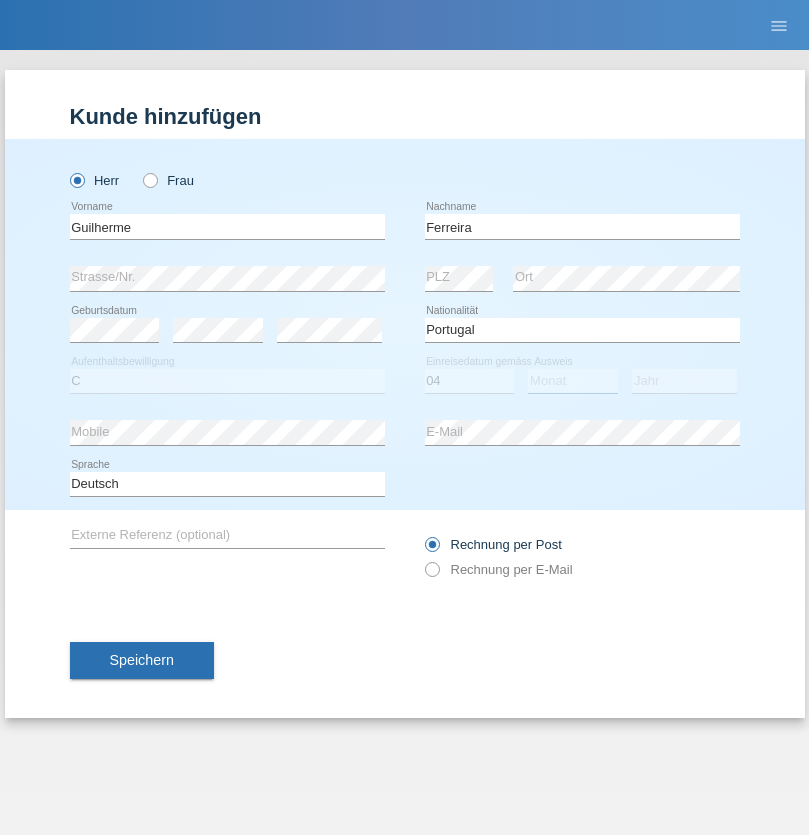 select on "09" 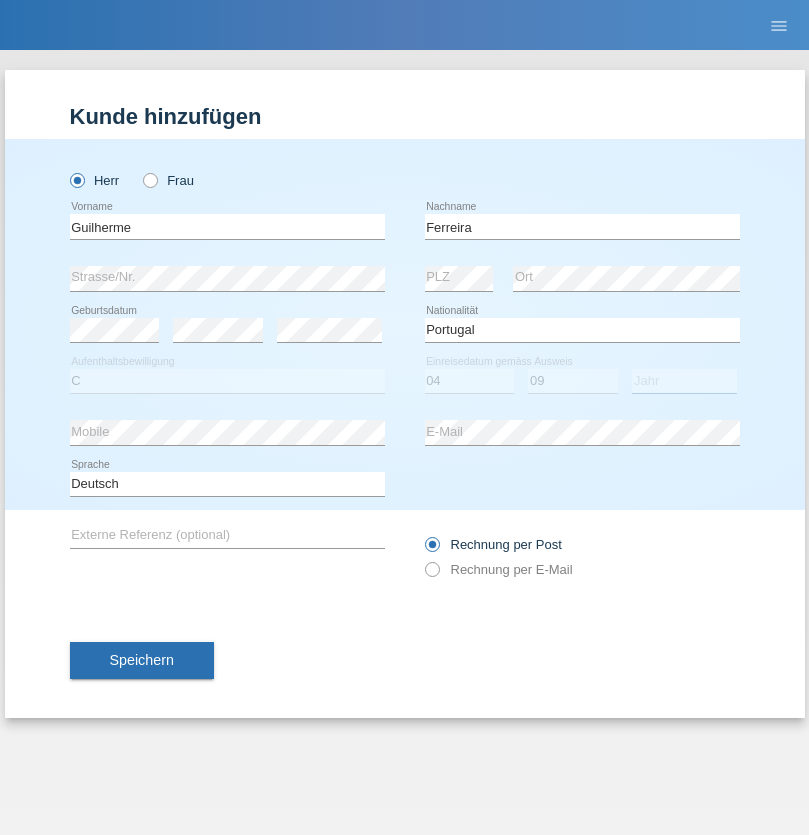 select on "2021" 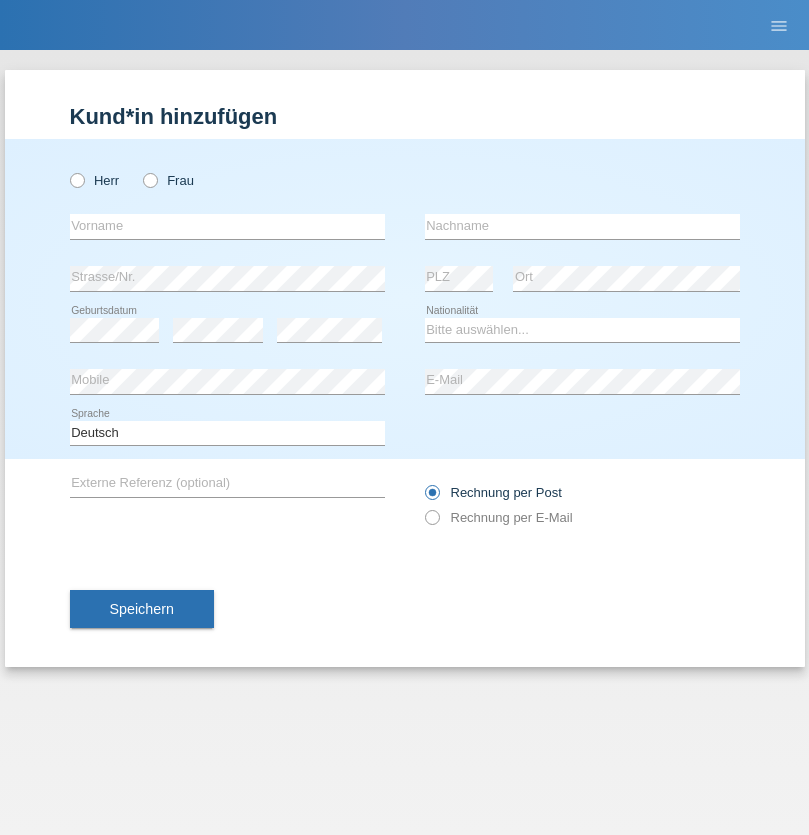 scroll, scrollTop: 0, scrollLeft: 0, axis: both 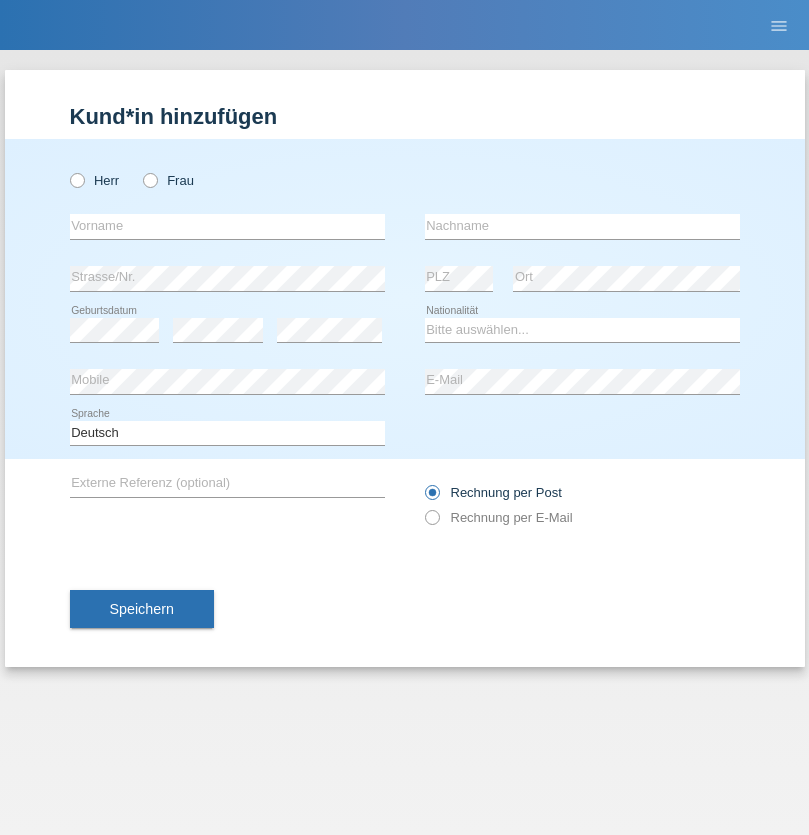 radio on "true" 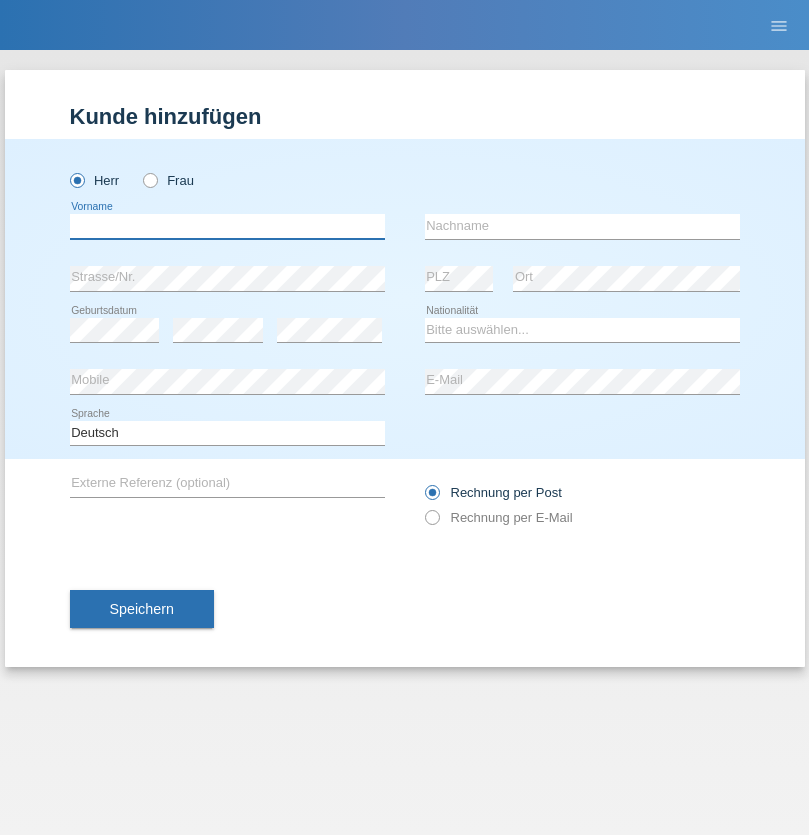 click at bounding box center (227, 226) 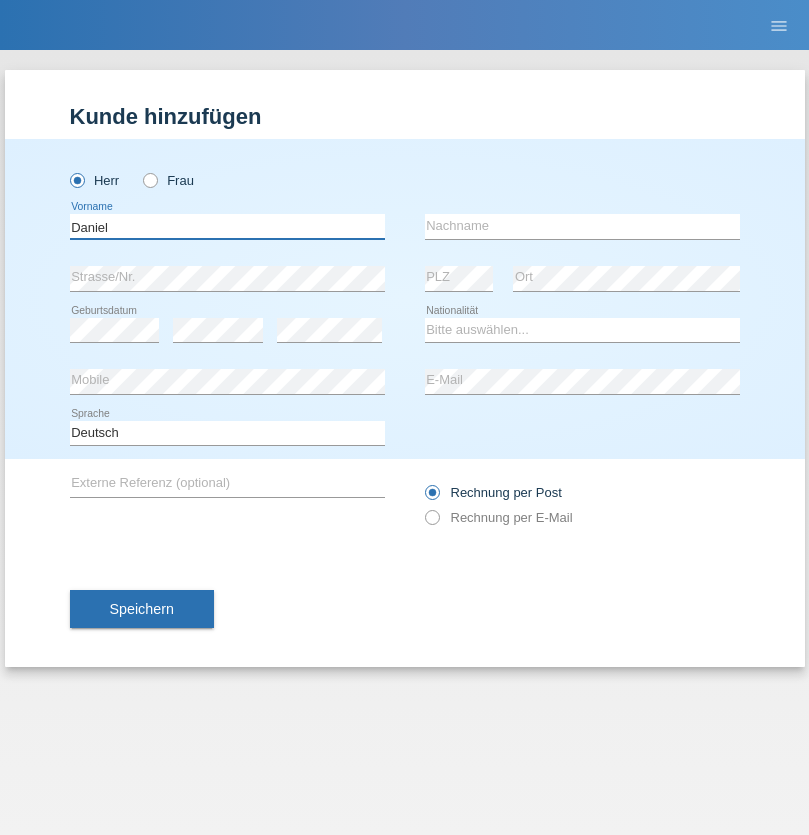 type on "Daniel" 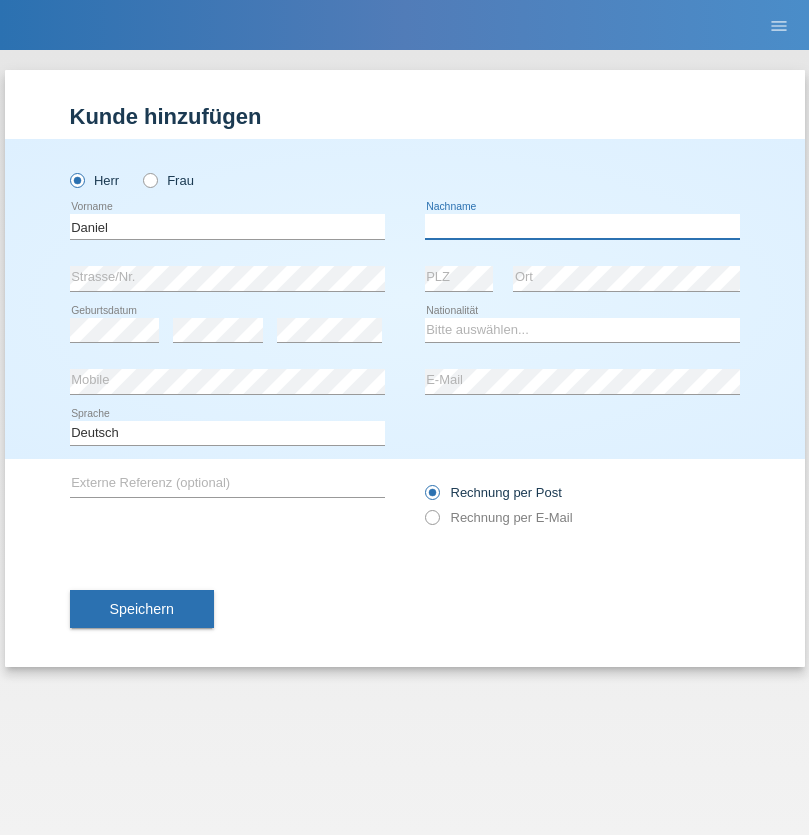 click at bounding box center [582, 226] 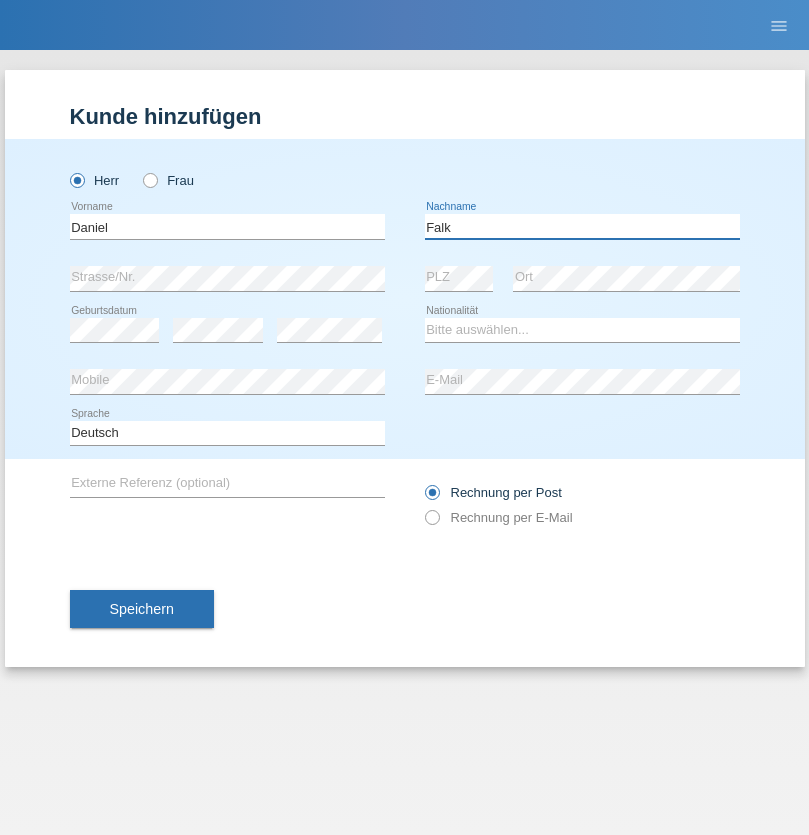 type on "Falk" 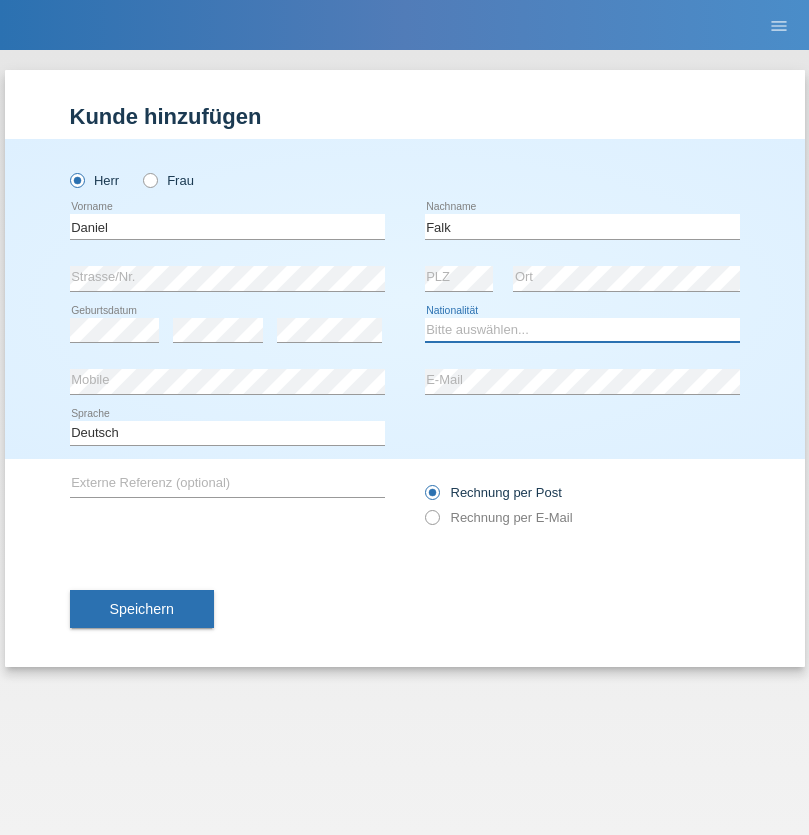 select on "CH" 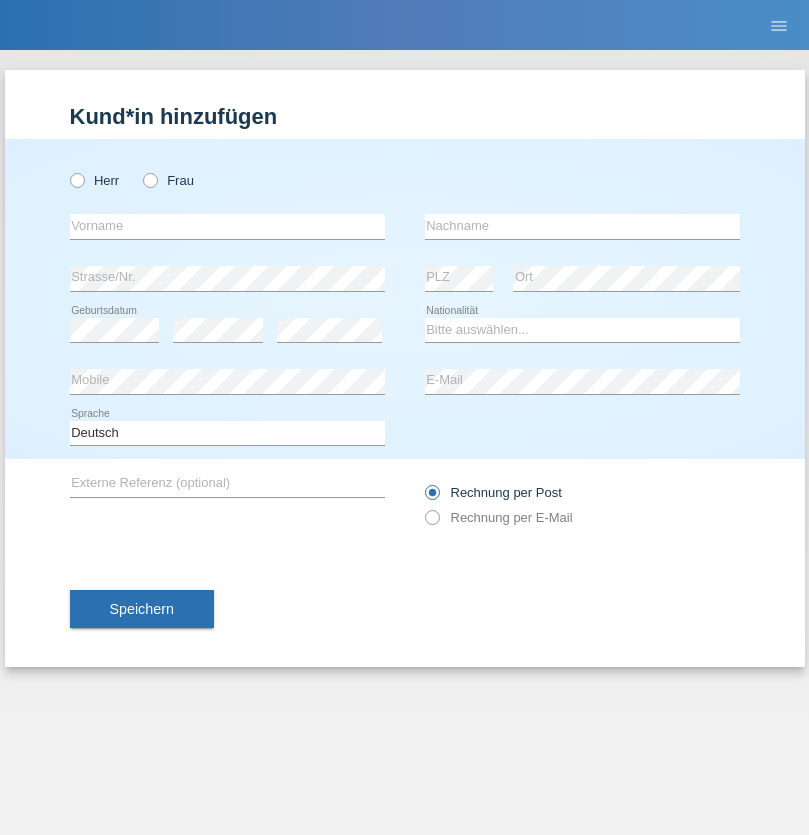 scroll, scrollTop: 0, scrollLeft: 0, axis: both 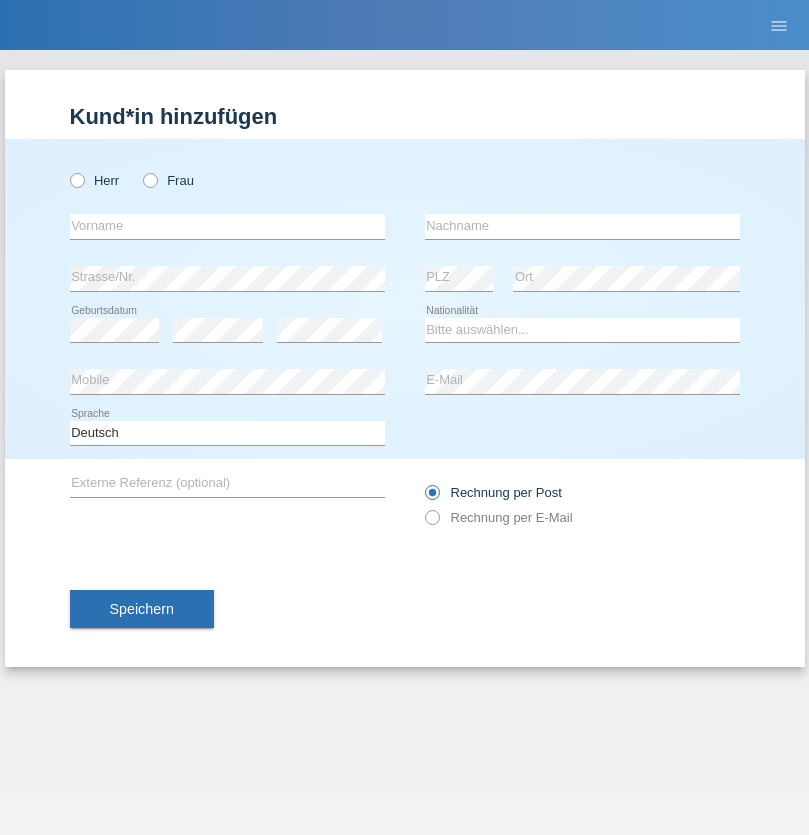 radio on "true" 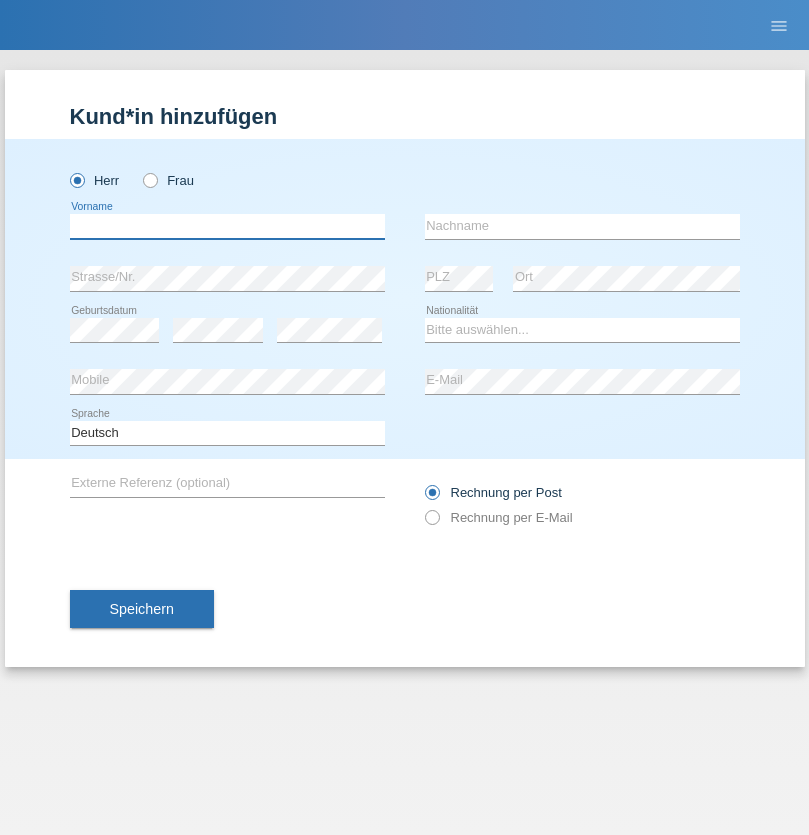 click at bounding box center [227, 226] 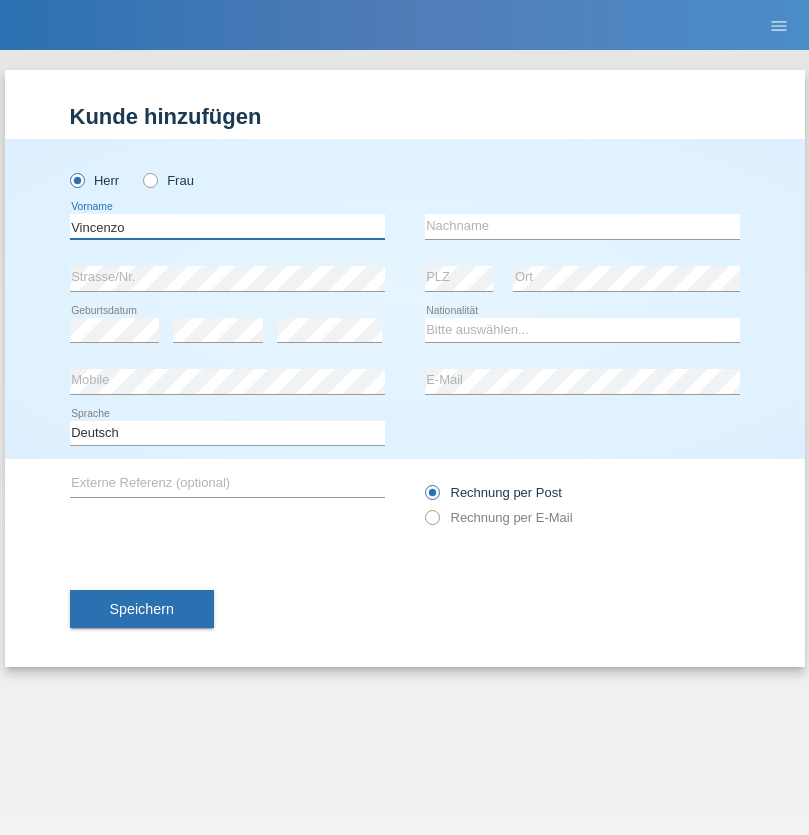 type on "Vincenzo" 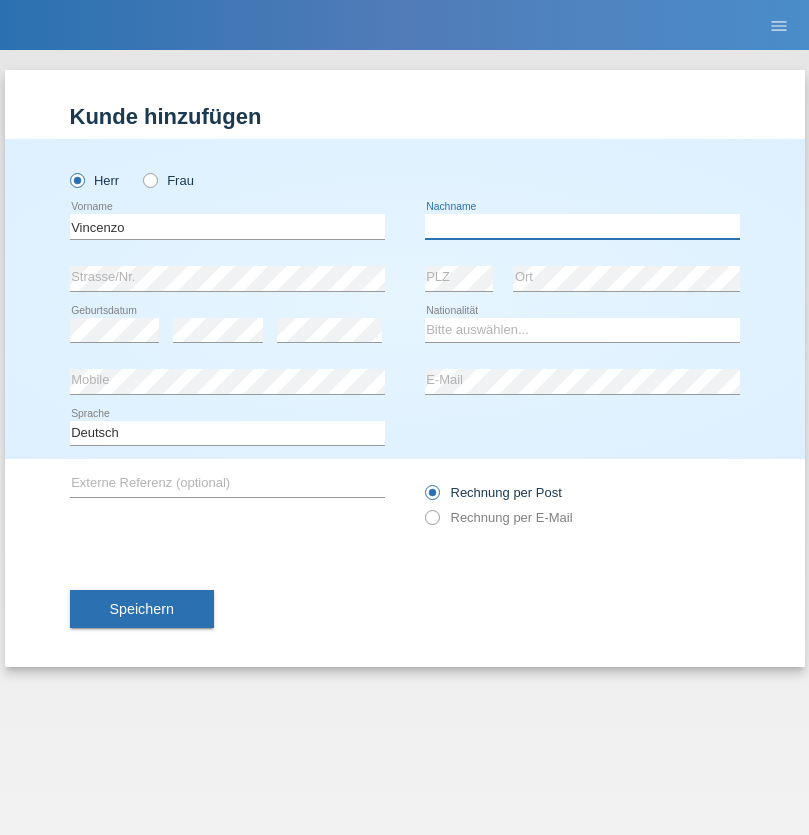 click at bounding box center [582, 226] 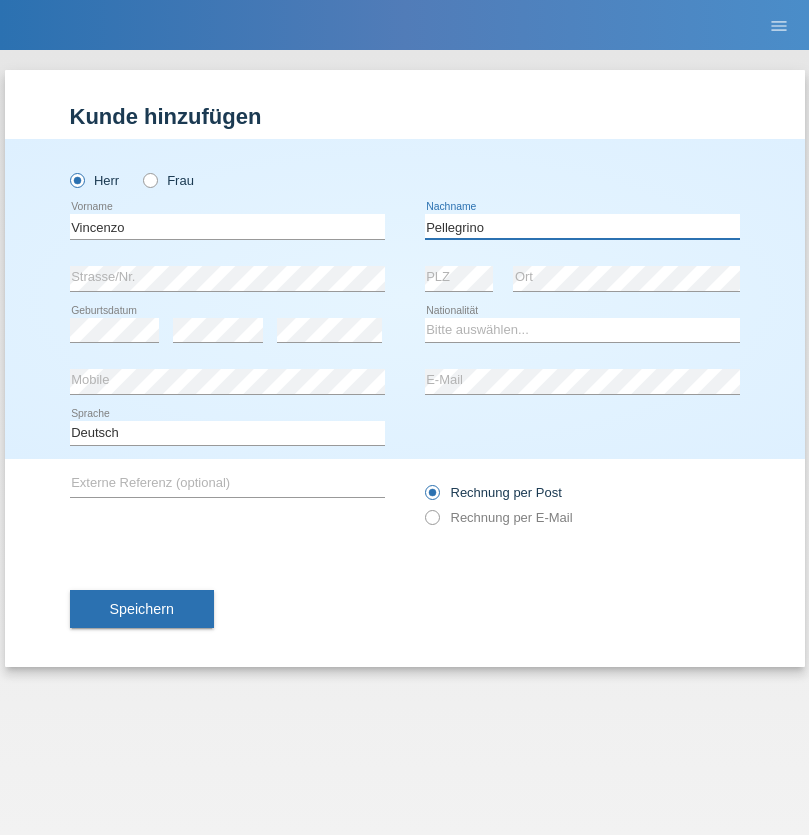 type on "Pellegrino" 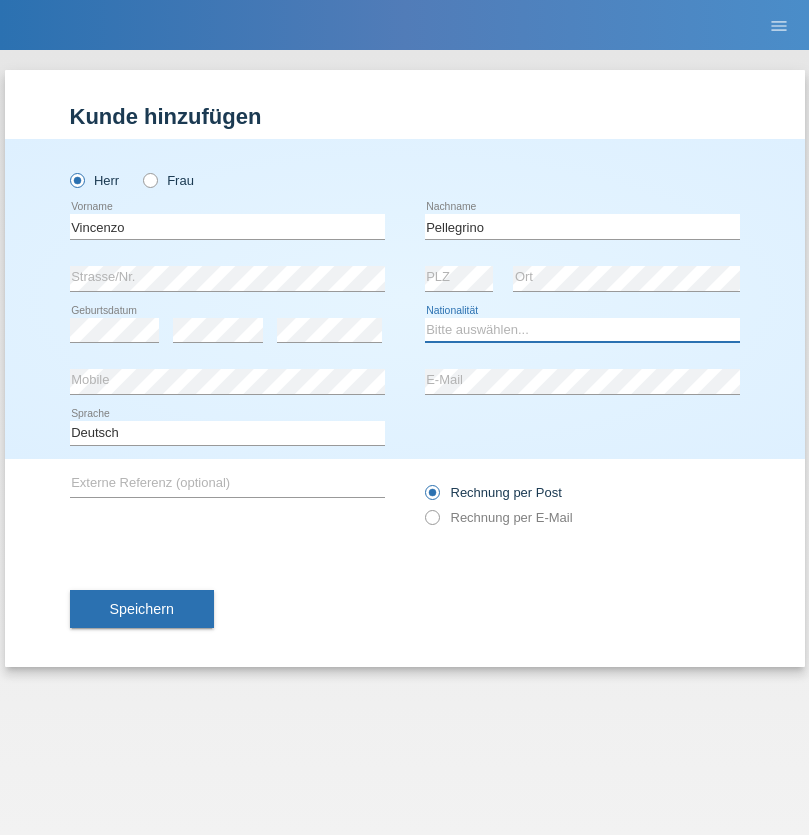 select on "IT" 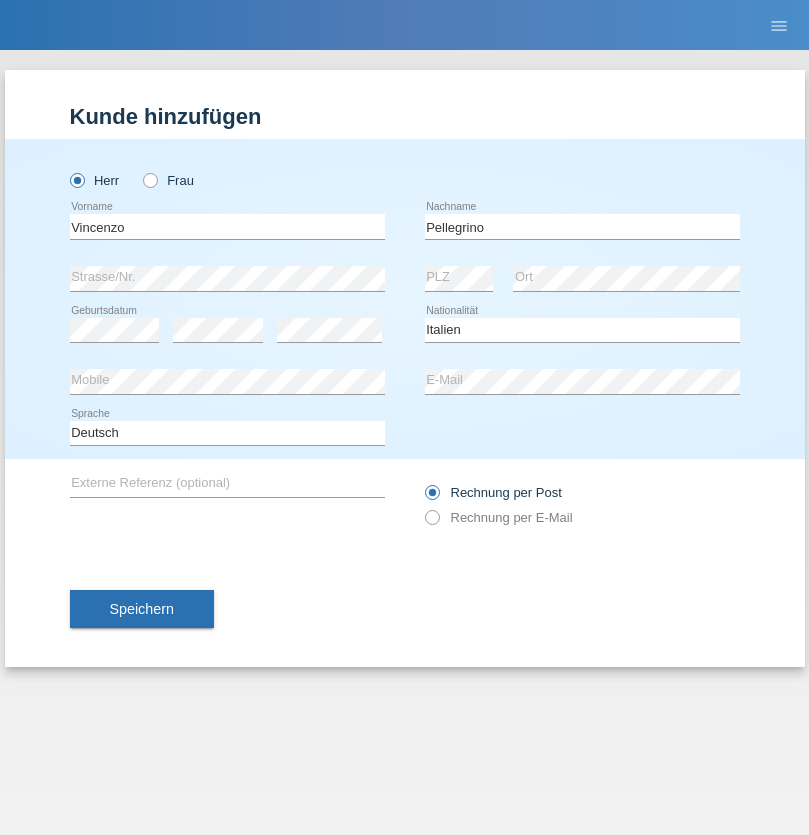 select on "C" 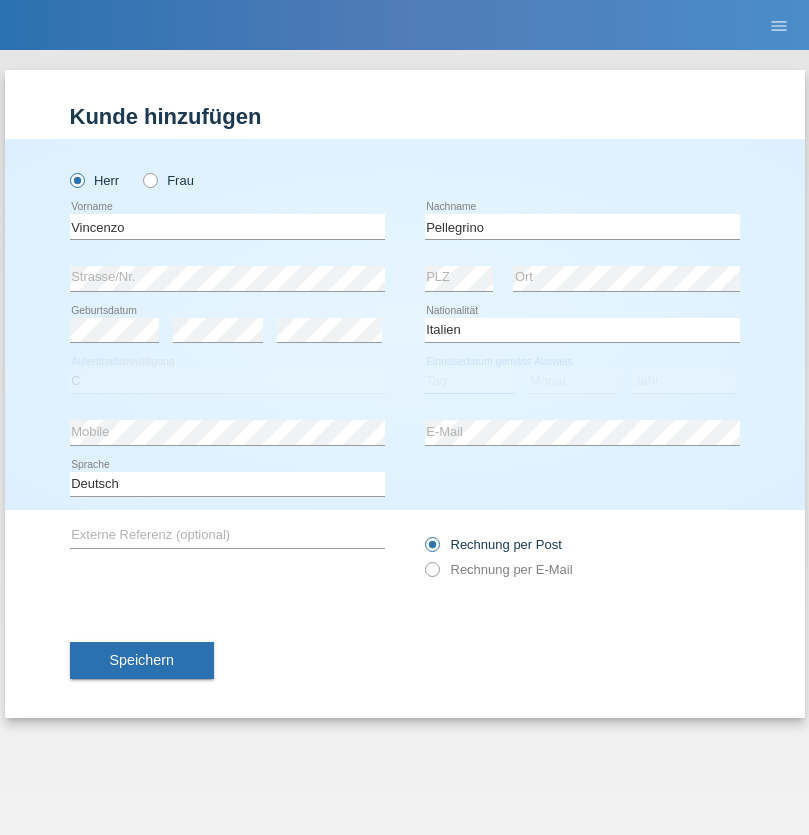 select on "07" 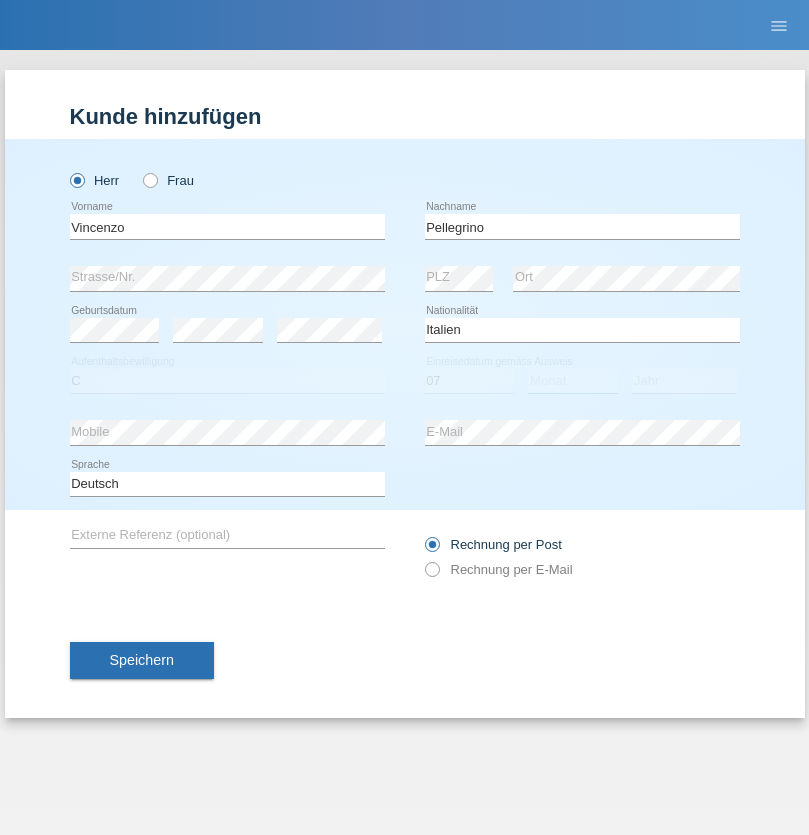 select on "07" 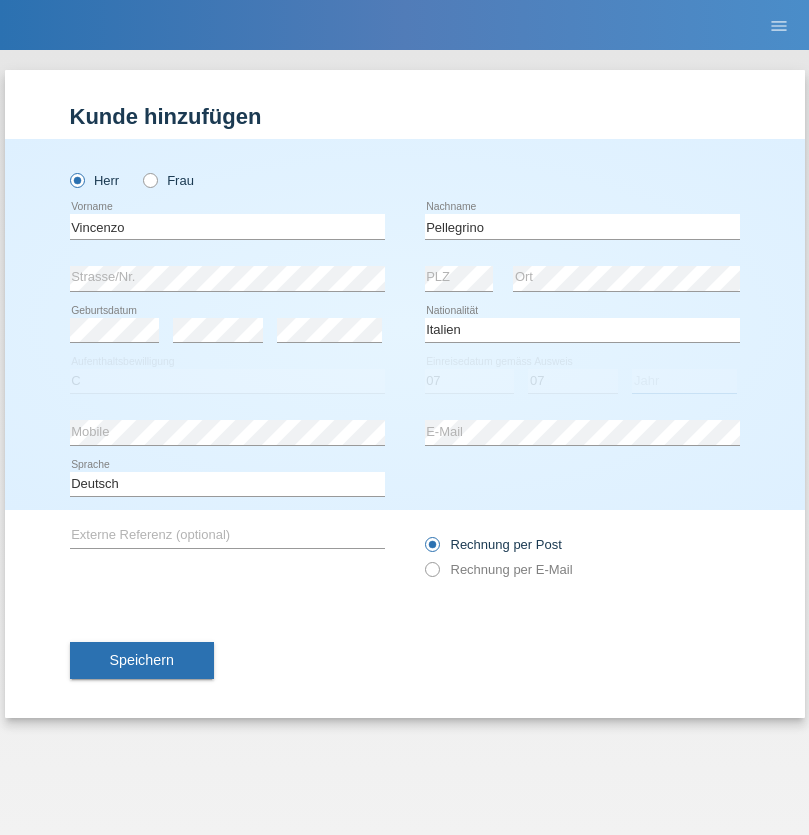 select on "2021" 